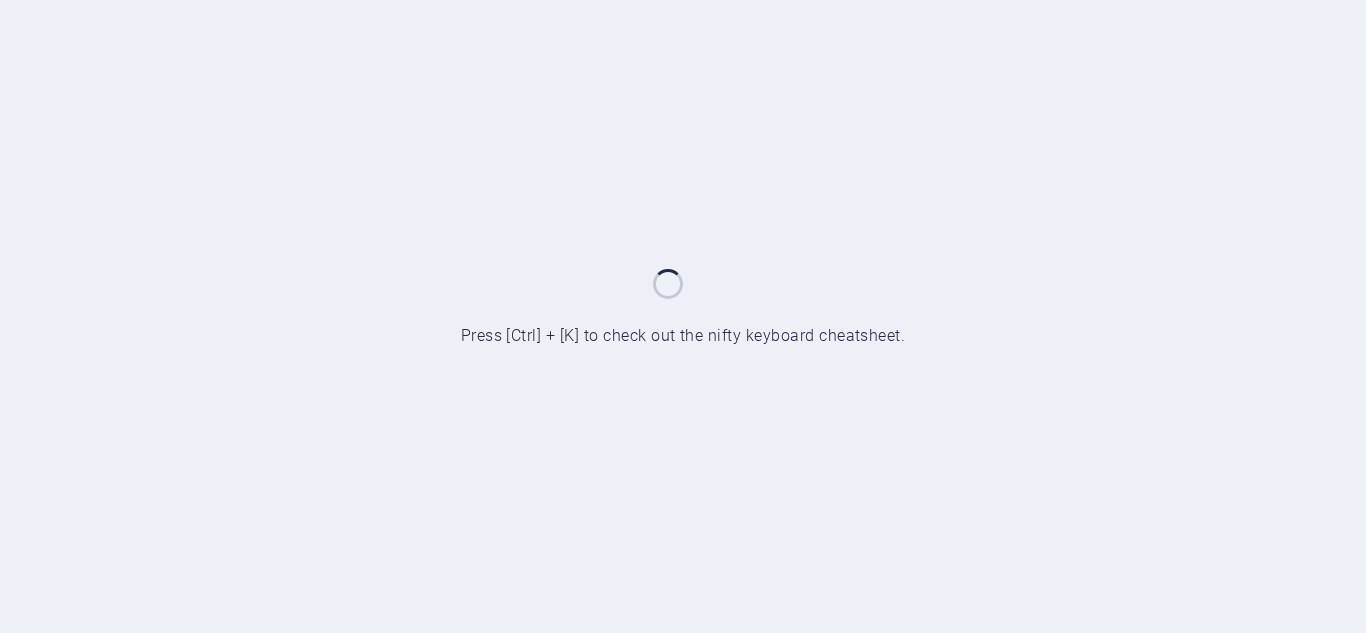scroll, scrollTop: 0, scrollLeft: 0, axis: both 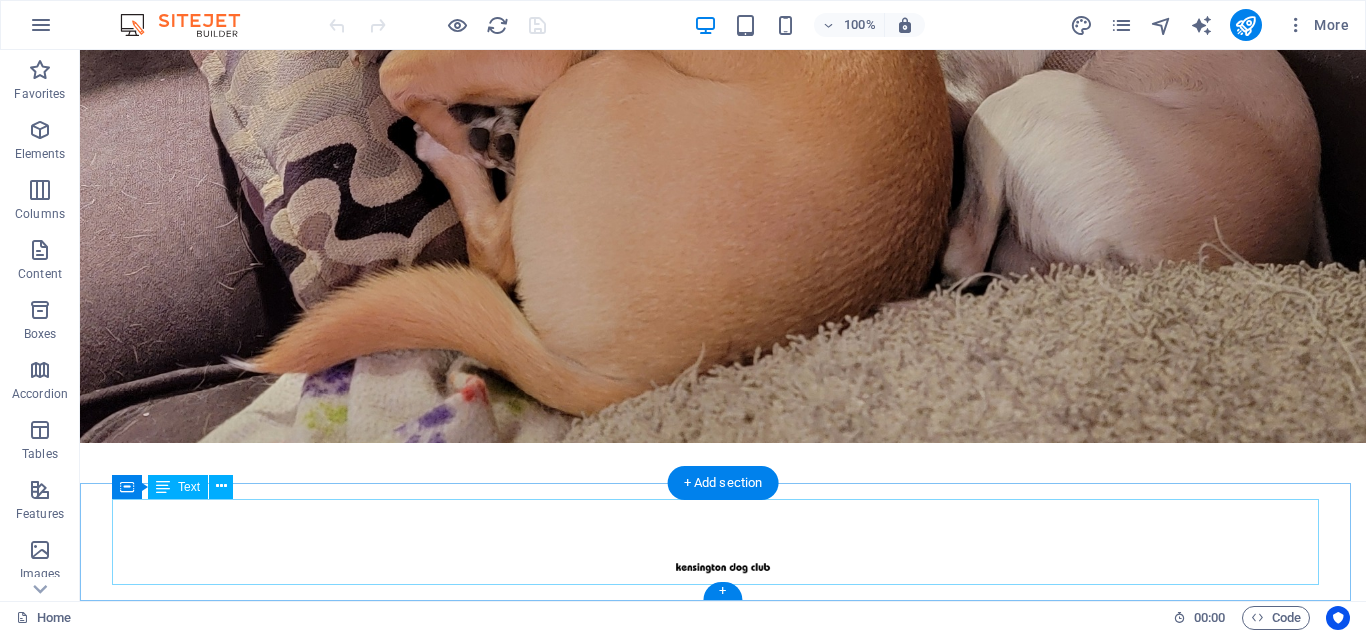 click on "Introduction   Dog Walking Map   Legal Notice   |   Privacy" at bounding box center [723, 1727] 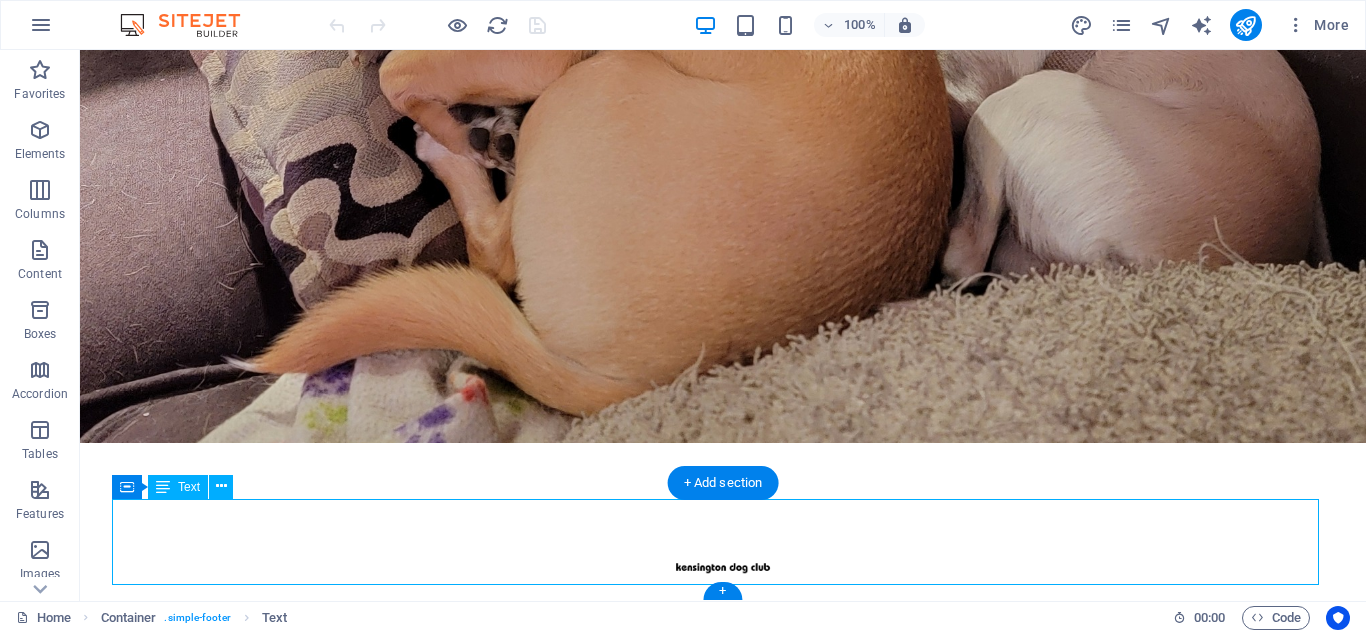 click on "Introduction   Dog Walking Map   Legal Notice   |   Privacy" at bounding box center [723, 1727] 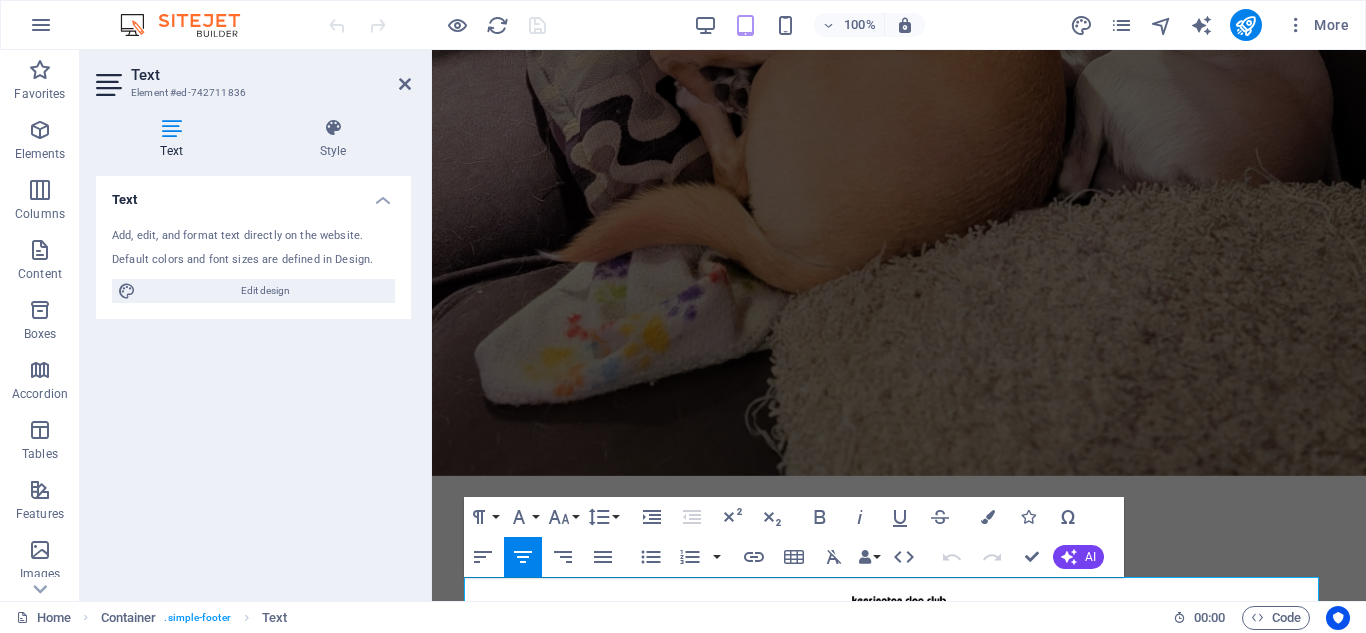 scroll, scrollTop: 635, scrollLeft: 0, axis: vertical 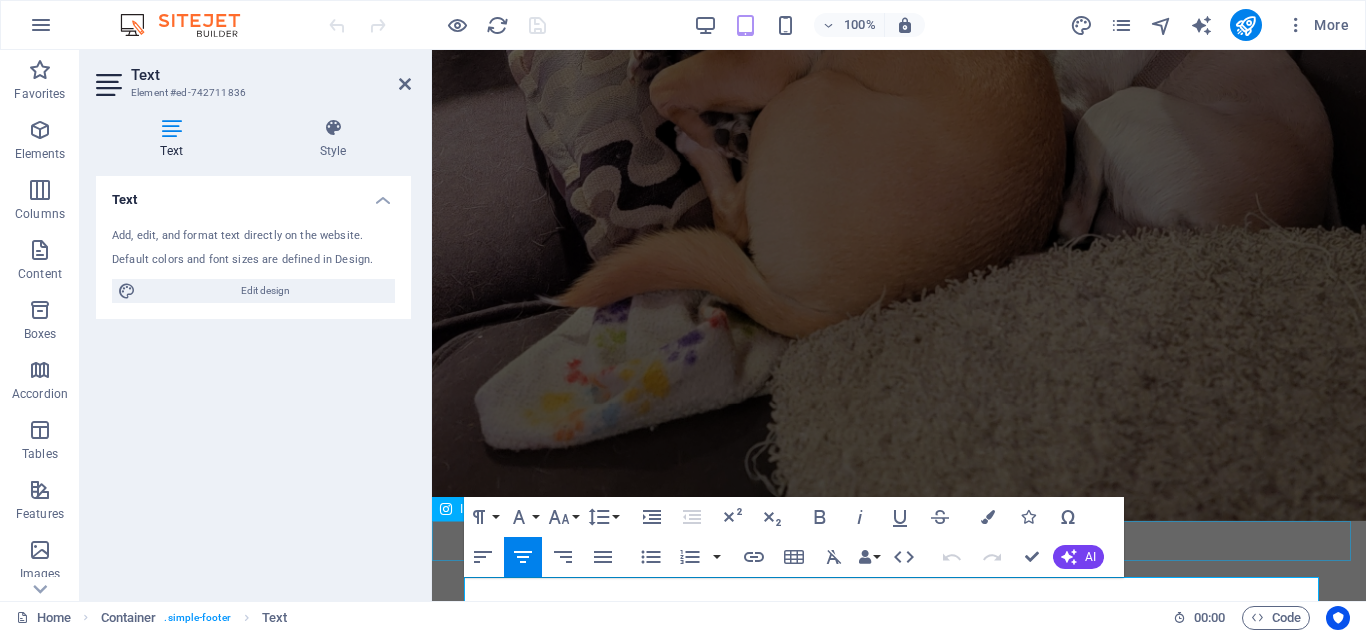 click at bounding box center [899, 1665] 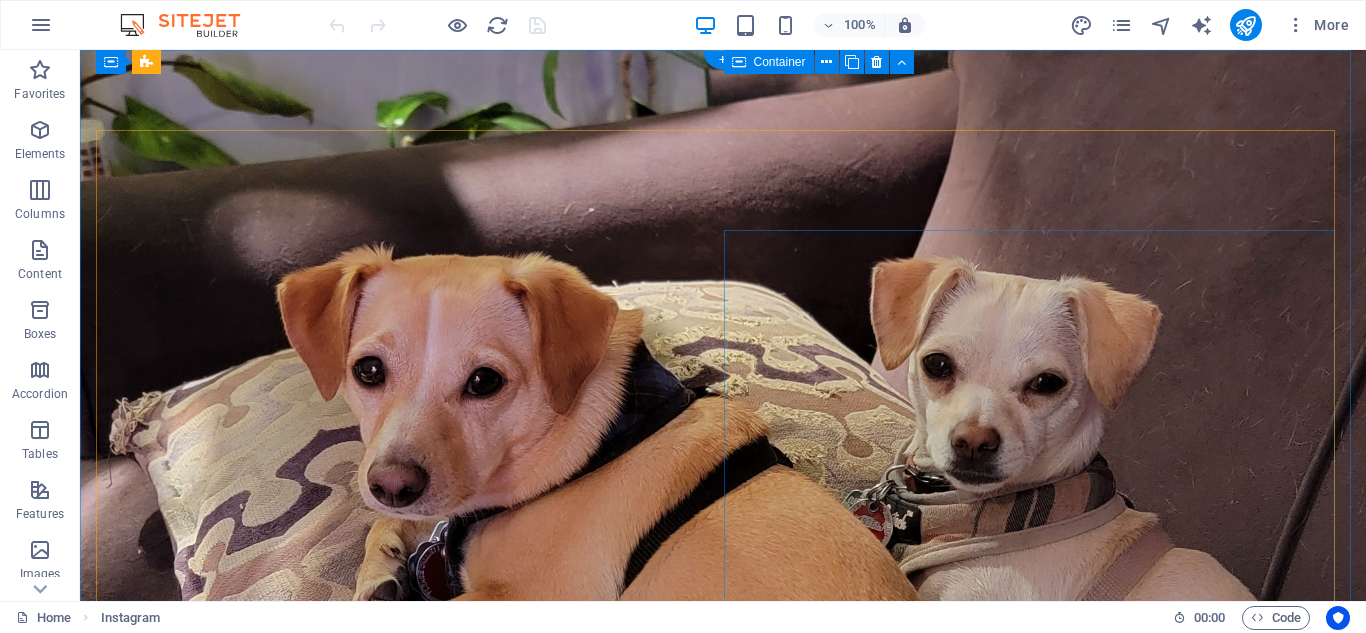 scroll, scrollTop: 0, scrollLeft: 0, axis: both 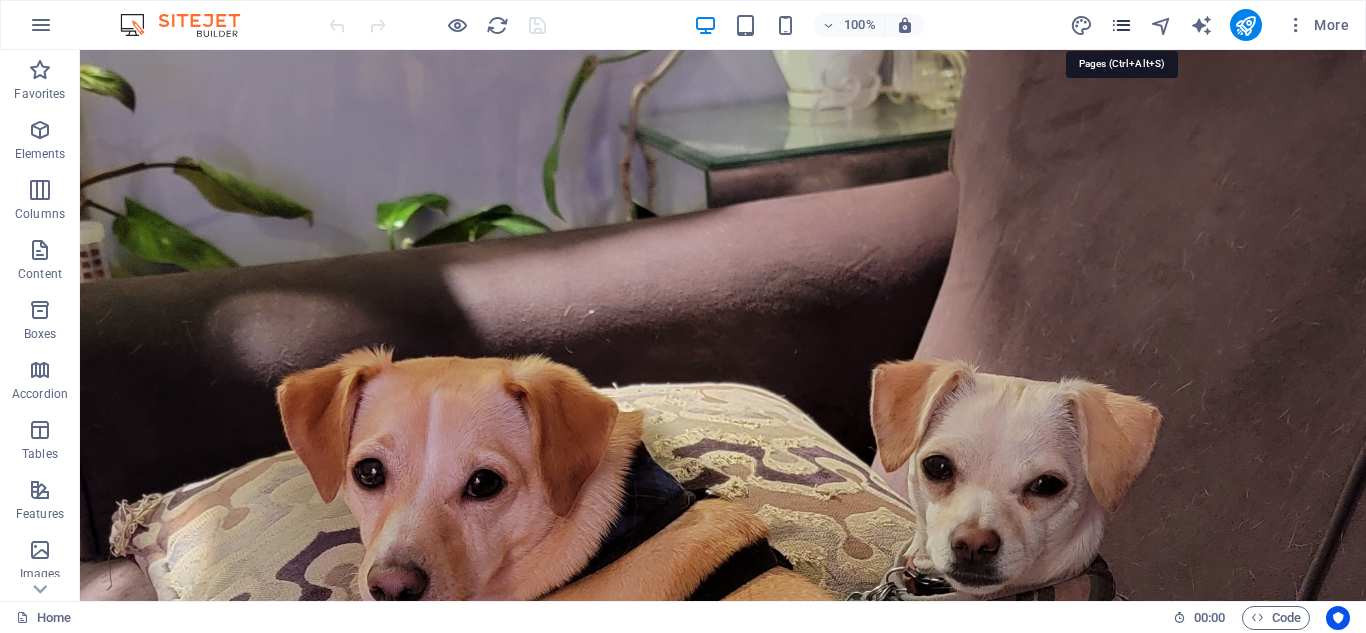 click at bounding box center [1121, 25] 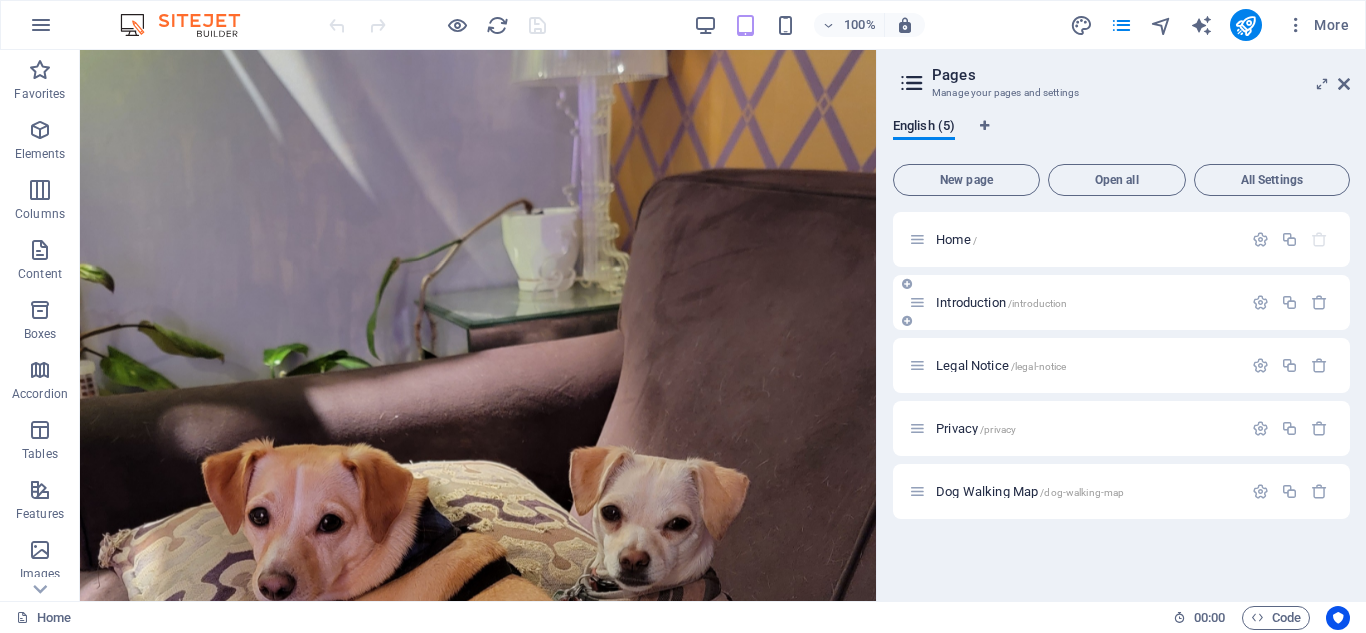 click on "Introduction /introduction" at bounding box center [1001, 302] 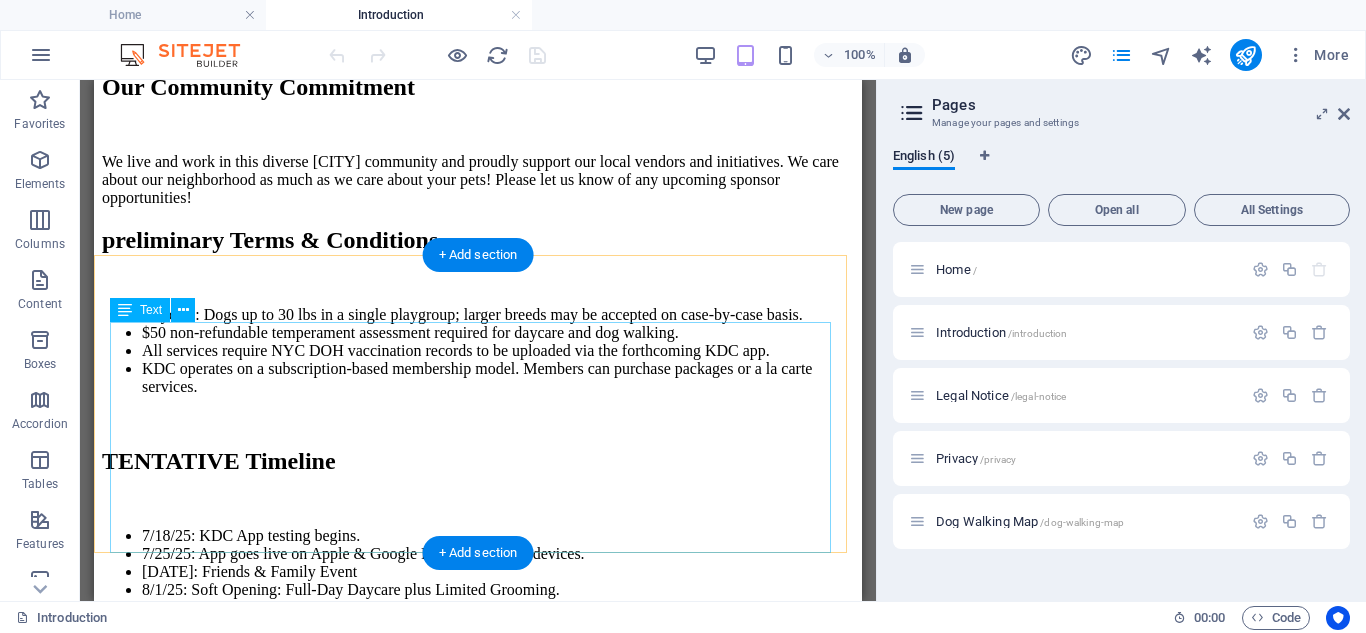 scroll, scrollTop: 700, scrollLeft: 0, axis: vertical 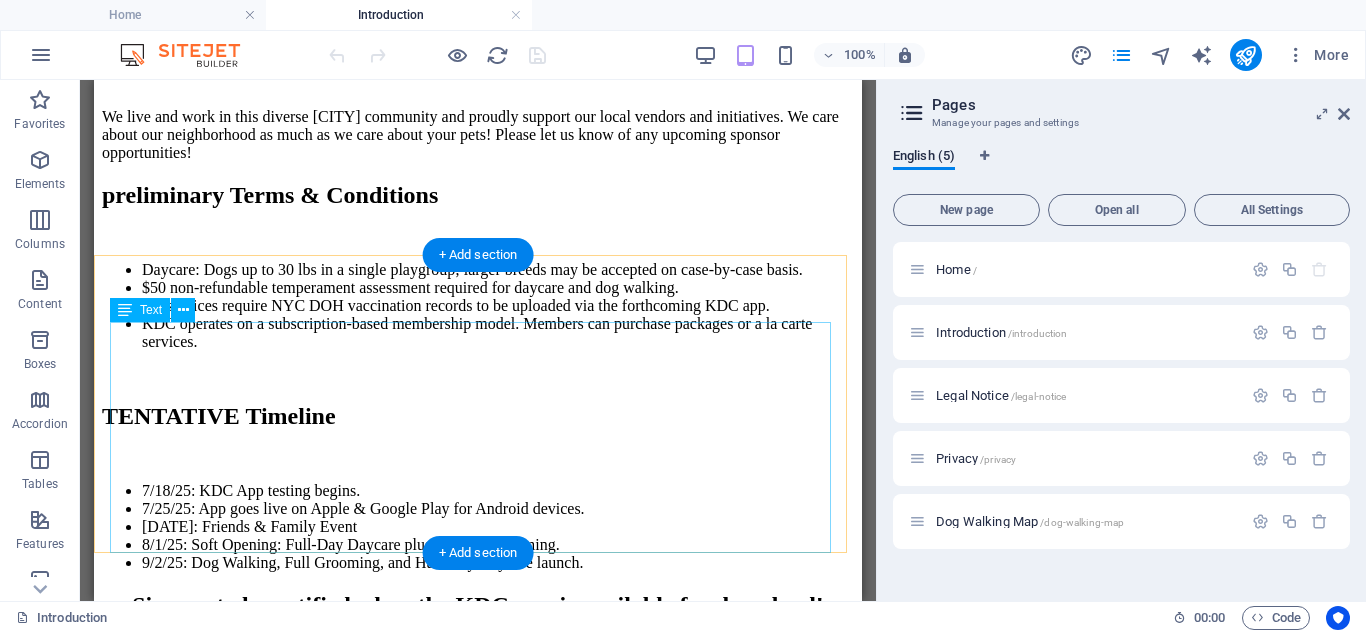 click on "Daycare: Dogs up to 30 lbs in a single playgroup; larger breeds may be accepted on case-by-case basis.  $50 non-refundable temperament assessment required for daycare and dog walking. All services require NYC DOH vaccination records to be uploaded via the forthcoming KDC app. KDC operates on a subscription-based membership model. Members can purchase packages or a la carte services." at bounding box center [478, 306] 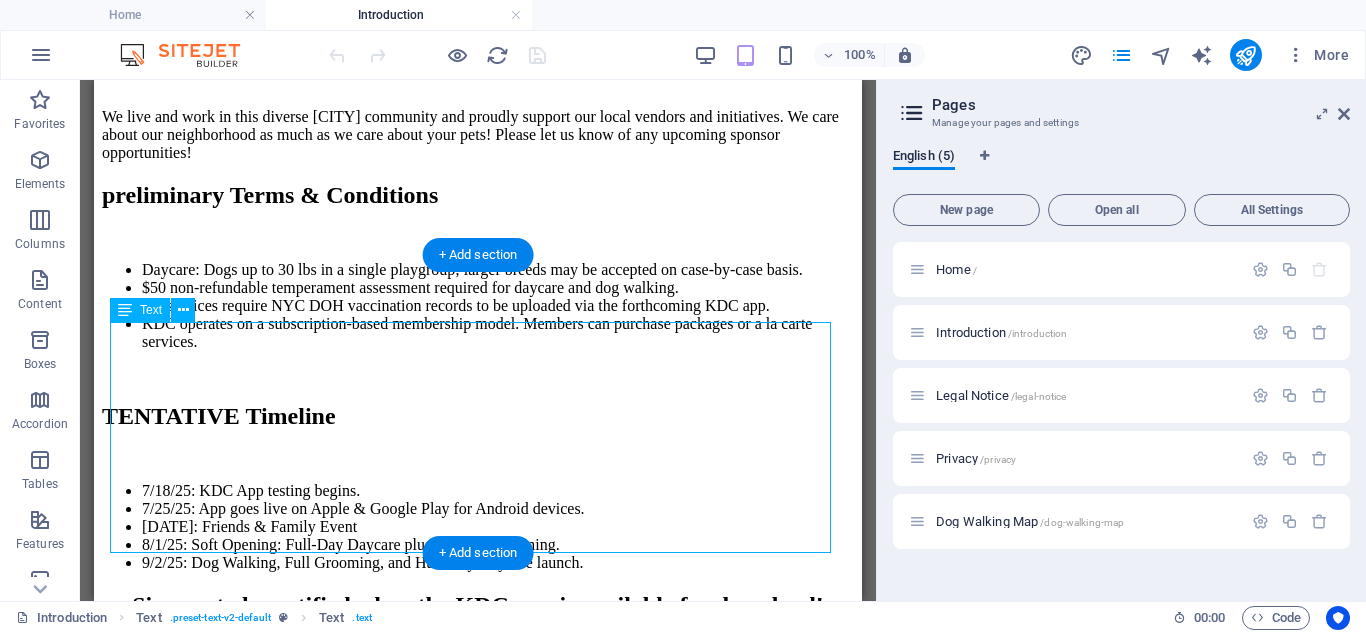 click on "Daycare: Dogs up to 30 lbs in a single playgroup; larger breeds may be accepted on case-by-case basis.  $50 non-refundable temperament assessment required for daycare and dog walking. All services require NYC DOH vaccination records to be uploaded via the forthcoming KDC app. KDC operates on a subscription-based membership model. Members can purchase packages or a la carte services." at bounding box center (478, 306) 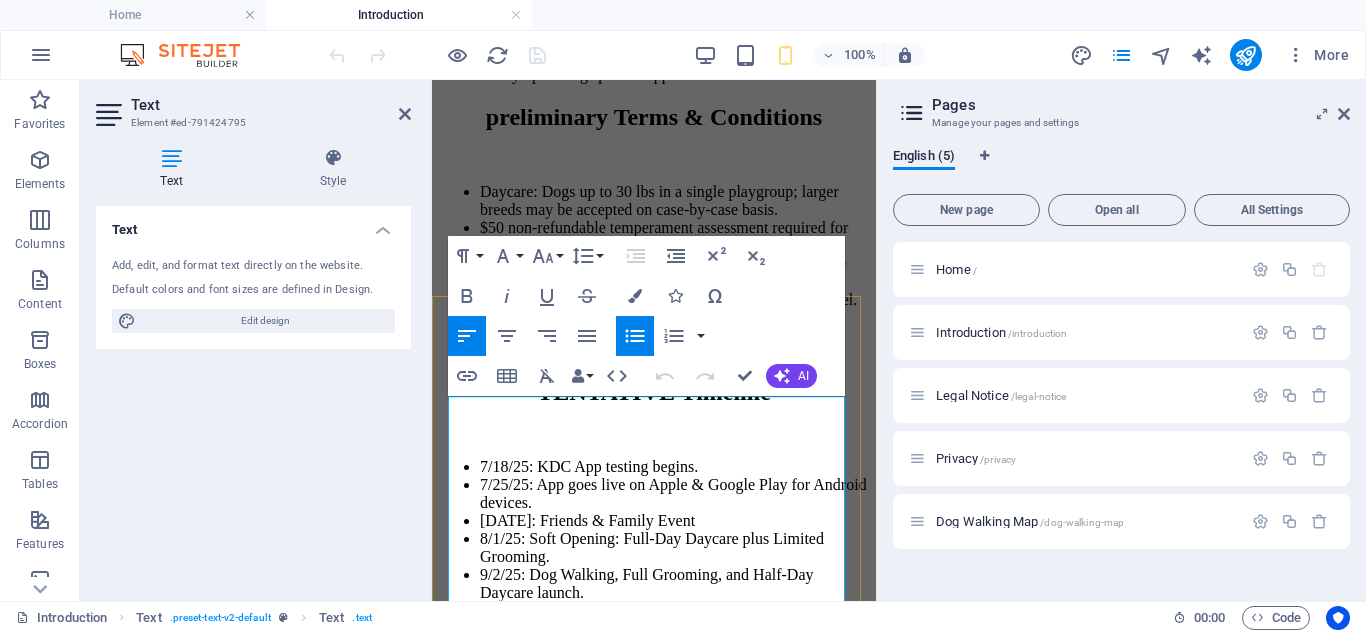 scroll, scrollTop: 968, scrollLeft: 0, axis: vertical 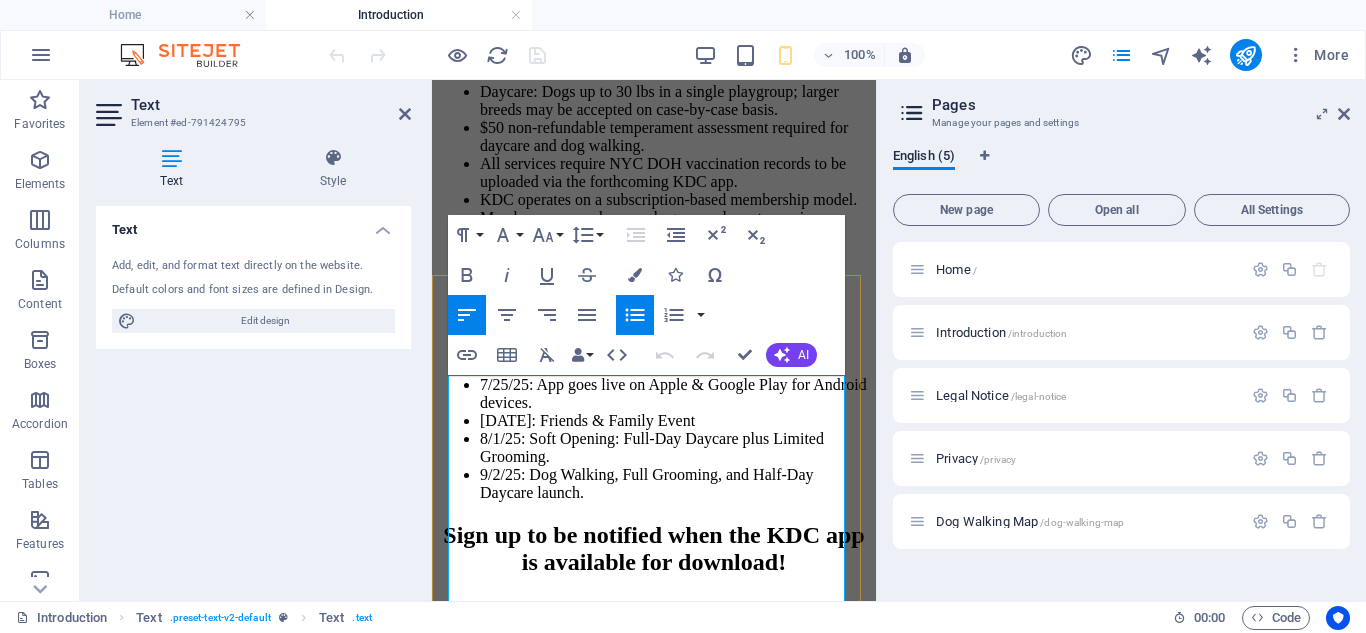 click on "$50 non-refundable temperament assessment required for daycare and dog walking." at bounding box center (674, 137) 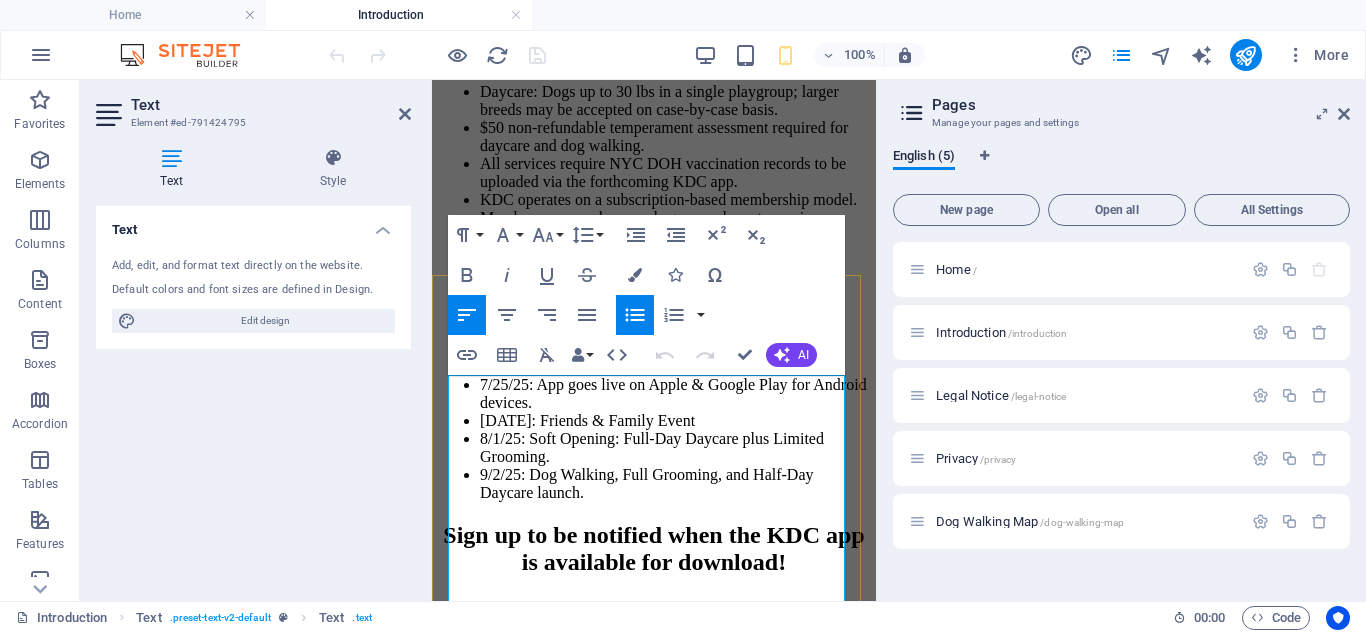 type 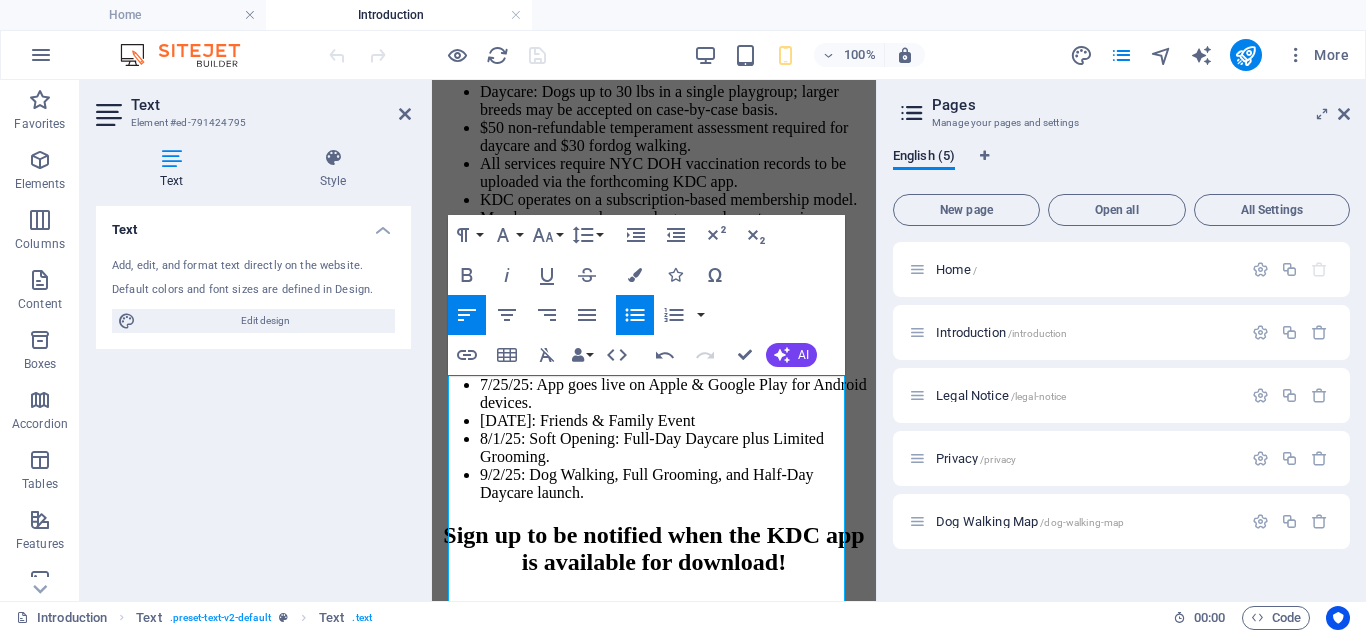 click on "English (5)" at bounding box center (1121, 167) 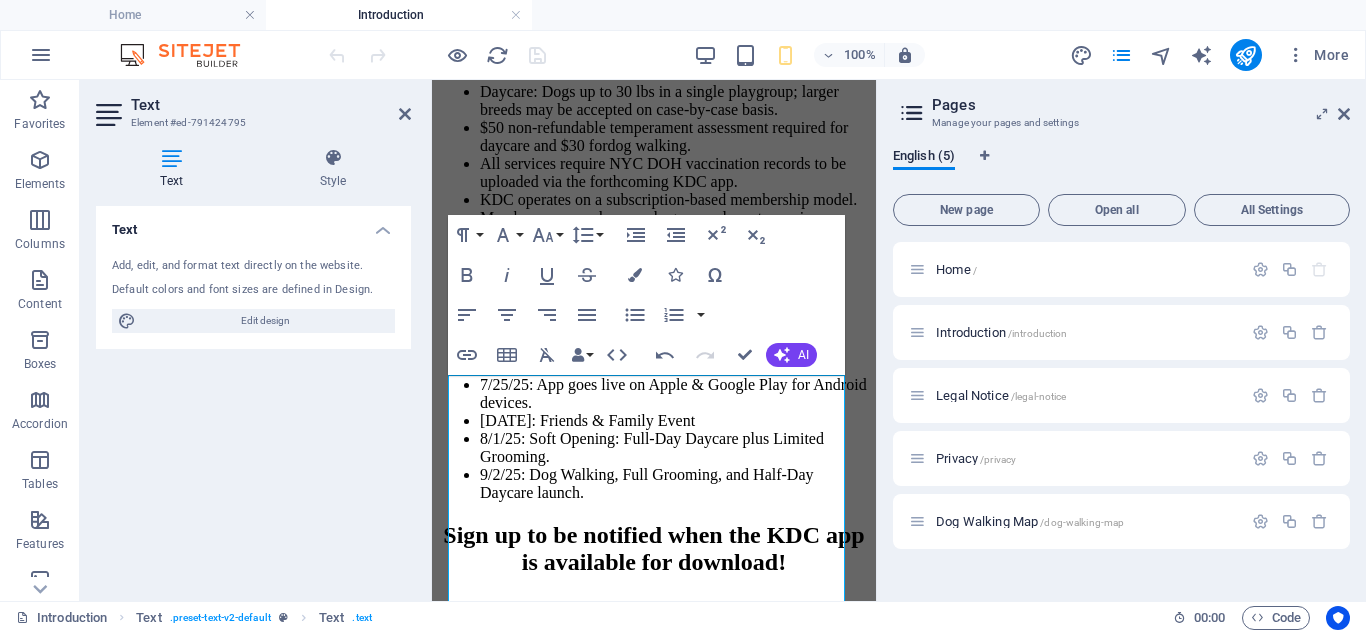 click on "100% More" at bounding box center (841, 55) 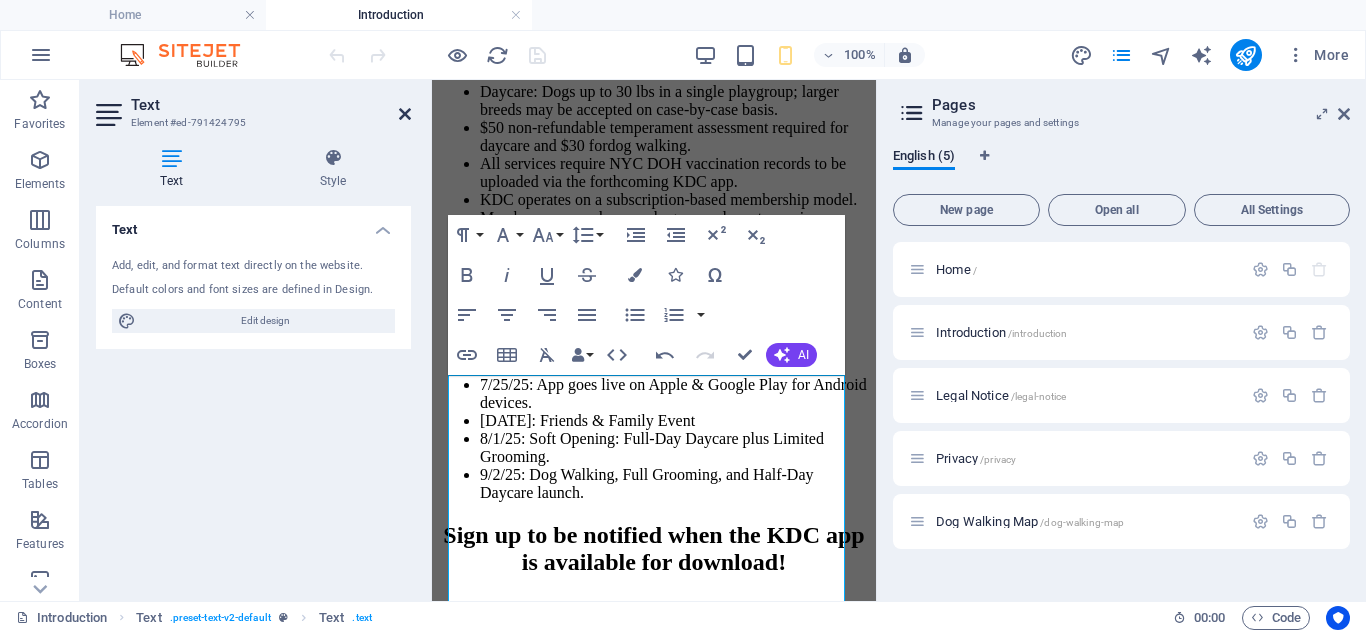 click at bounding box center (405, 114) 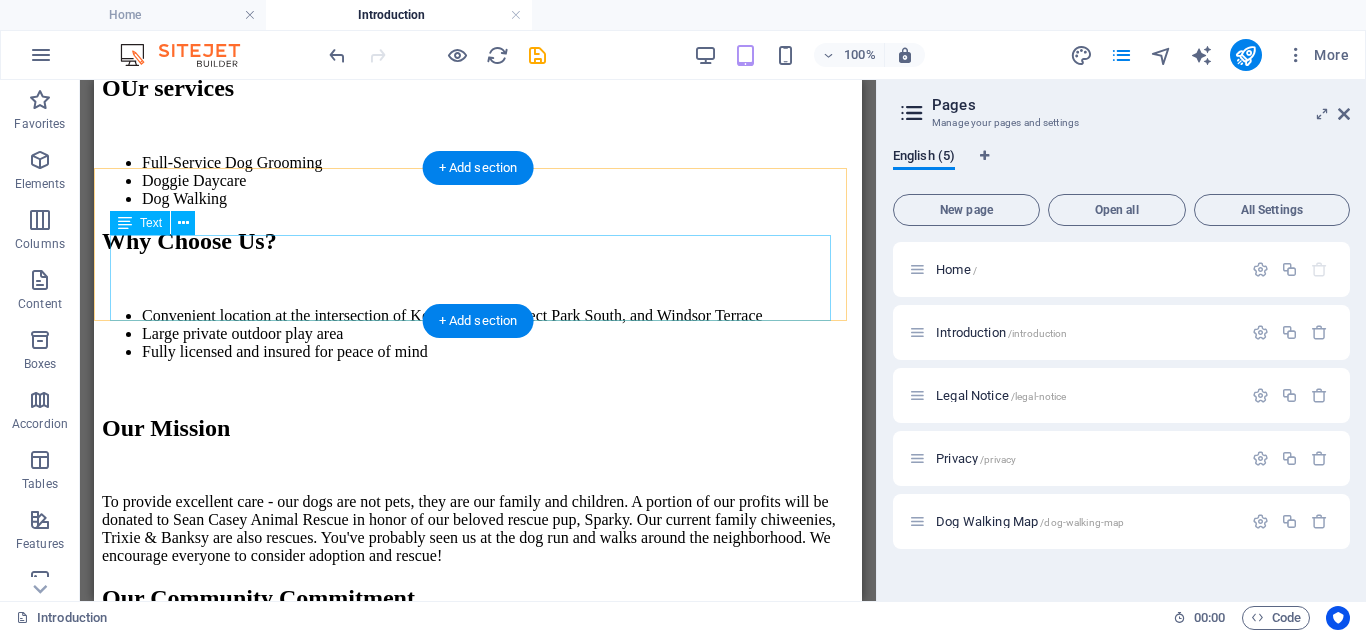 scroll, scrollTop: 0, scrollLeft: 0, axis: both 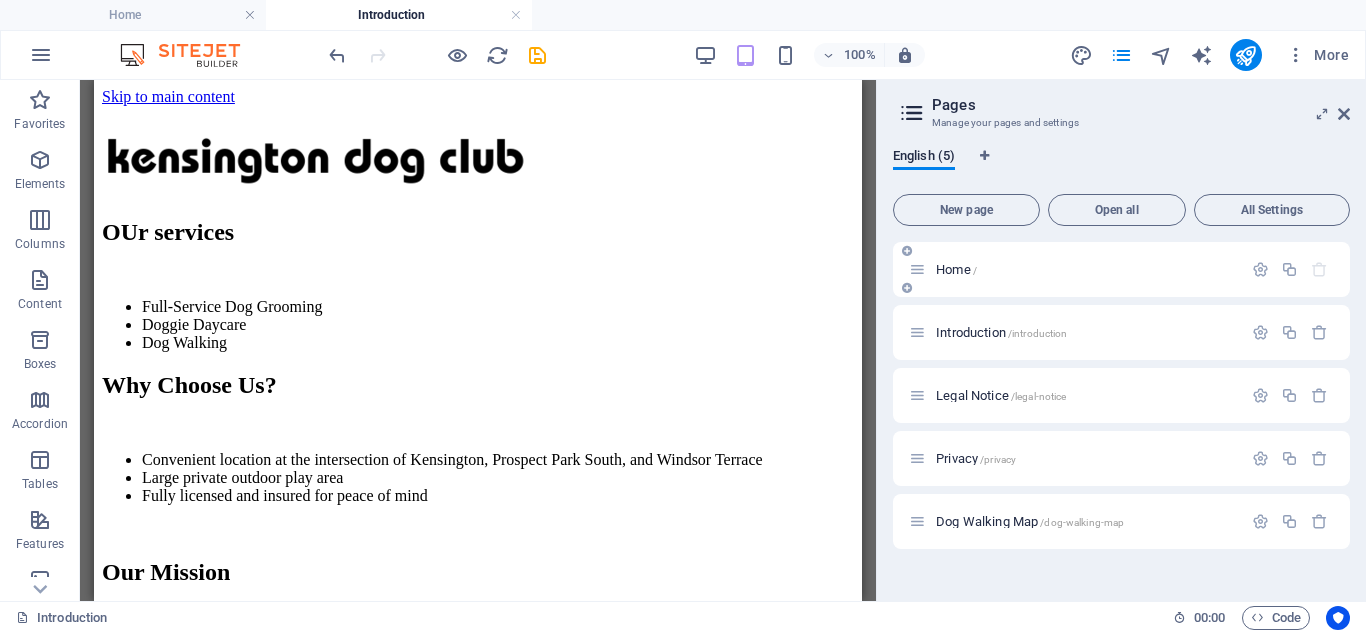 click on "Home /" at bounding box center [956, 269] 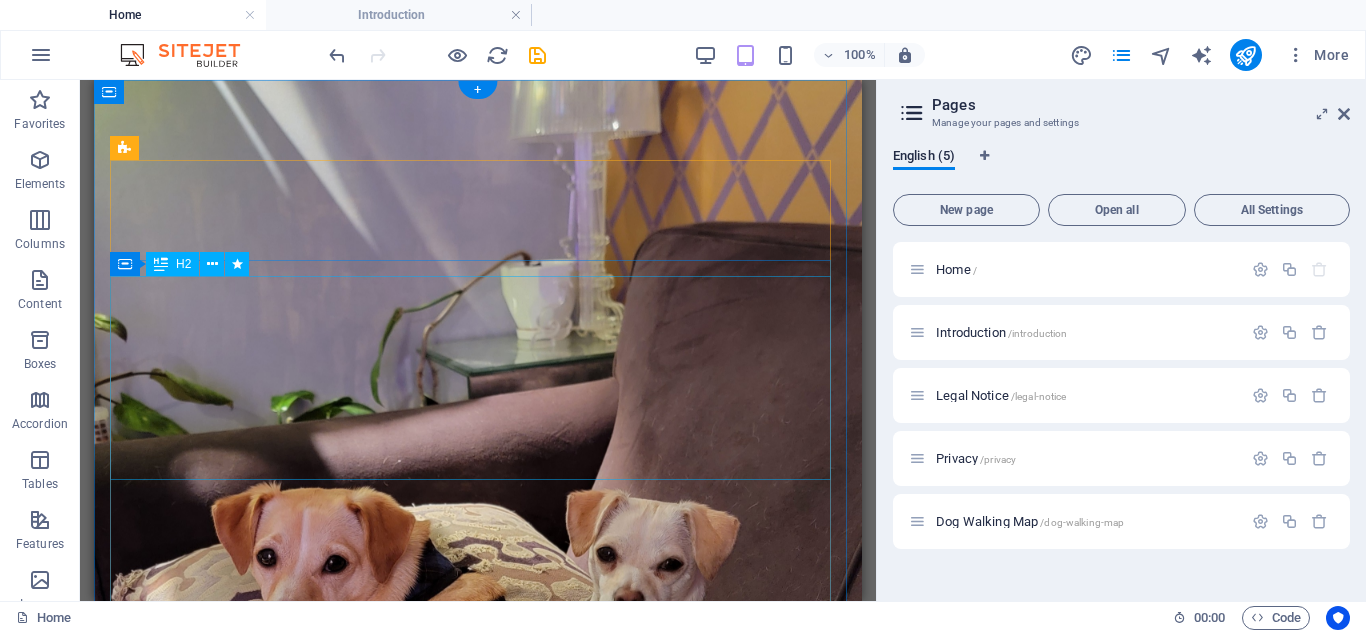 scroll, scrollTop: 0, scrollLeft: 0, axis: both 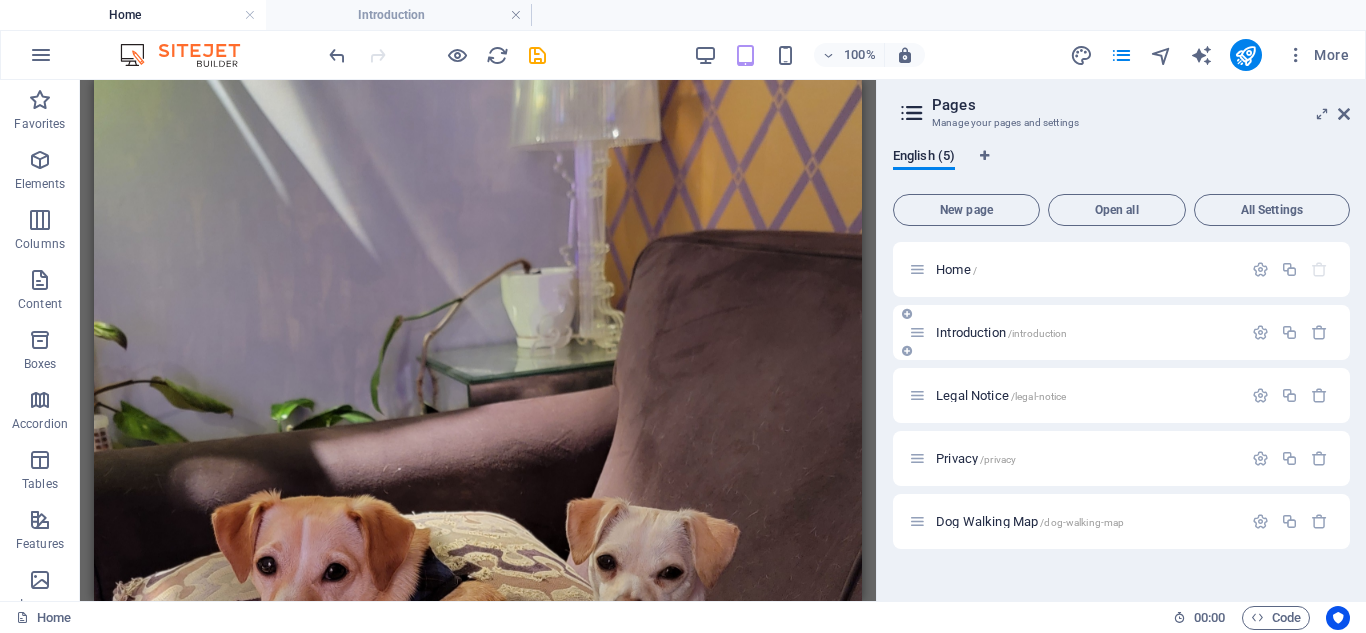 click on "Introduction /introduction" at bounding box center [1001, 332] 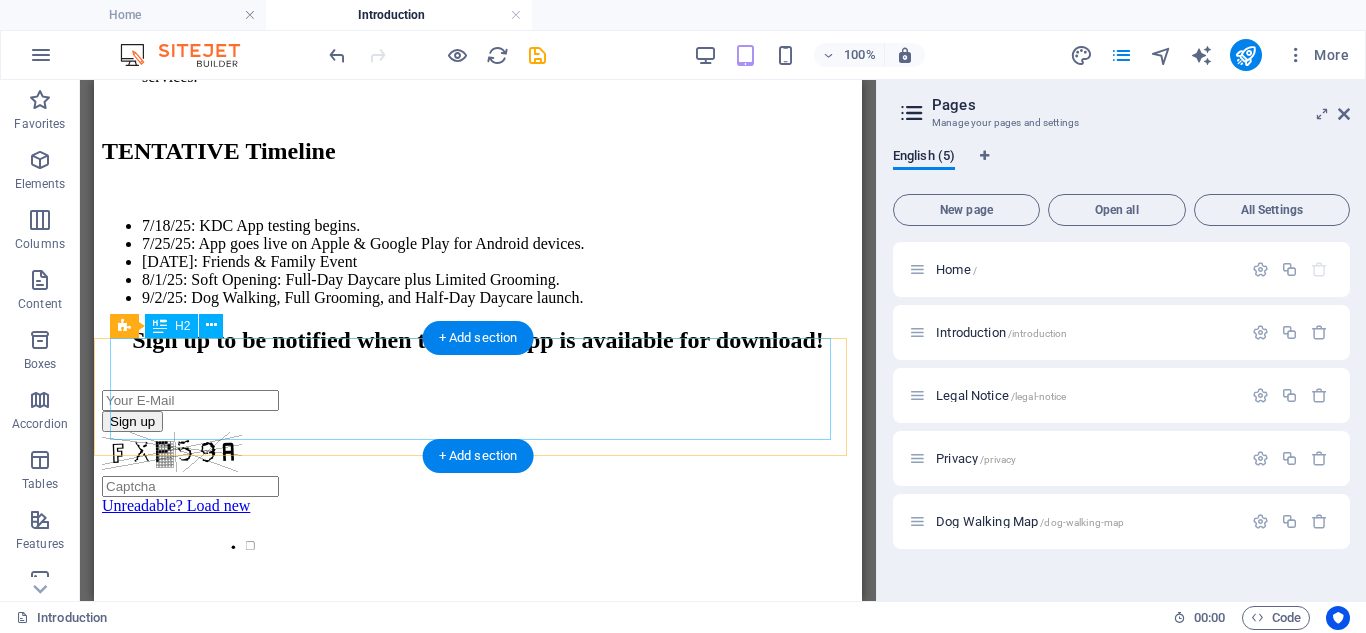 scroll, scrollTop: 1259, scrollLeft: 0, axis: vertical 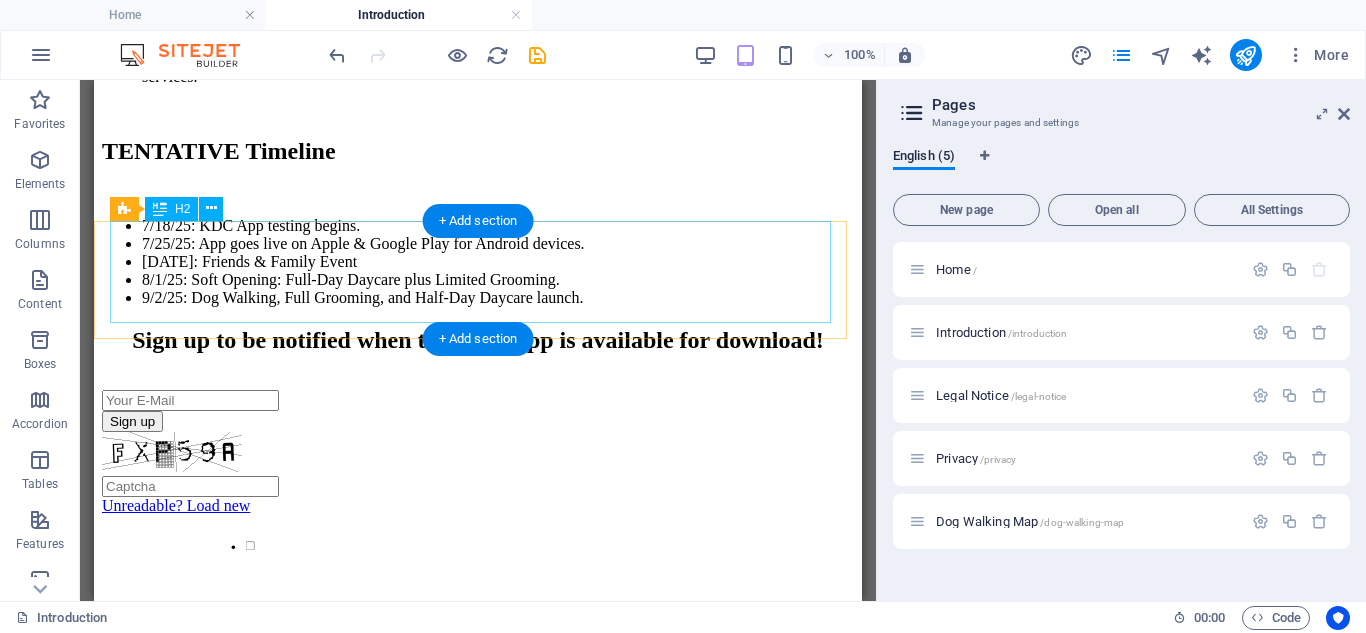 click on "Sign up to be notified when the KDC app is available for download!" at bounding box center [478, 340] 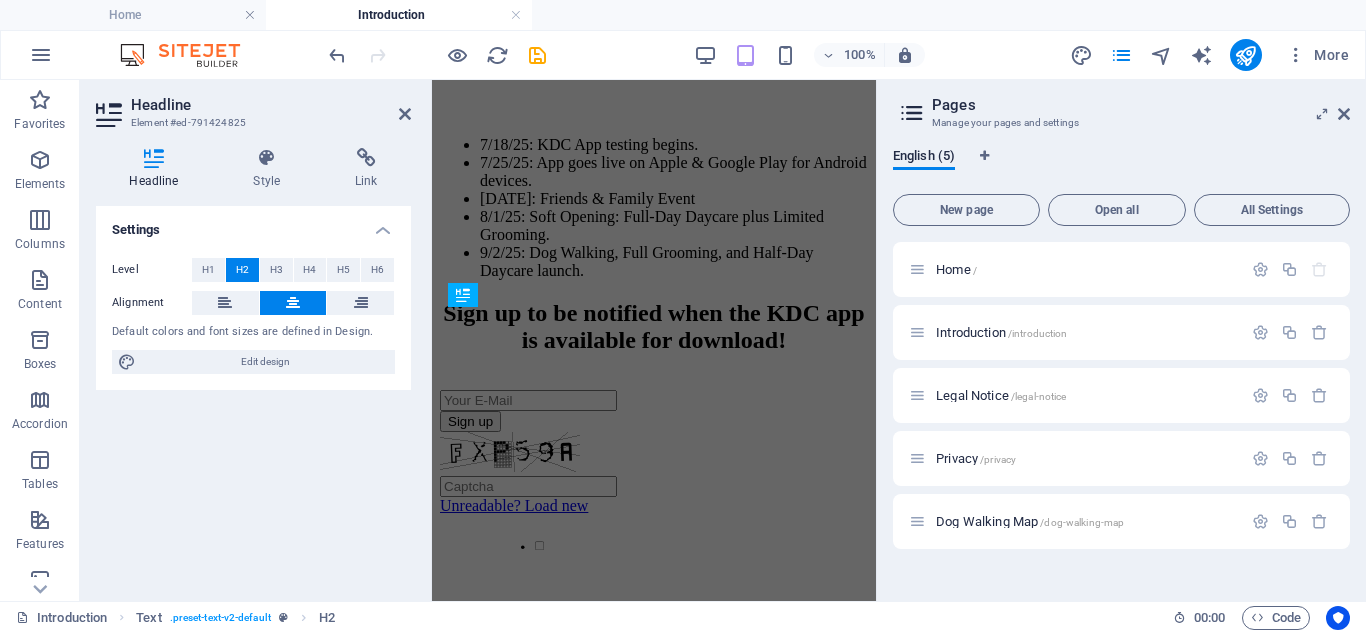 scroll, scrollTop: 1715, scrollLeft: 0, axis: vertical 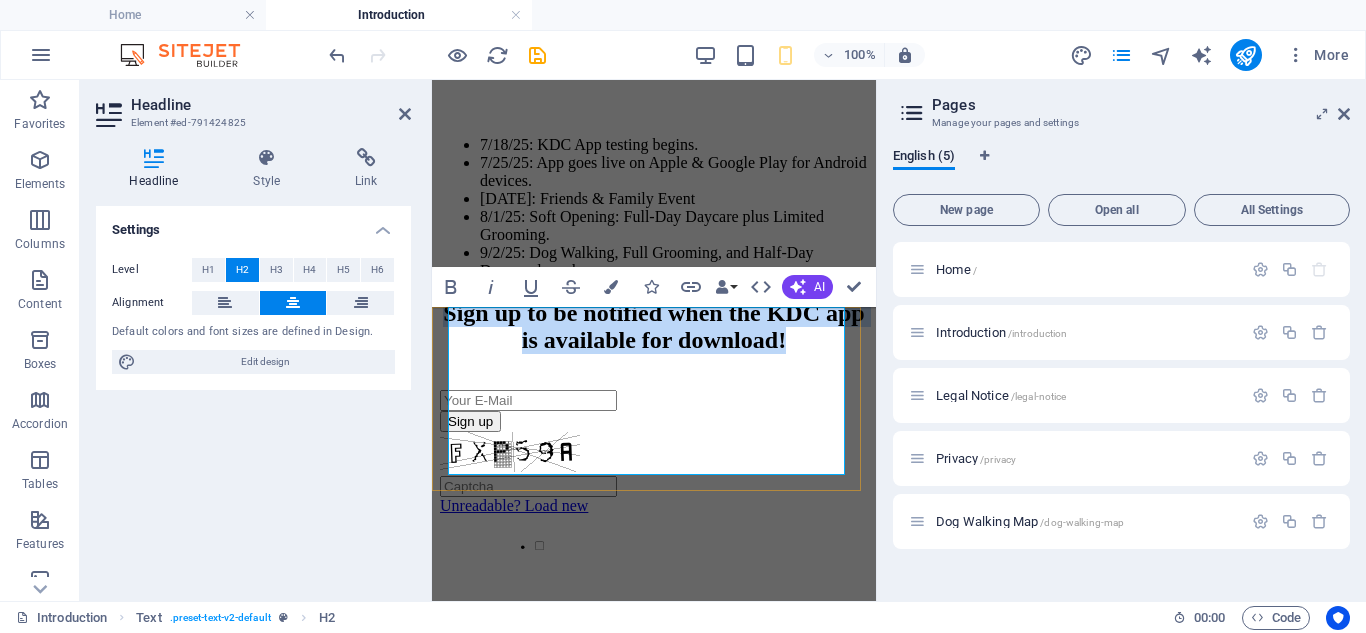 click on "Sign up to be notified when the KDC app is available for download!" at bounding box center (654, 327) 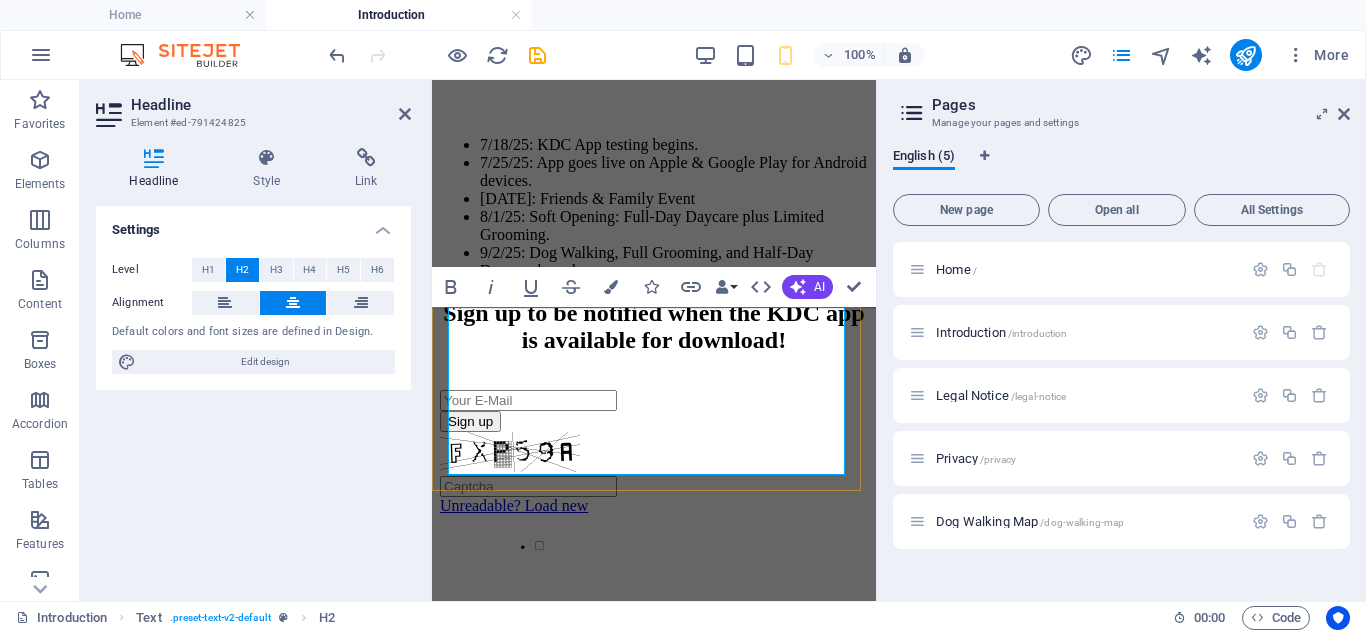 click on "Sign up to be notified when the KDC app is available for download!" at bounding box center [654, 327] 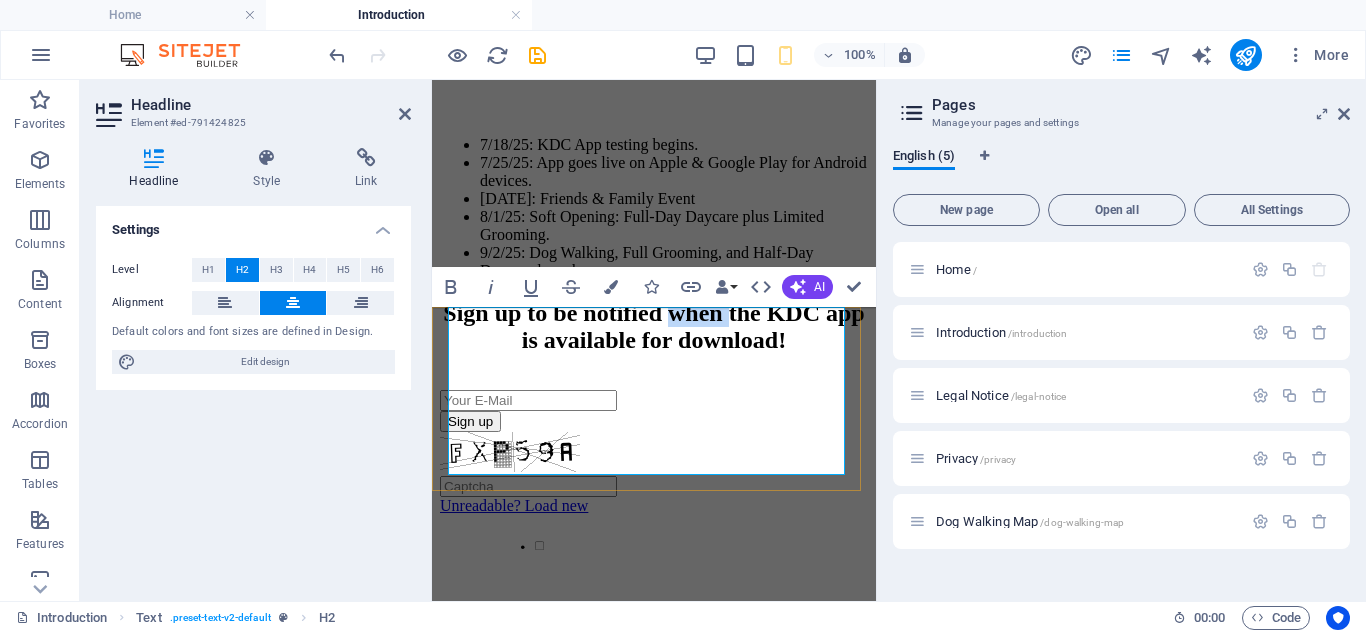 click on "Sign up to be notified when the KDC app is available for download!" at bounding box center [654, 327] 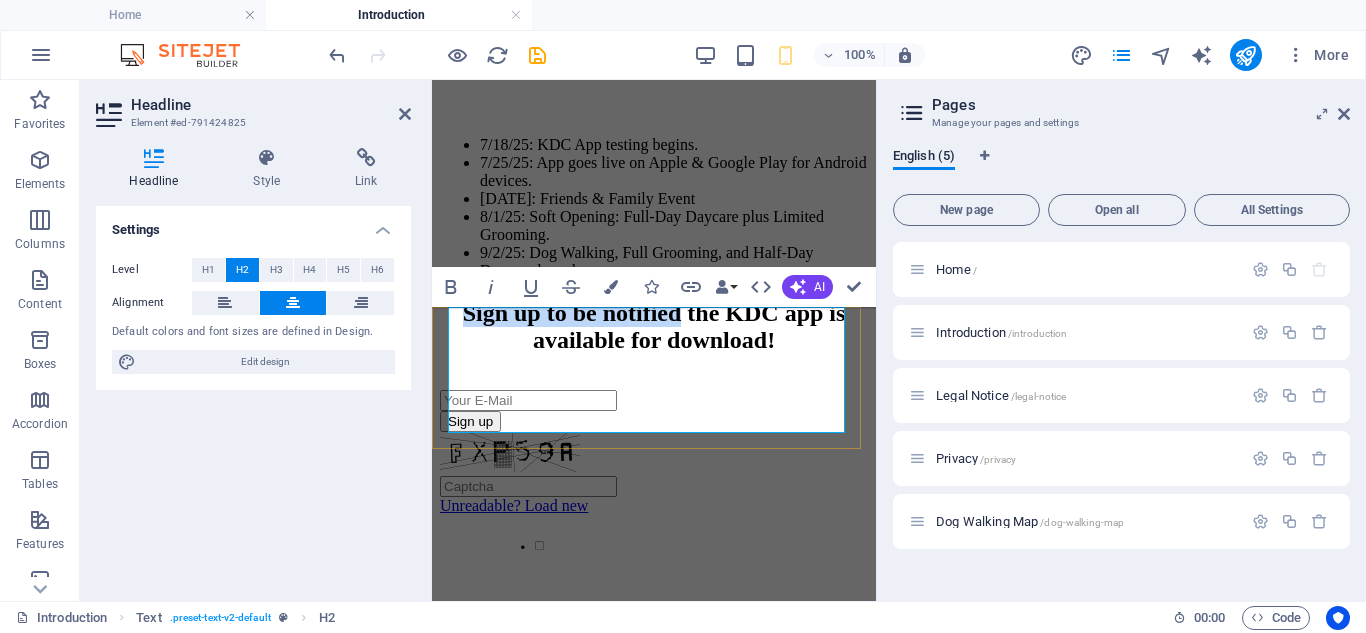 drag, startPoint x: 464, startPoint y: 322, endPoint x: 834, endPoint y: 317, distance: 370.03378 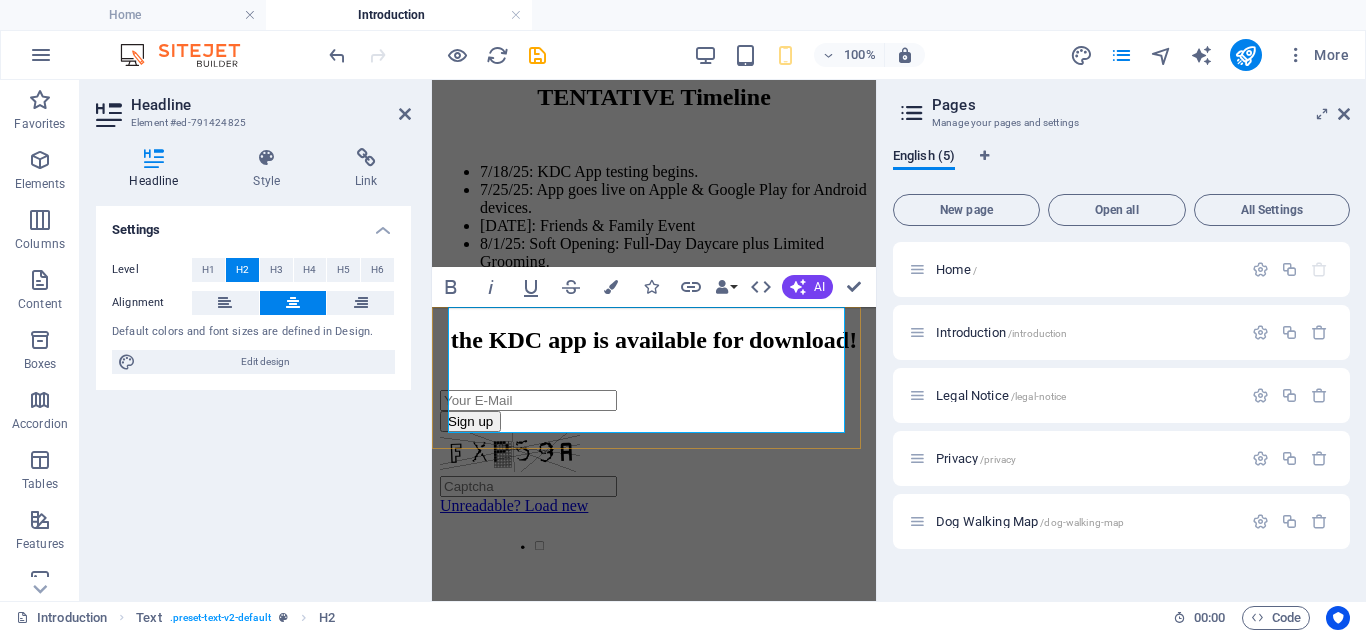 click on "the KDC app is available for download!" at bounding box center [654, 340] 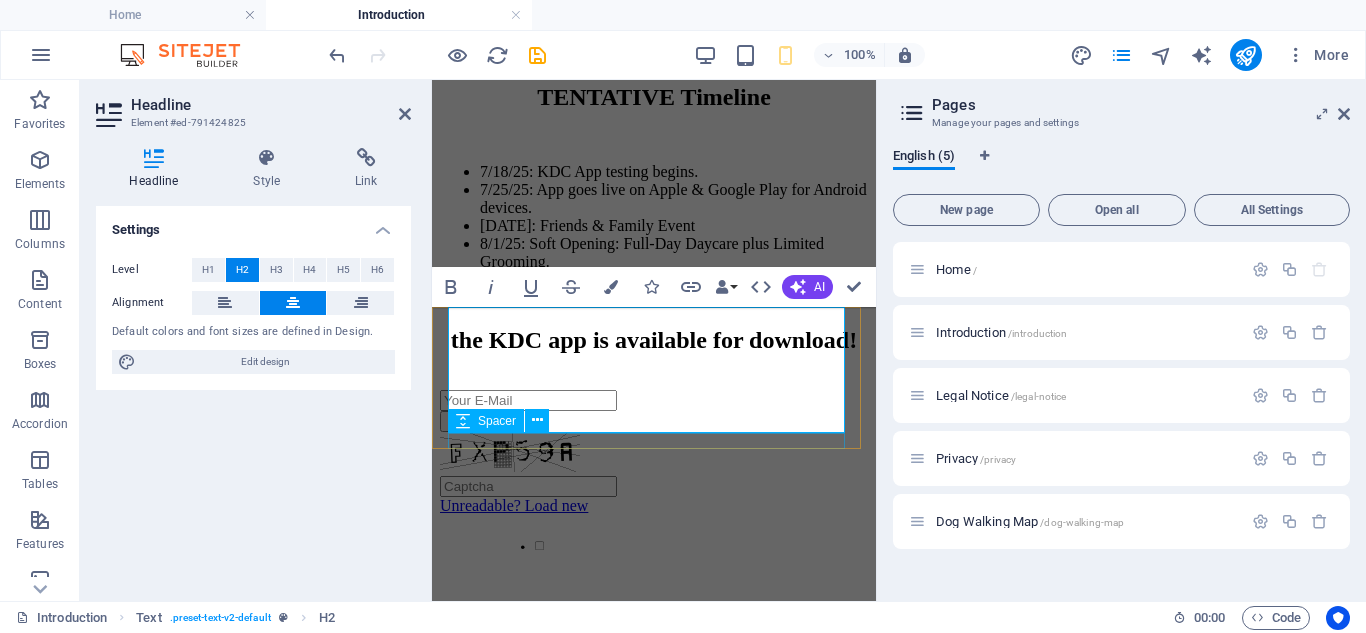 type 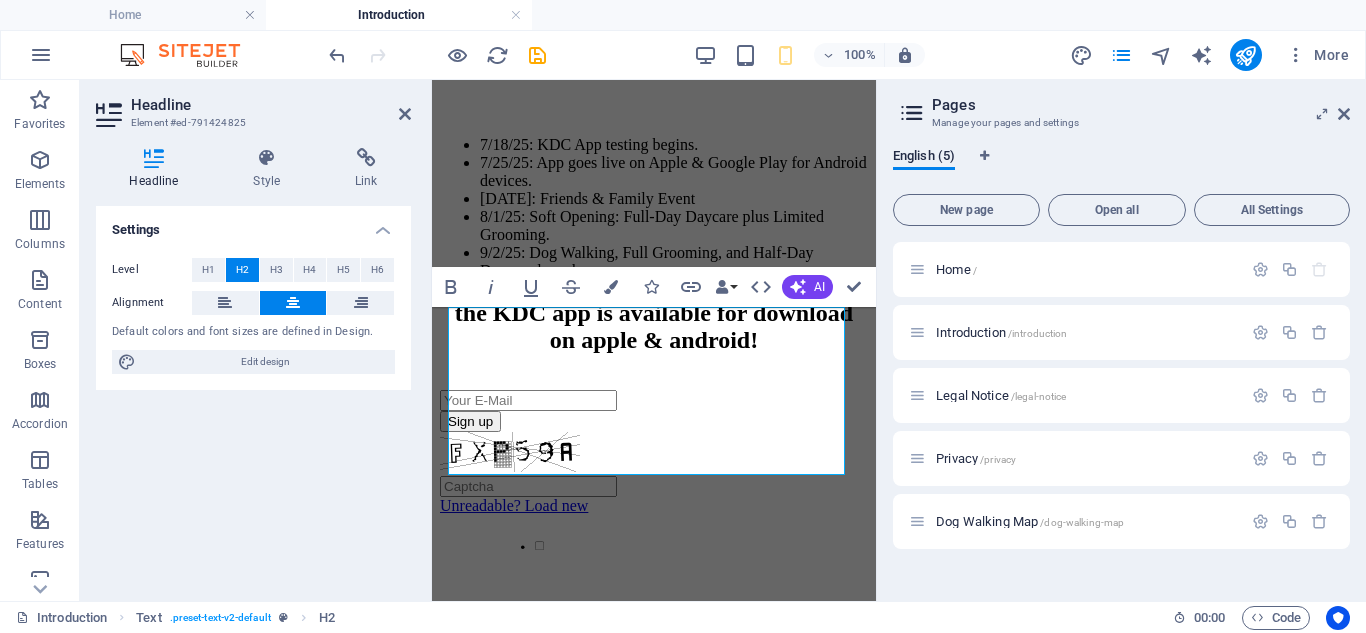 drag, startPoint x: 347, startPoint y: 481, endPoint x: 335, endPoint y: 481, distance: 12 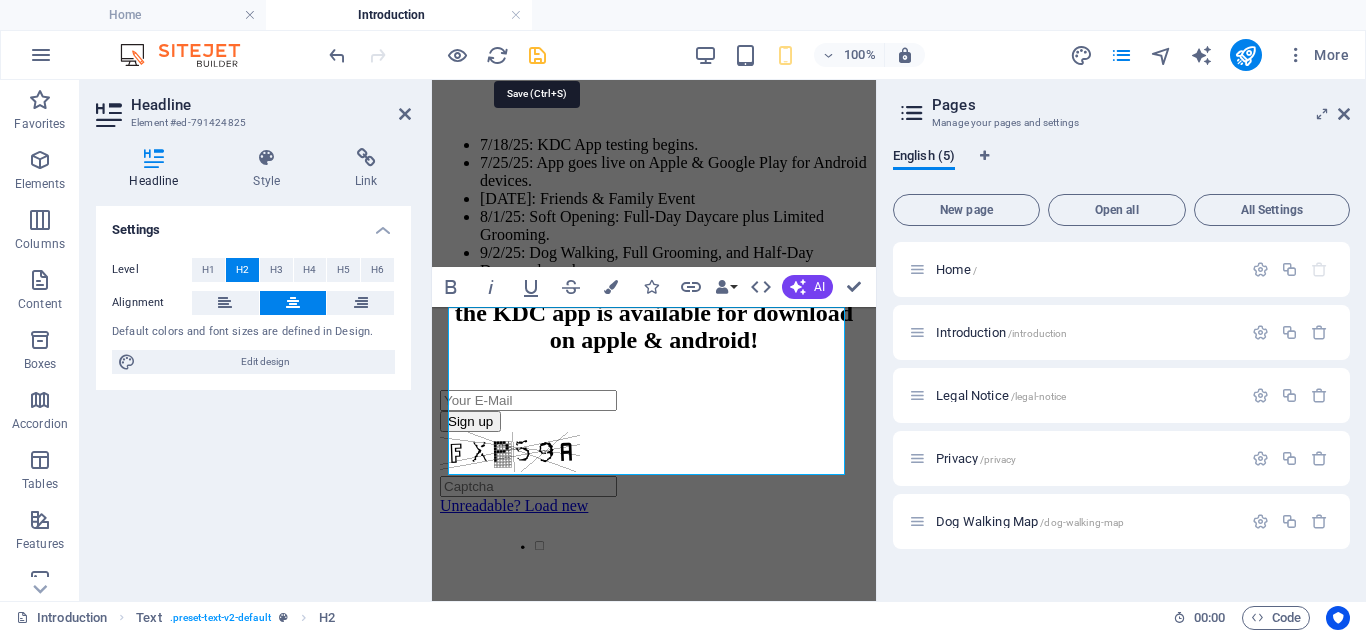 click at bounding box center [537, 55] 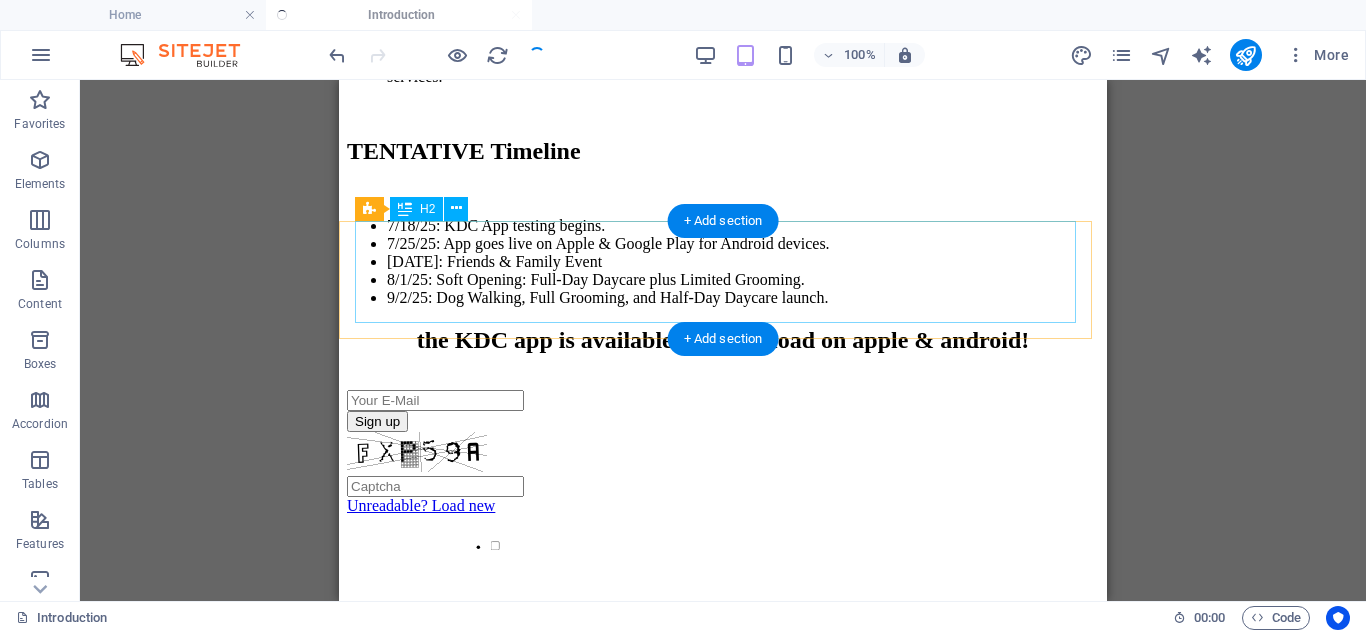 scroll, scrollTop: 1259, scrollLeft: 0, axis: vertical 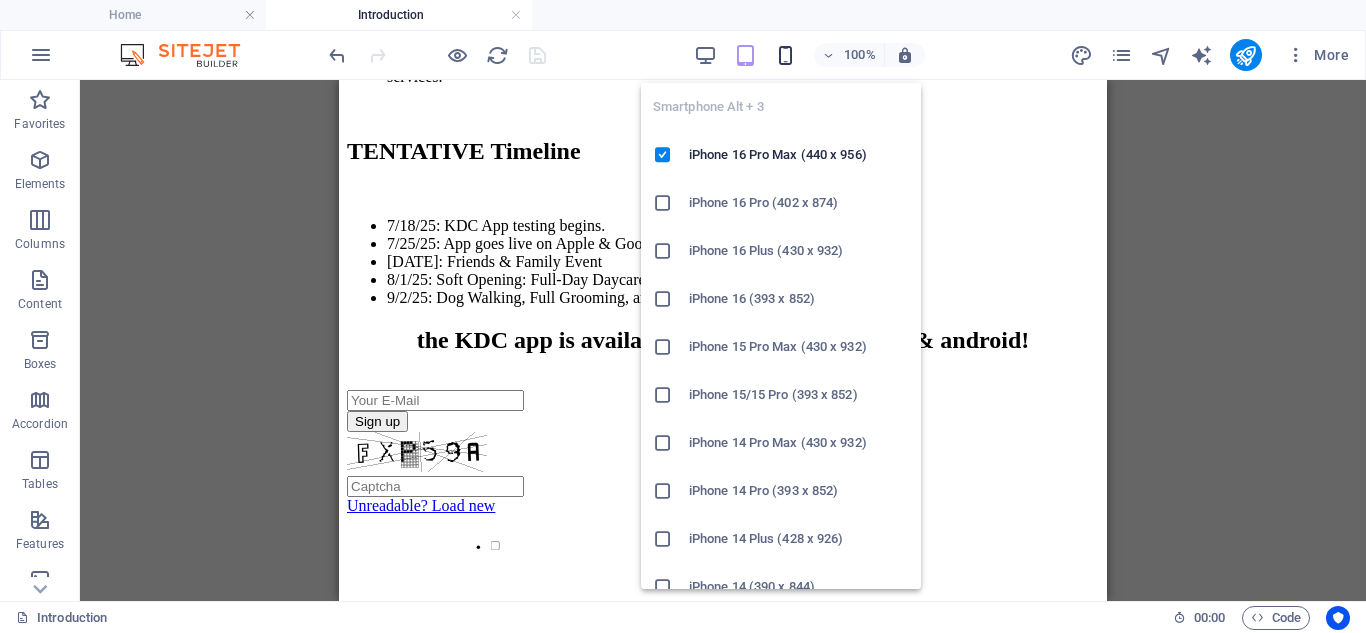 click at bounding box center [785, 55] 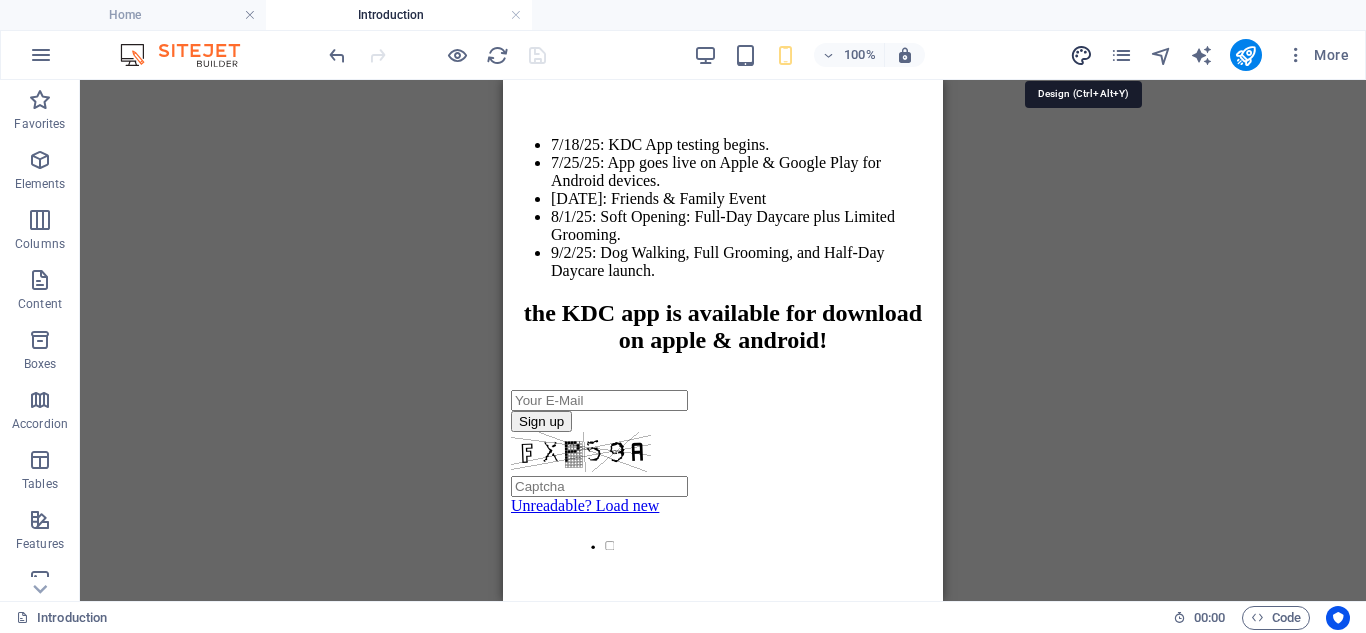 click at bounding box center (1081, 55) 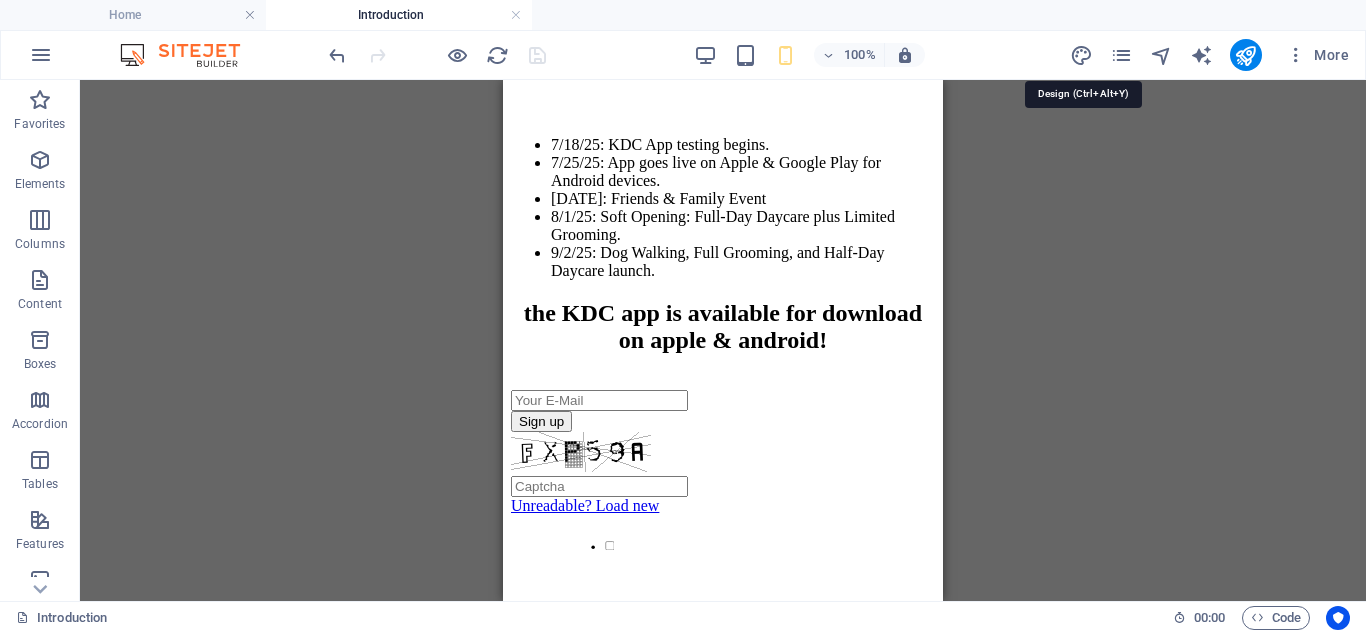 click on "More" at bounding box center [1213, 55] 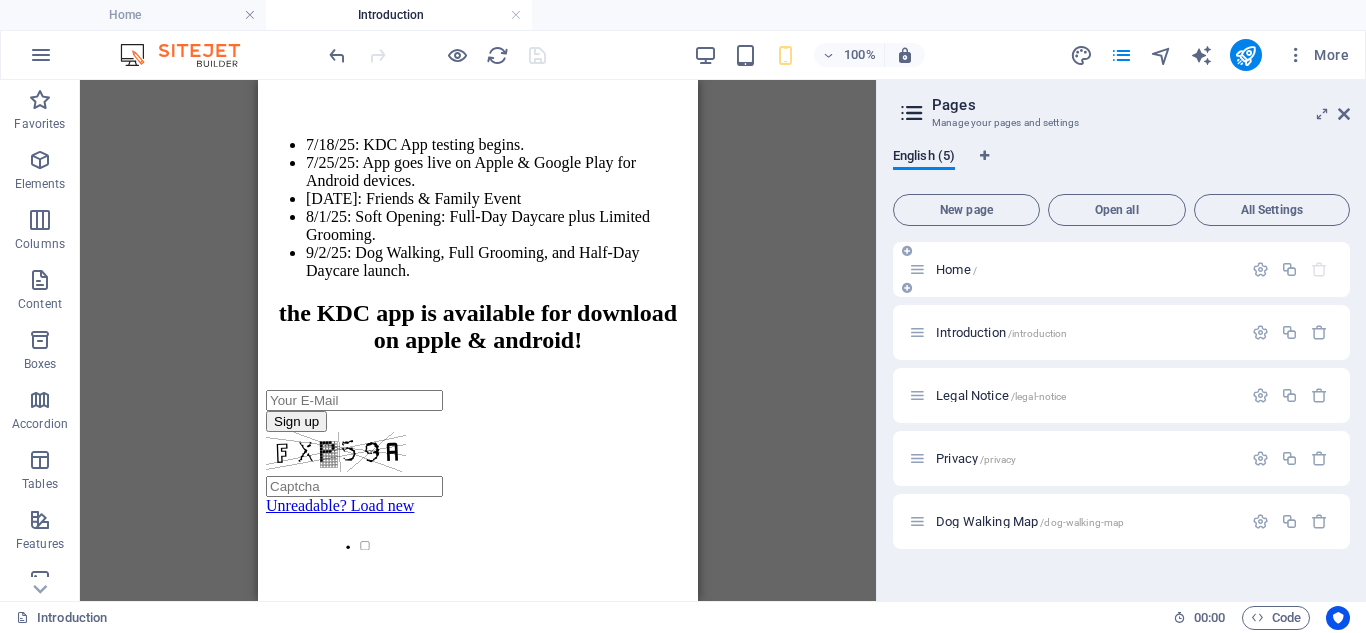 click on "Home /" at bounding box center [956, 269] 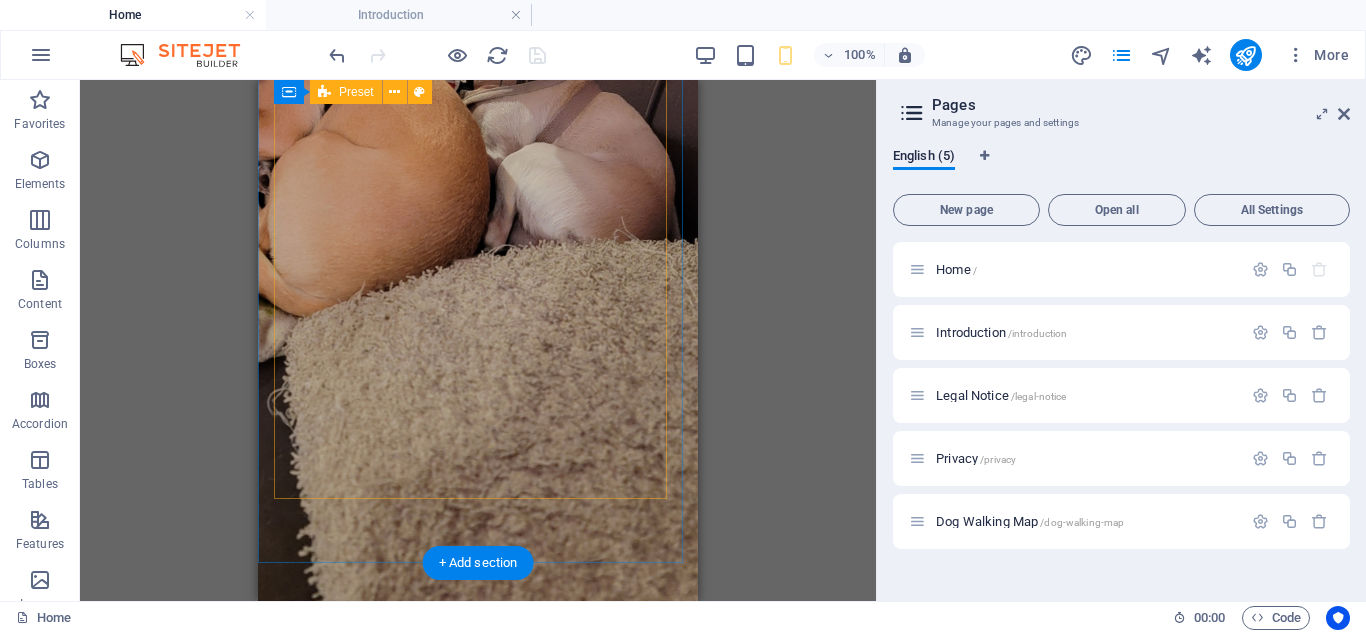 scroll, scrollTop: 700, scrollLeft: 0, axis: vertical 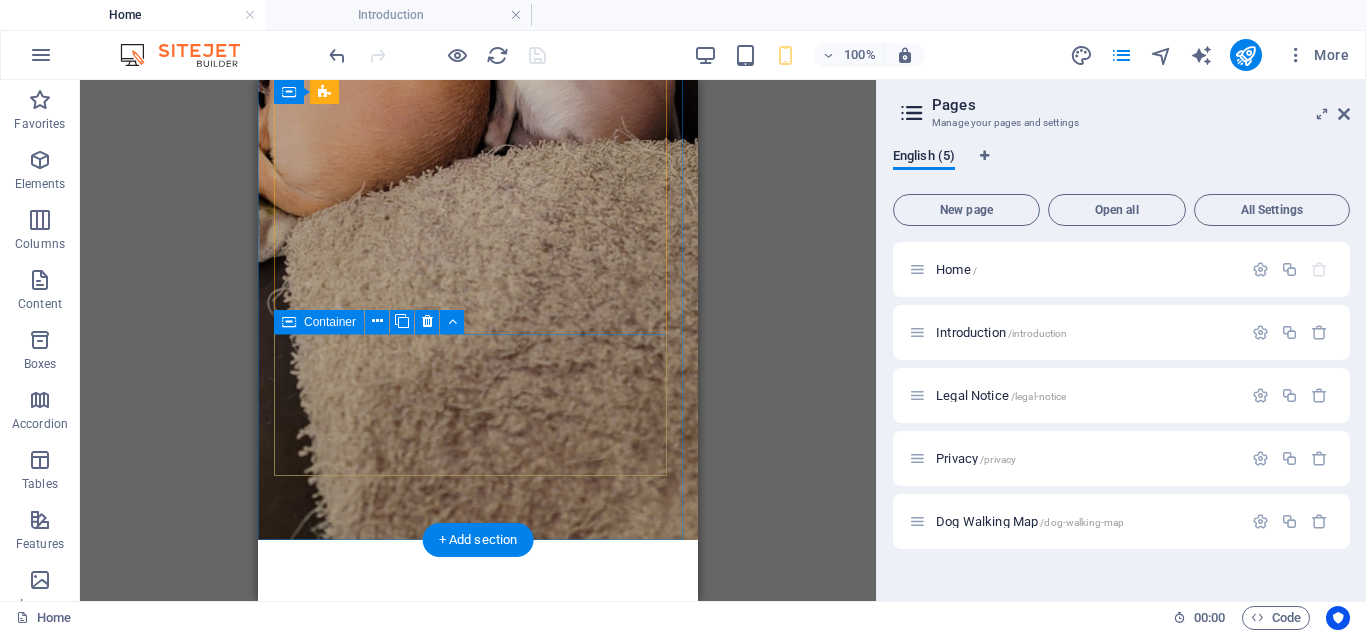 click on "Drop content here or  Add elements  Paste clipboard" at bounding box center (478, 1612) 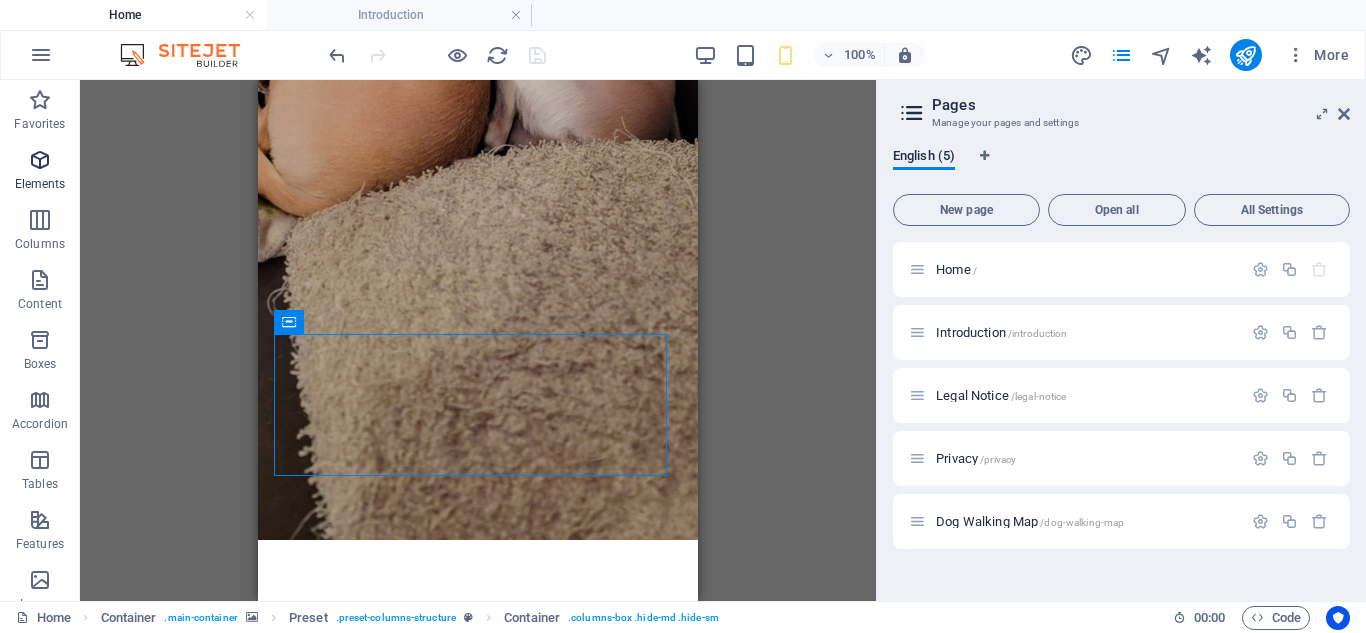click on "Elements" at bounding box center [40, 172] 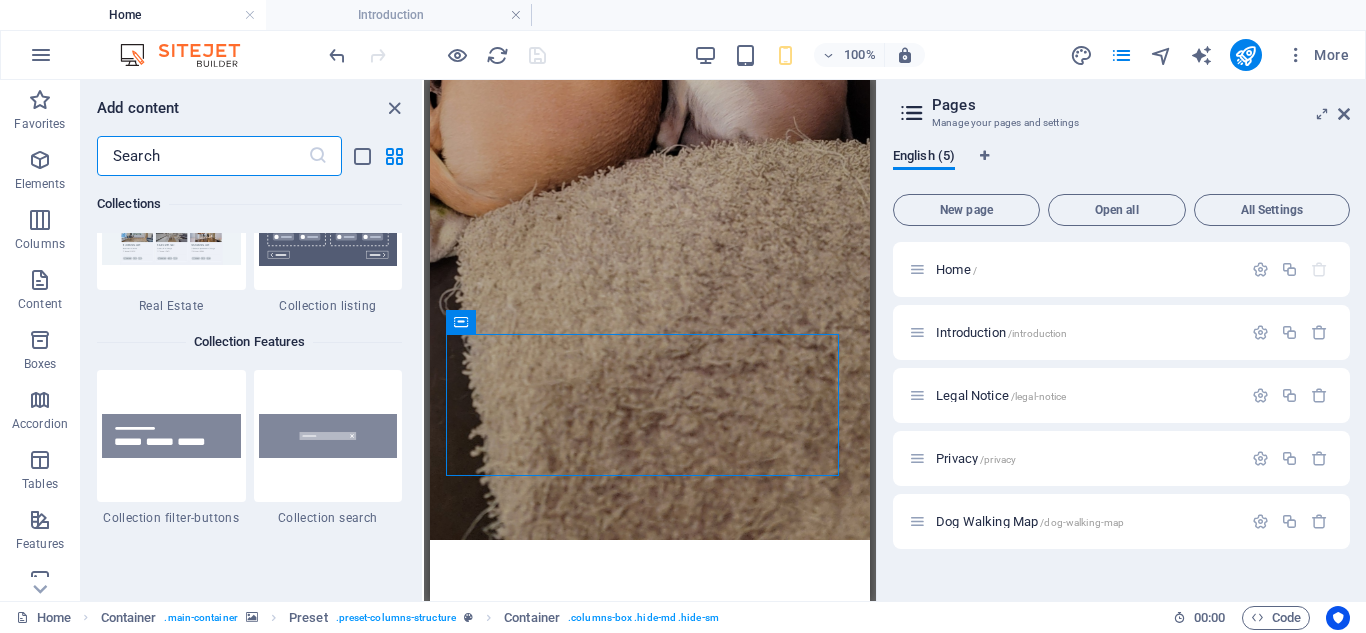 scroll, scrollTop: 19059, scrollLeft: 0, axis: vertical 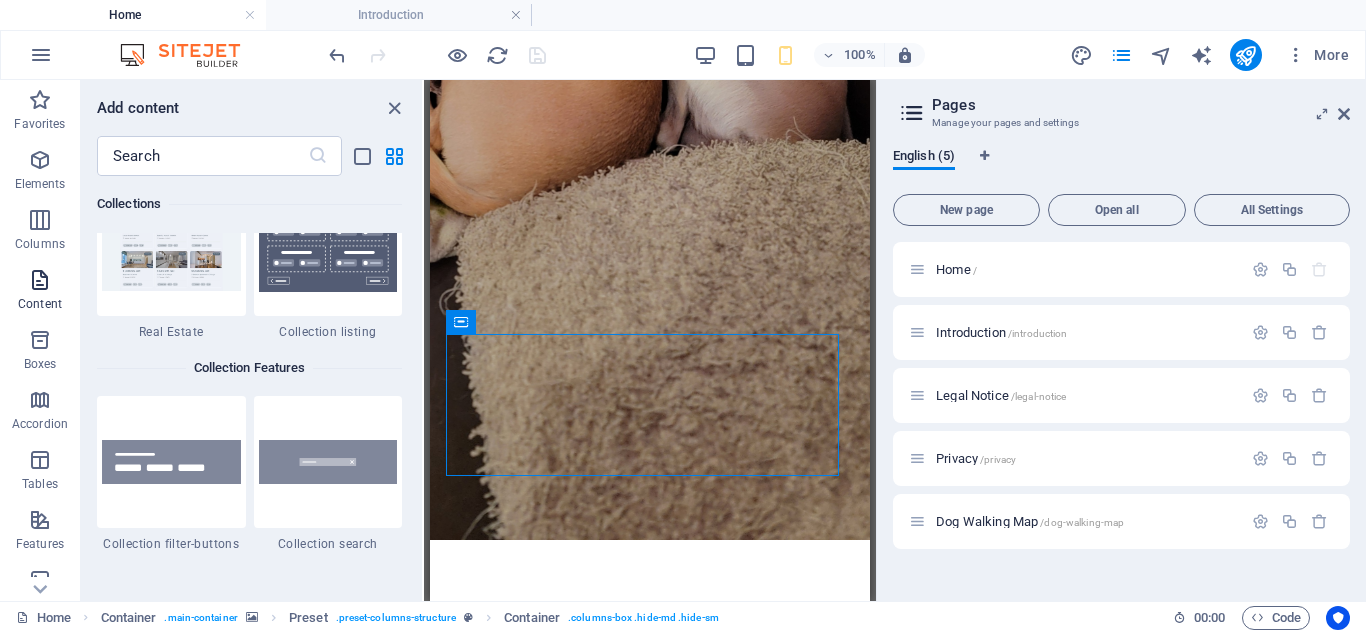 click on "Content" at bounding box center (40, 292) 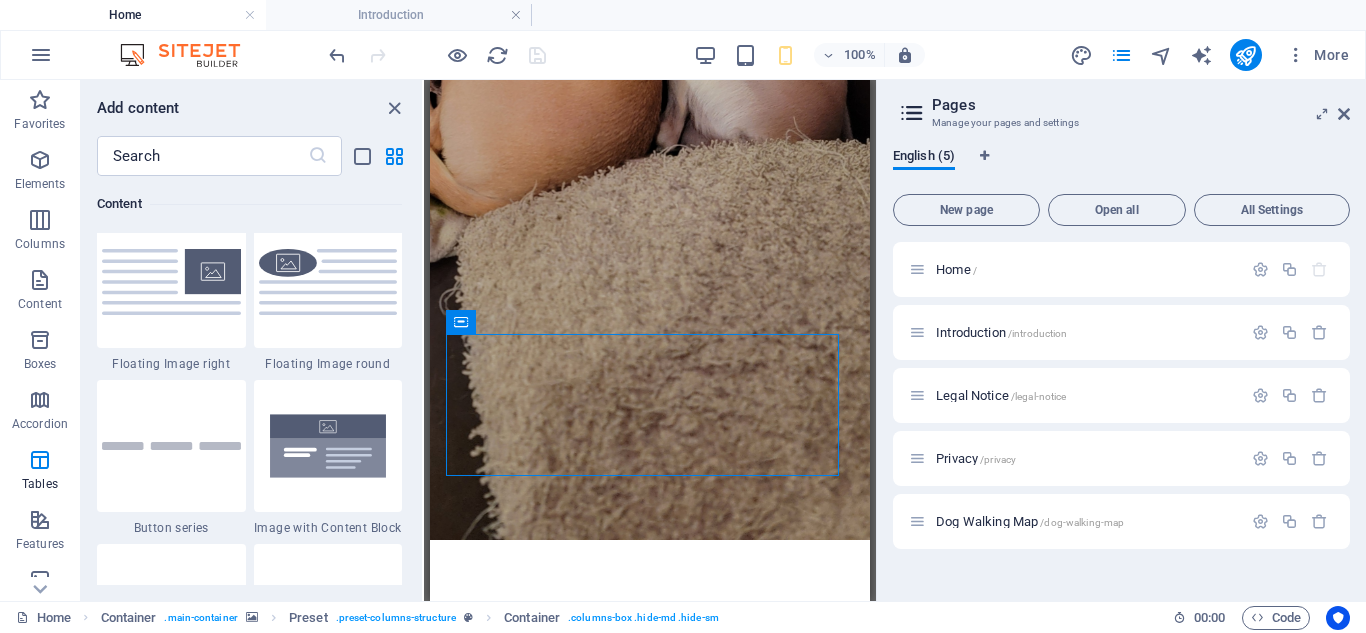 scroll, scrollTop: 4763, scrollLeft: 0, axis: vertical 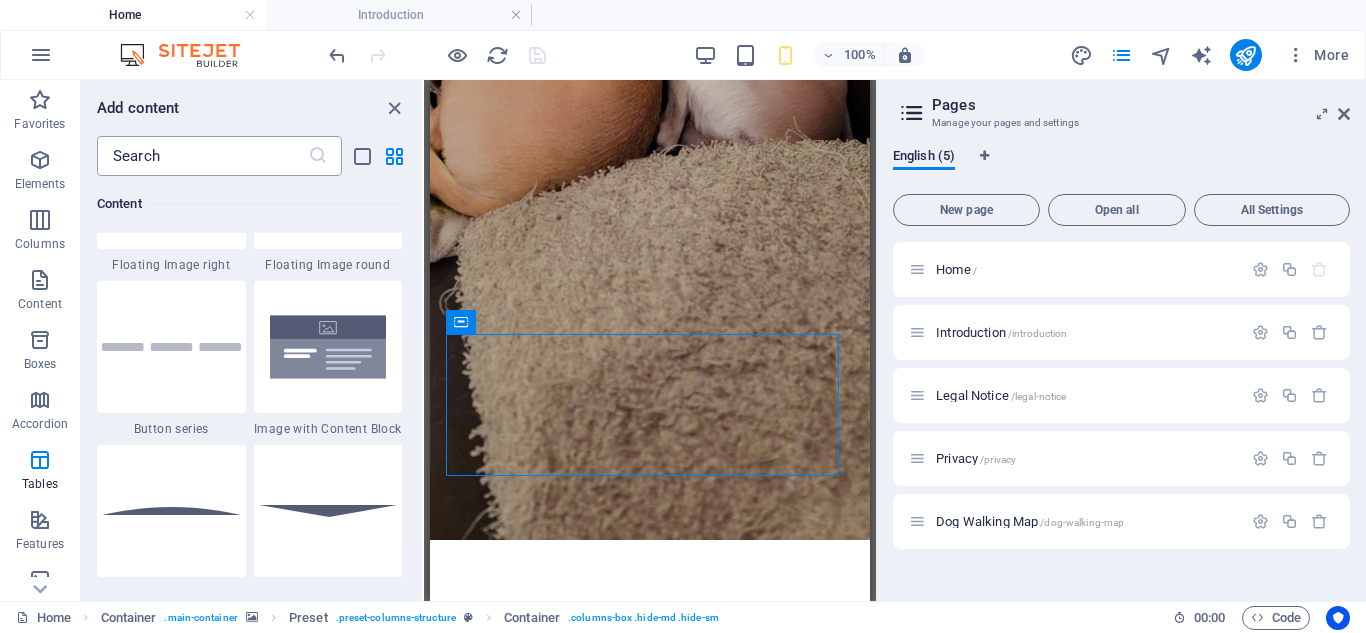 click at bounding box center [202, 156] 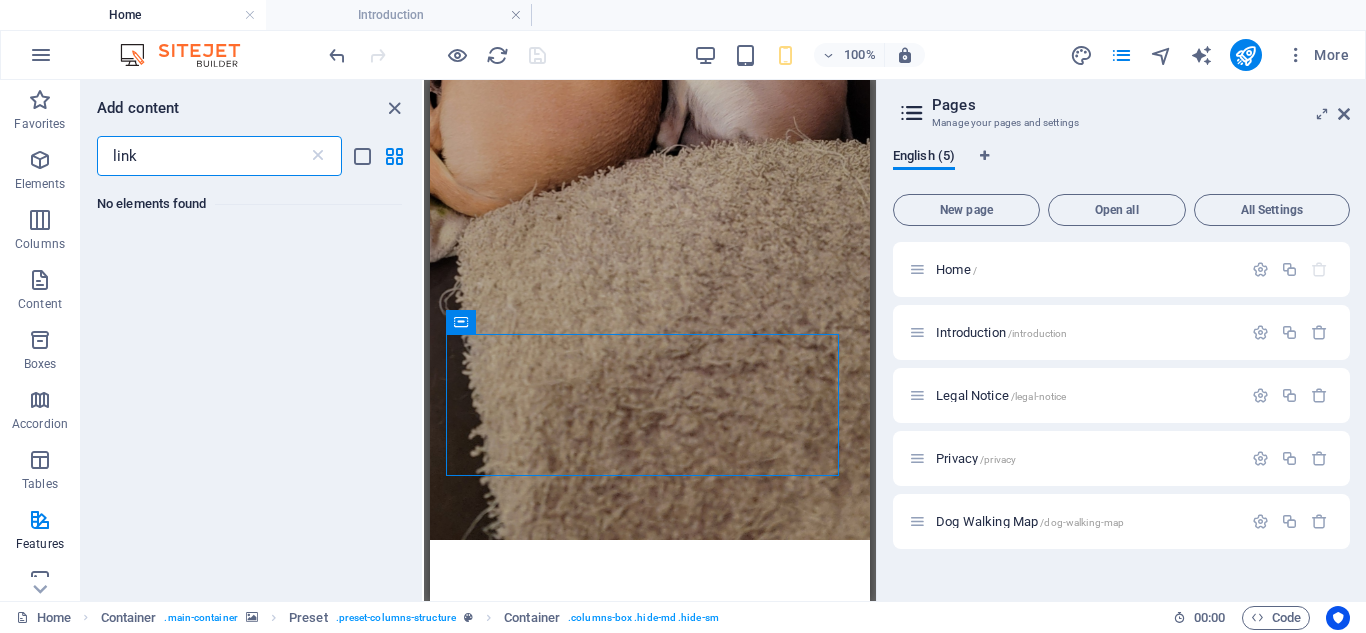 scroll, scrollTop: 0, scrollLeft: 0, axis: both 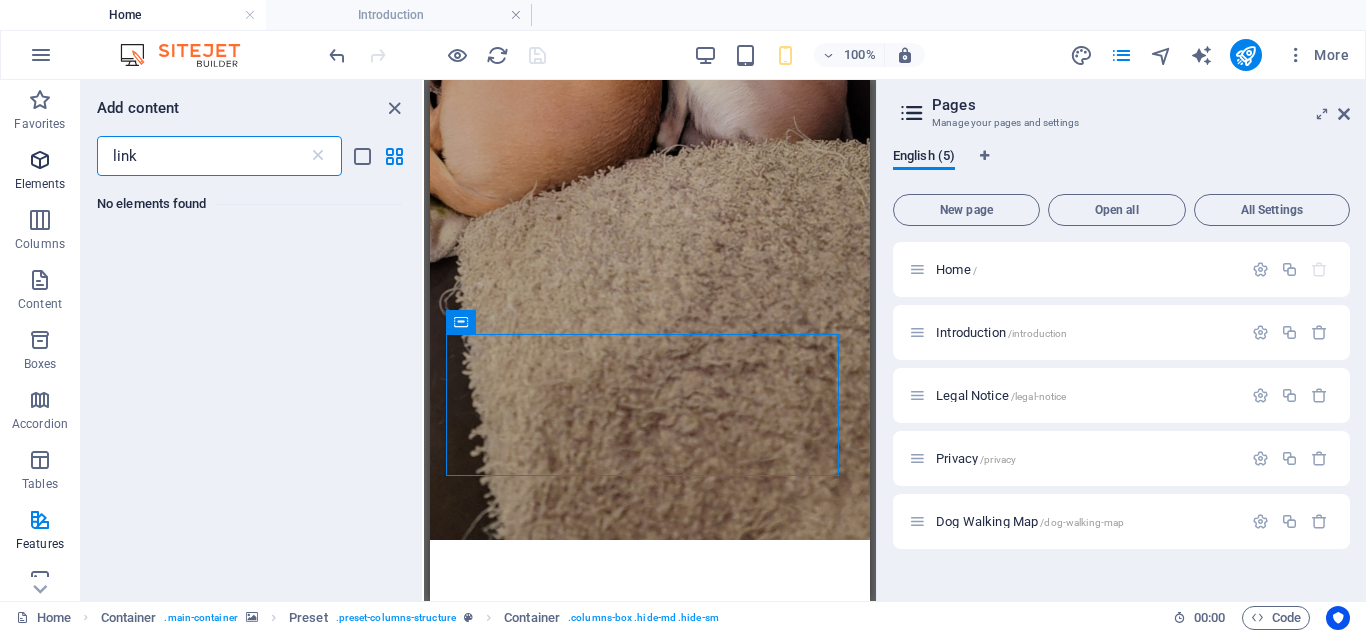 drag, startPoint x: 140, startPoint y: 155, endPoint x: 45, endPoint y: 144, distance: 95.63472 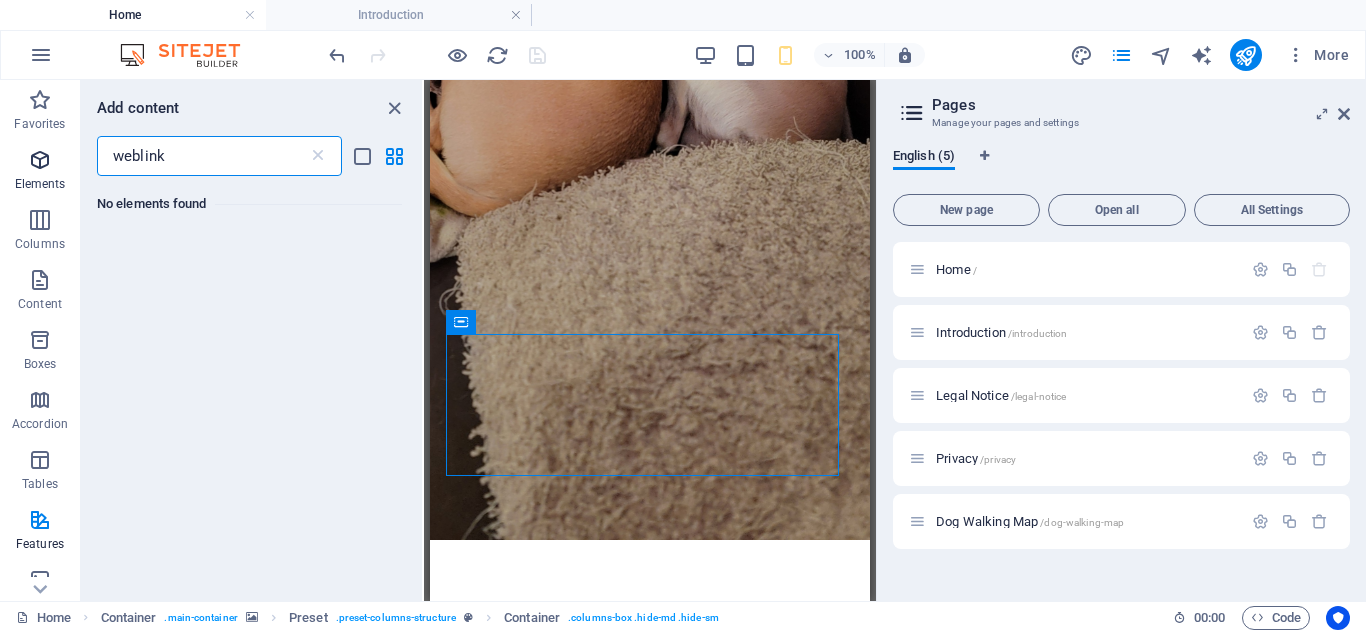 type on "weblink" 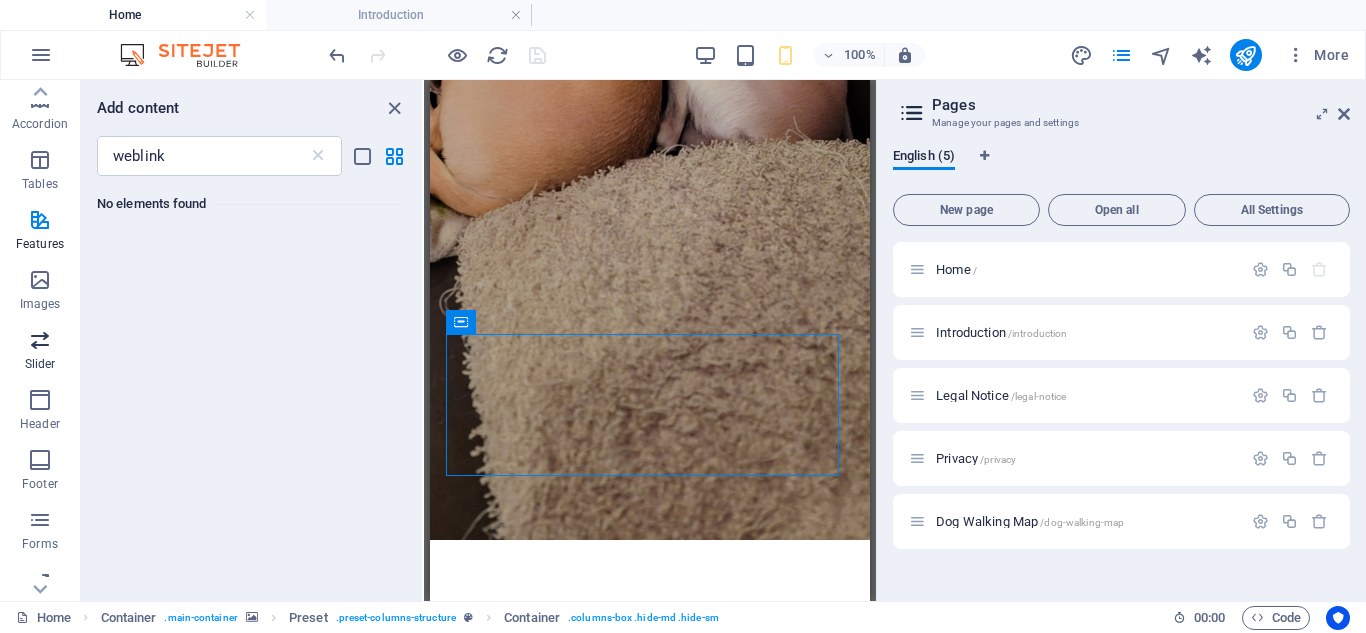 scroll, scrollTop: 379, scrollLeft: 0, axis: vertical 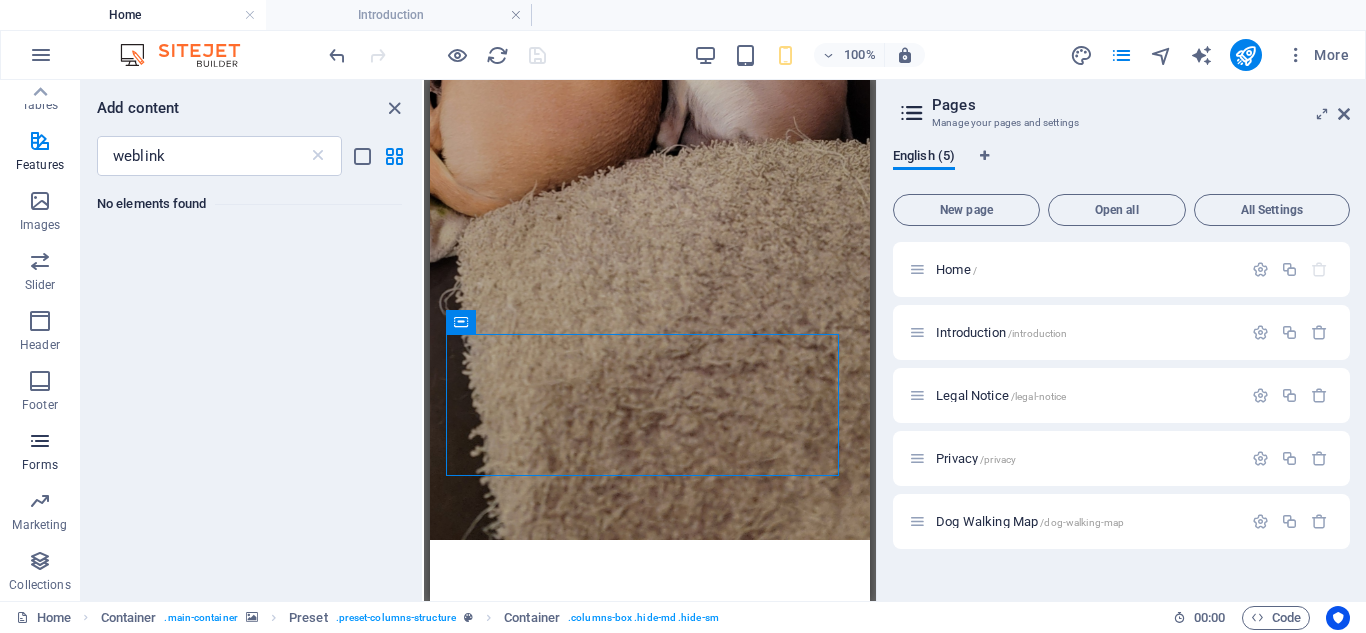 click at bounding box center [40, 441] 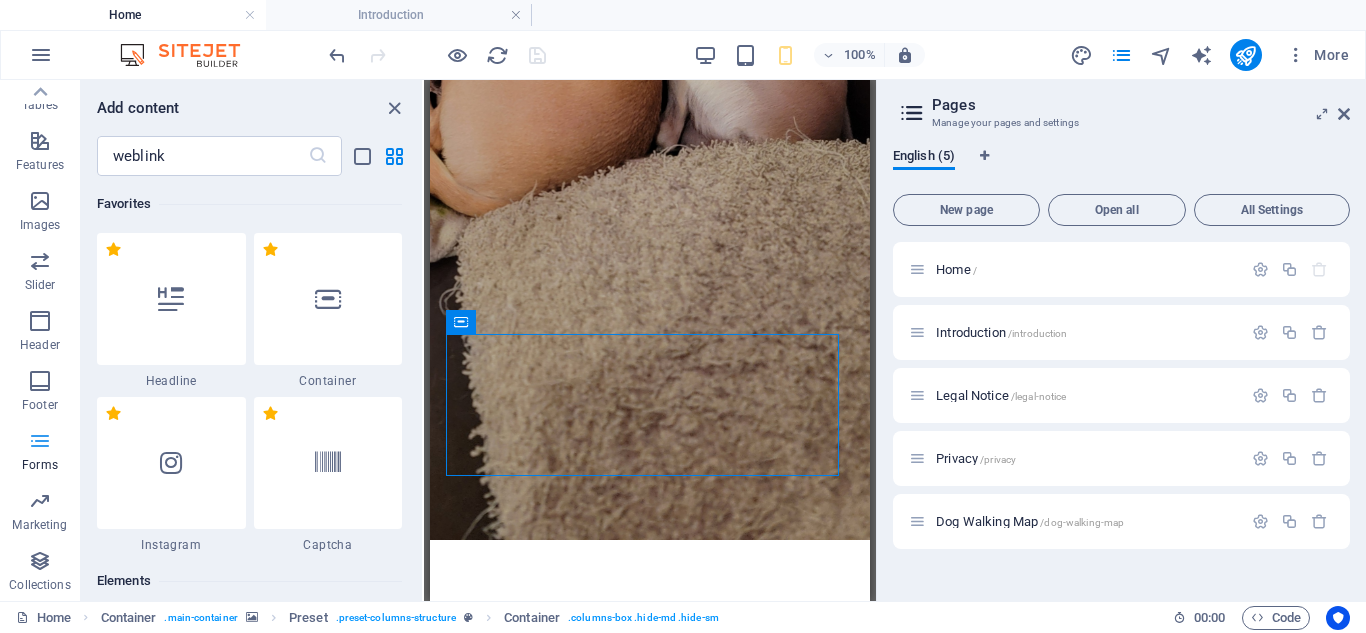 type 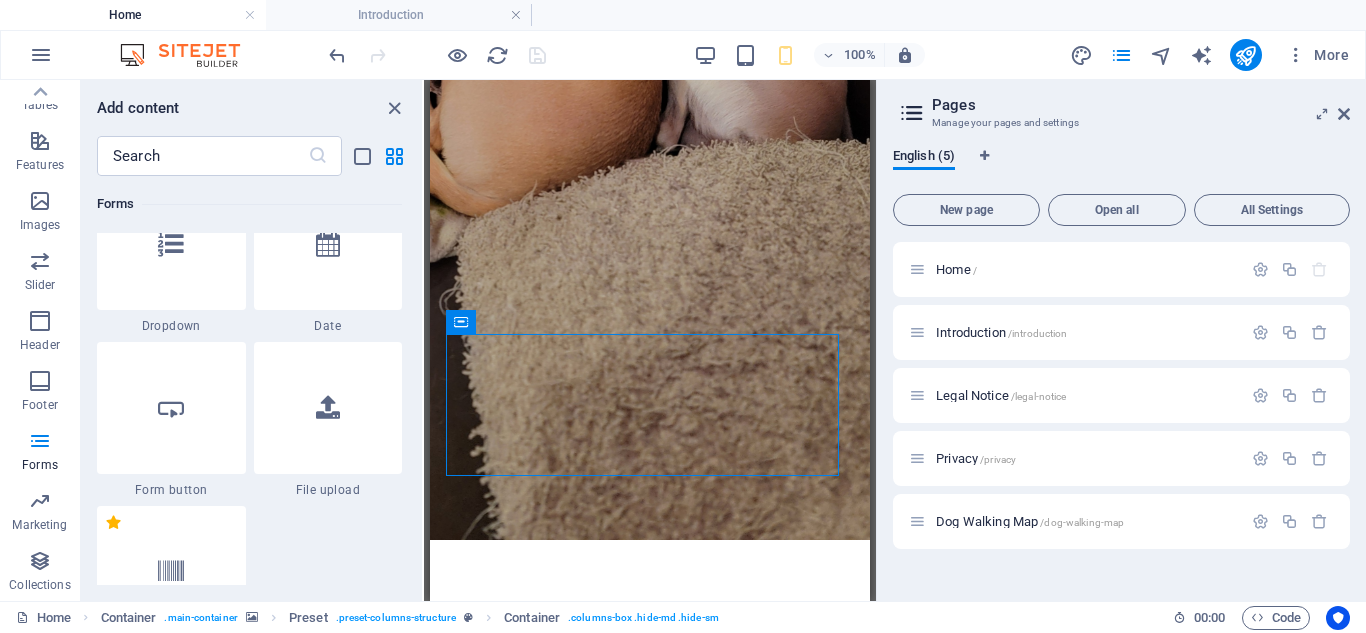 scroll, scrollTop: 15964, scrollLeft: 0, axis: vertical 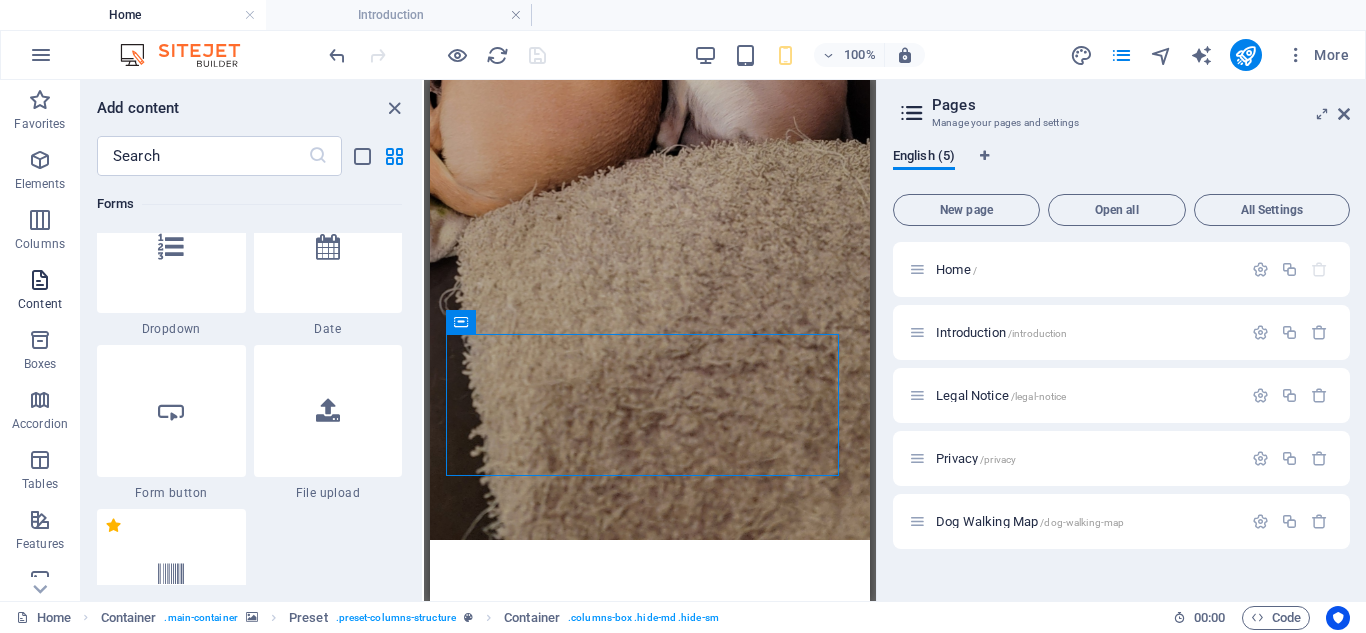 click on "Content" at bounding box center (40, 292) 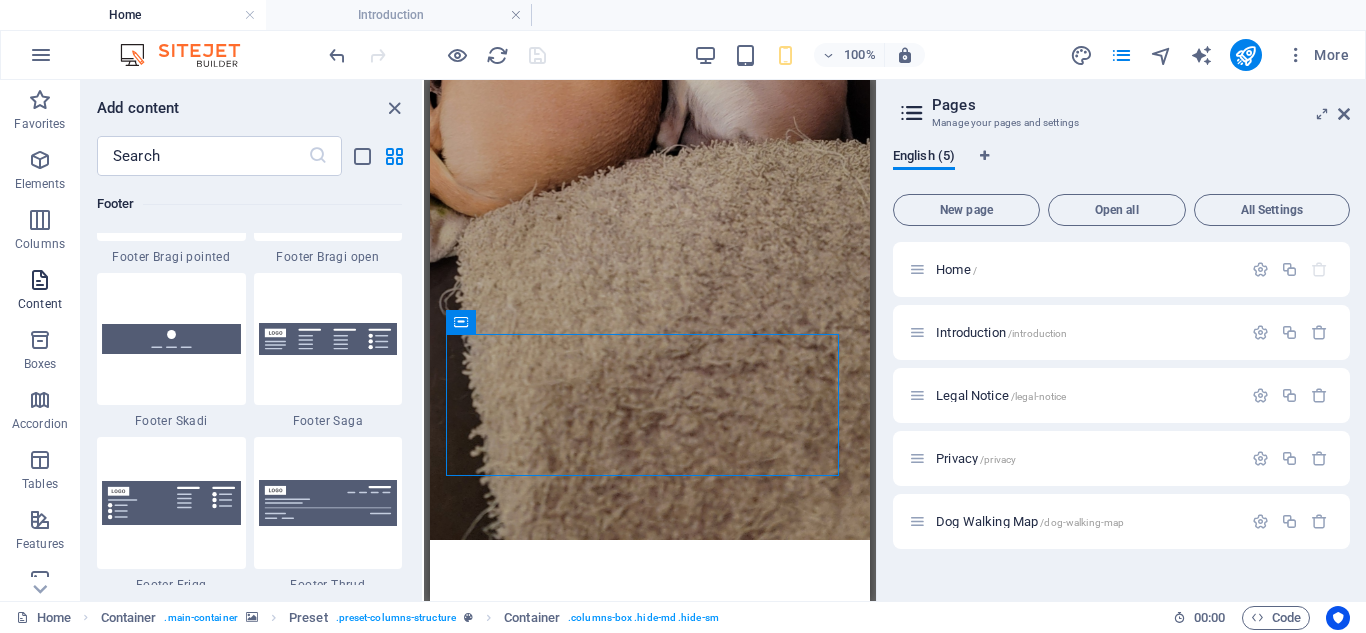 scroll, scrollTop: 3663, scrollLeft: 0, axis: vertical 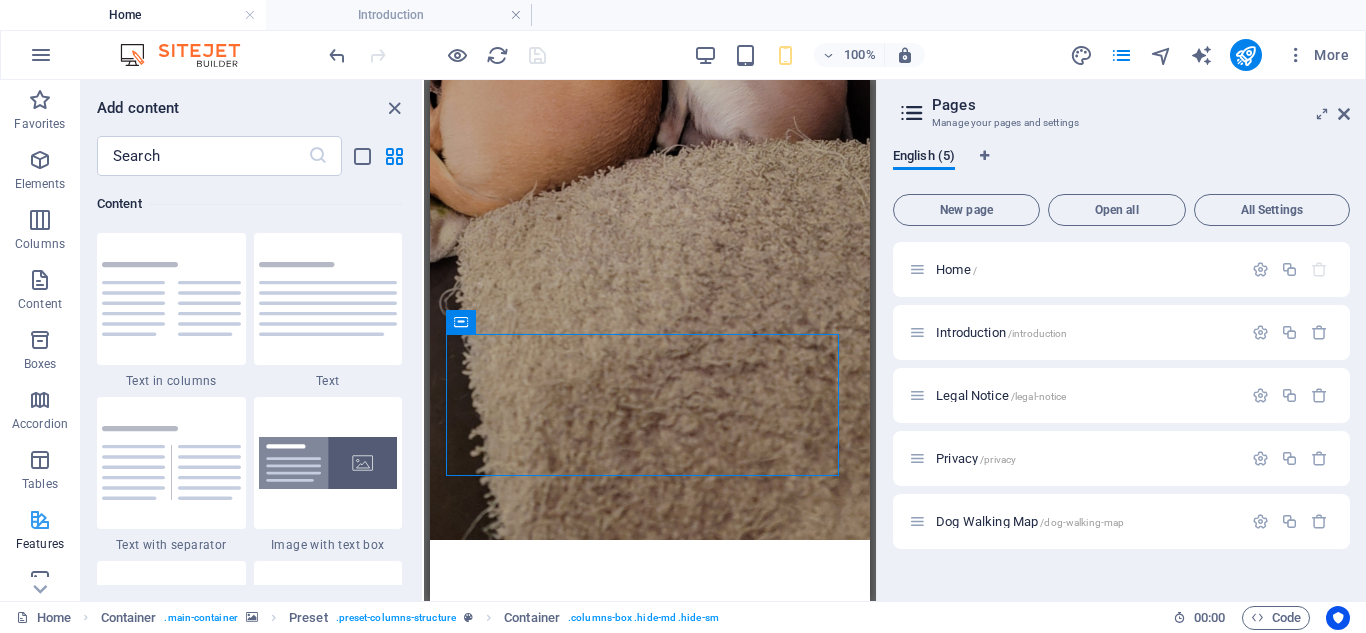 click on "Favorites Elements Columns Content Boxes Accordion Tables Features Images Slider Header Footer Forms Marketing Collections" at bounding box center (40, 530) 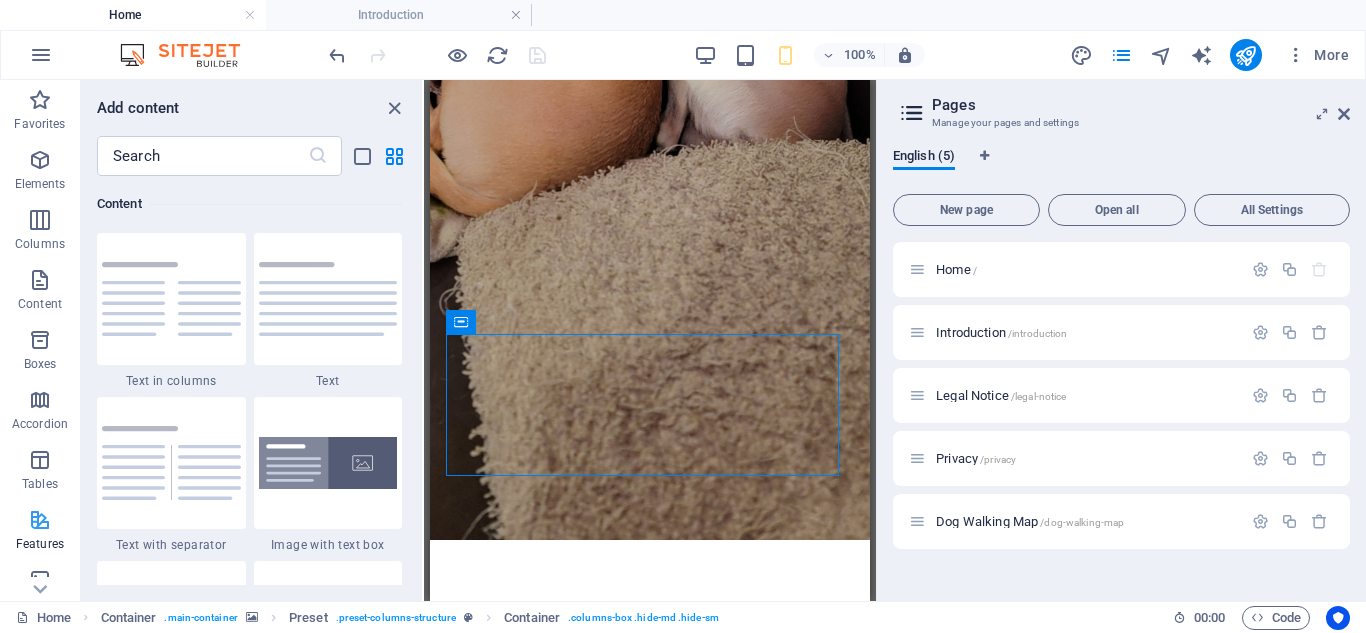 click on "Features" at bounding box center (40, 532) 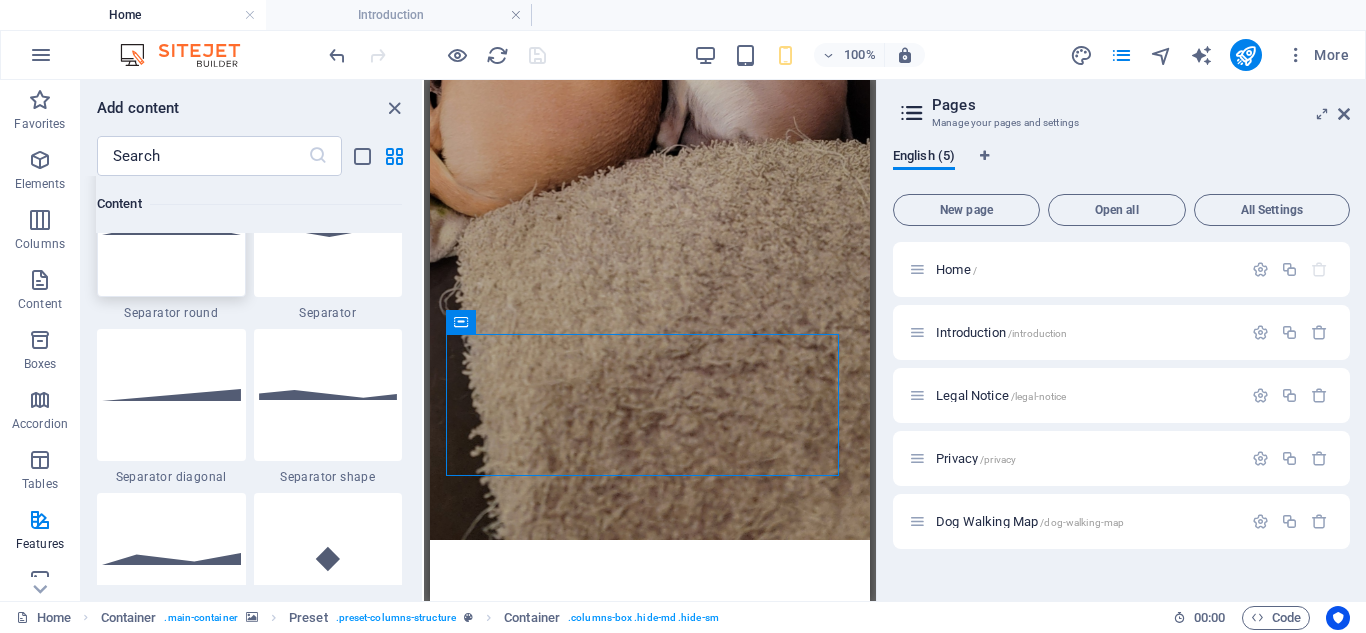 scroll, scrollTop: 5063, scrollLeft: 0, axis: vertical 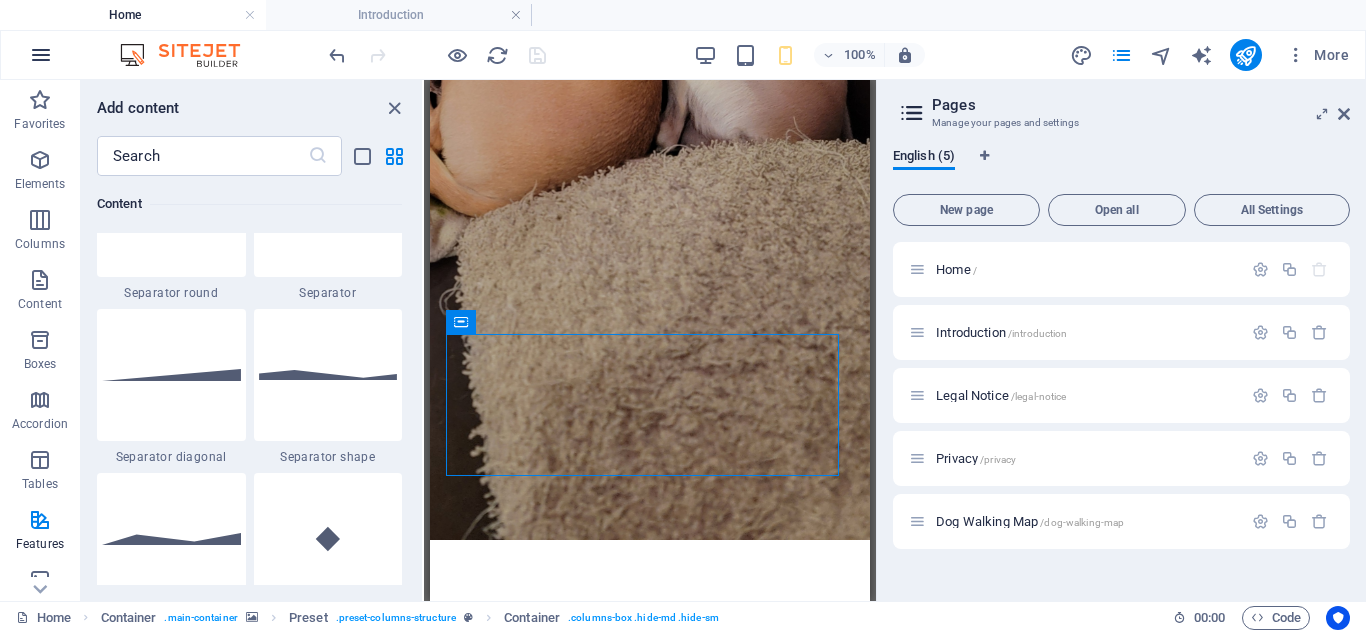 click at bounding box center (41, 55) 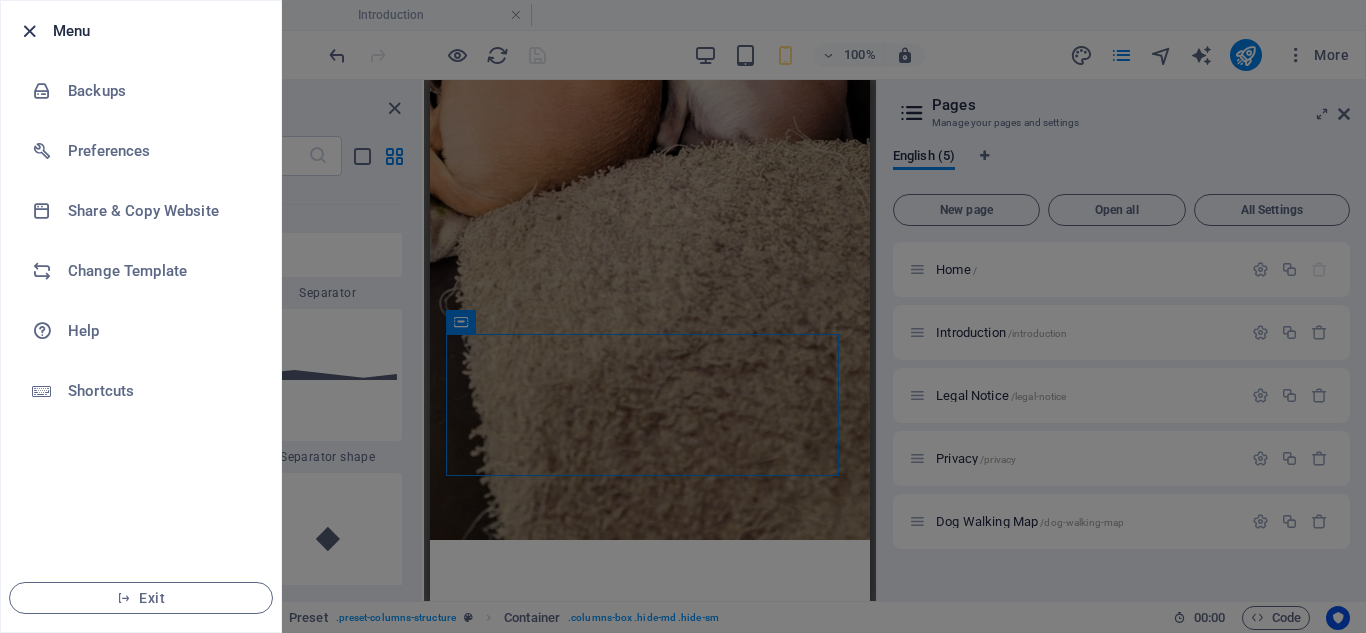 click at bounding box center (29, 31) 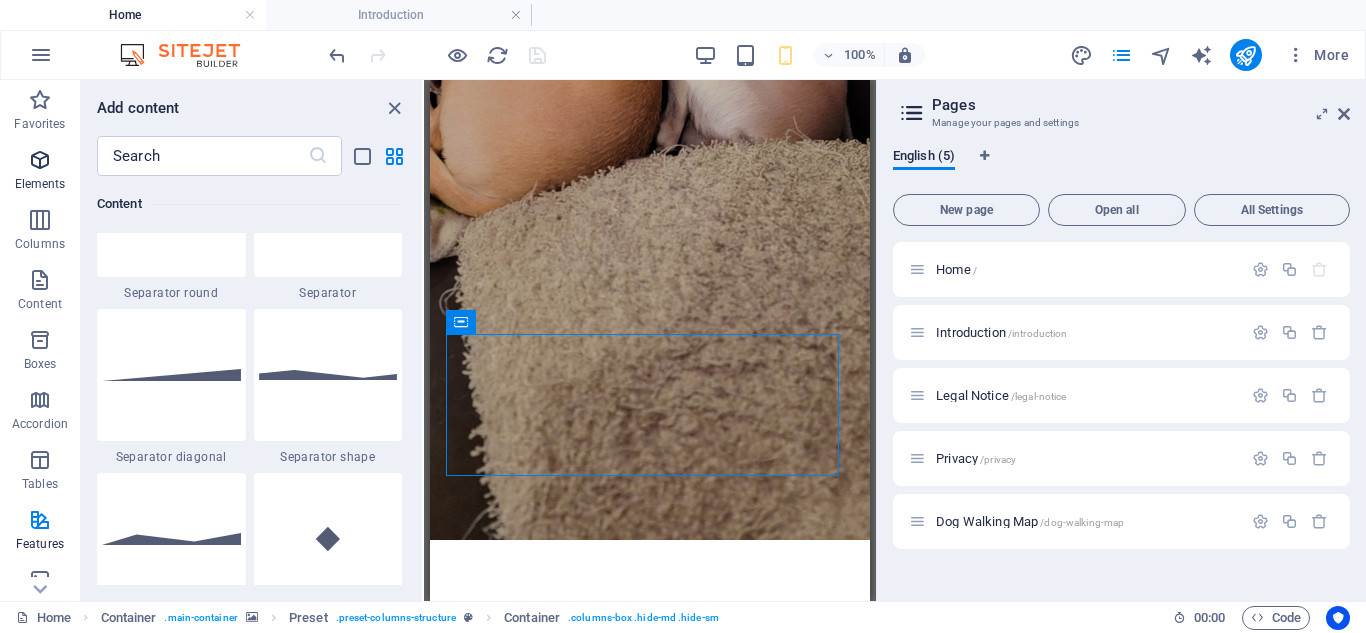 click at bounding box center [40, 160] 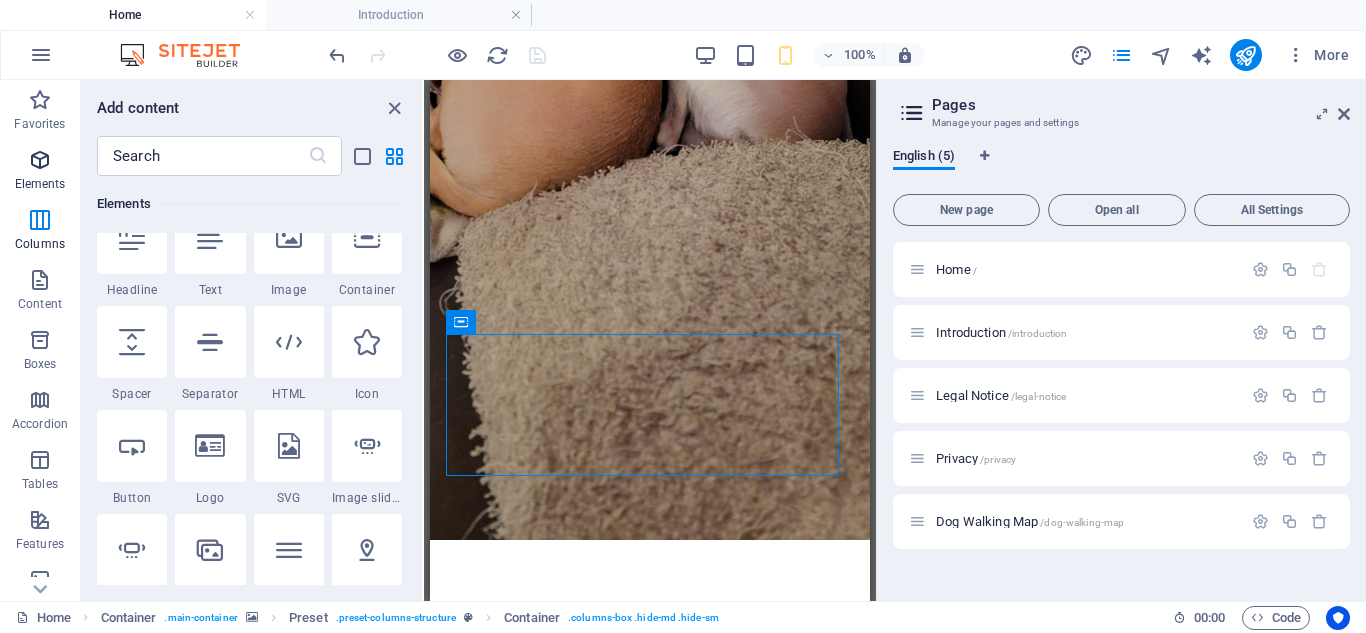 scroll, scrollTop: 377, scrollLeft: 0, axis: vertical 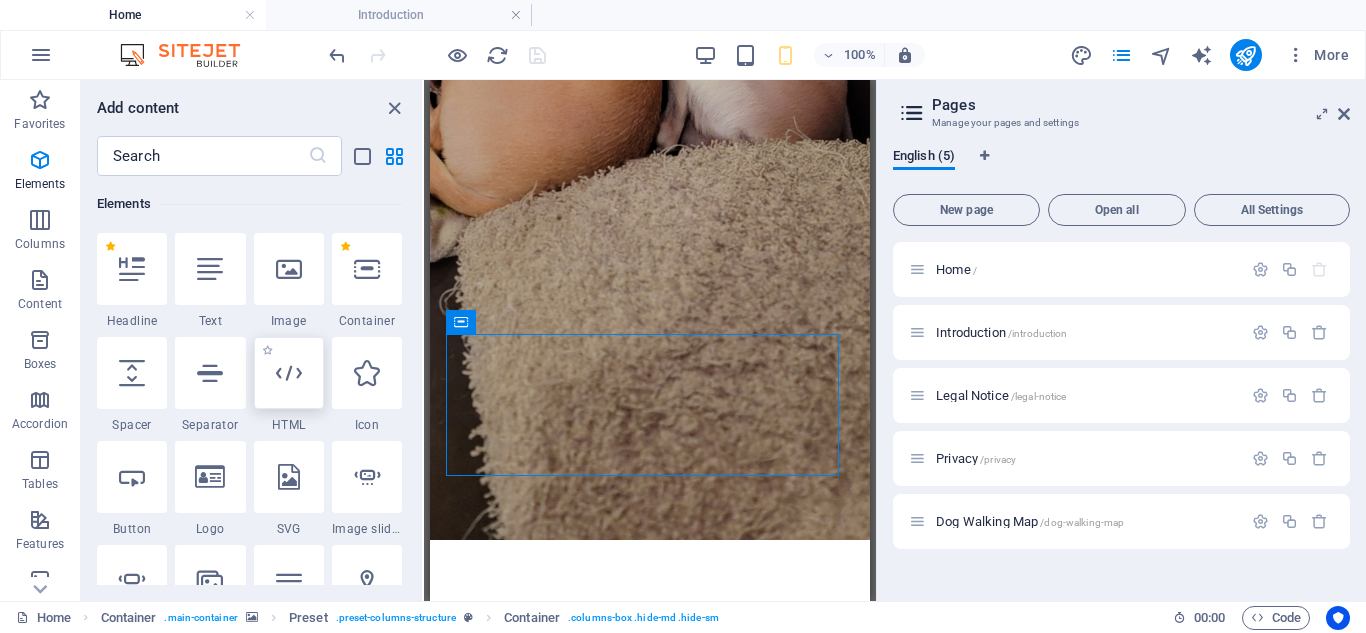 click at bounding box center (289, 373) 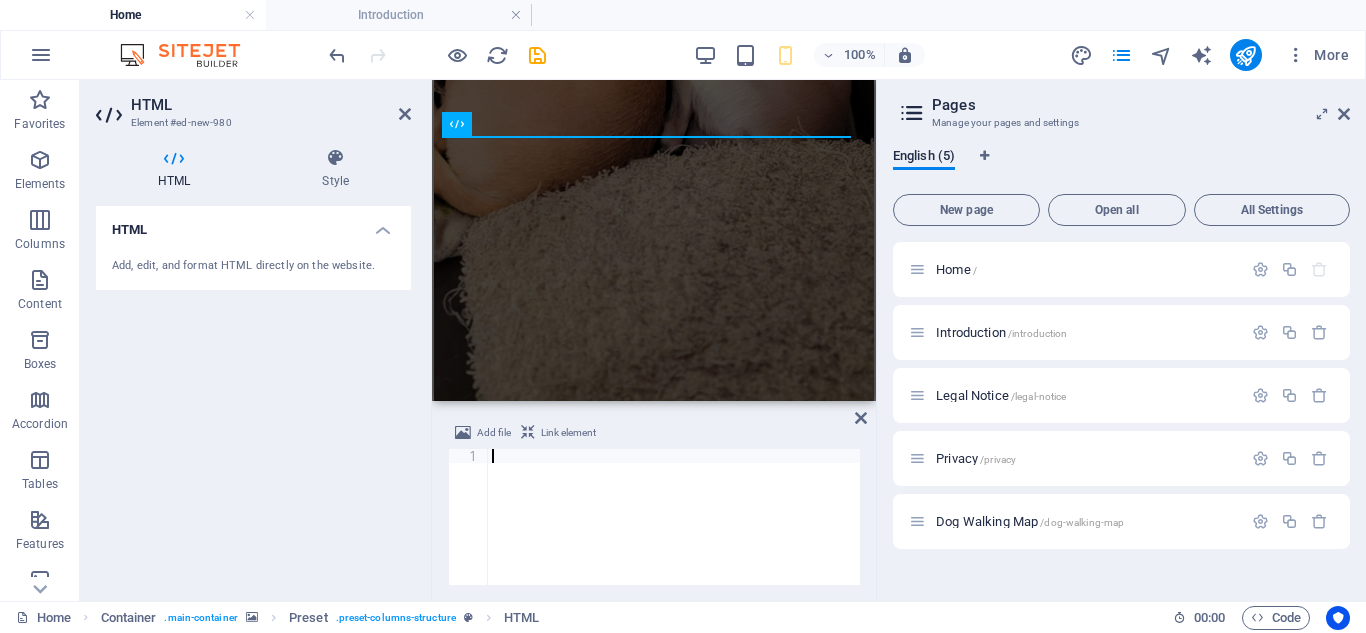 scroll, scrollTop: 0, scrollLeft: 0, axis: both 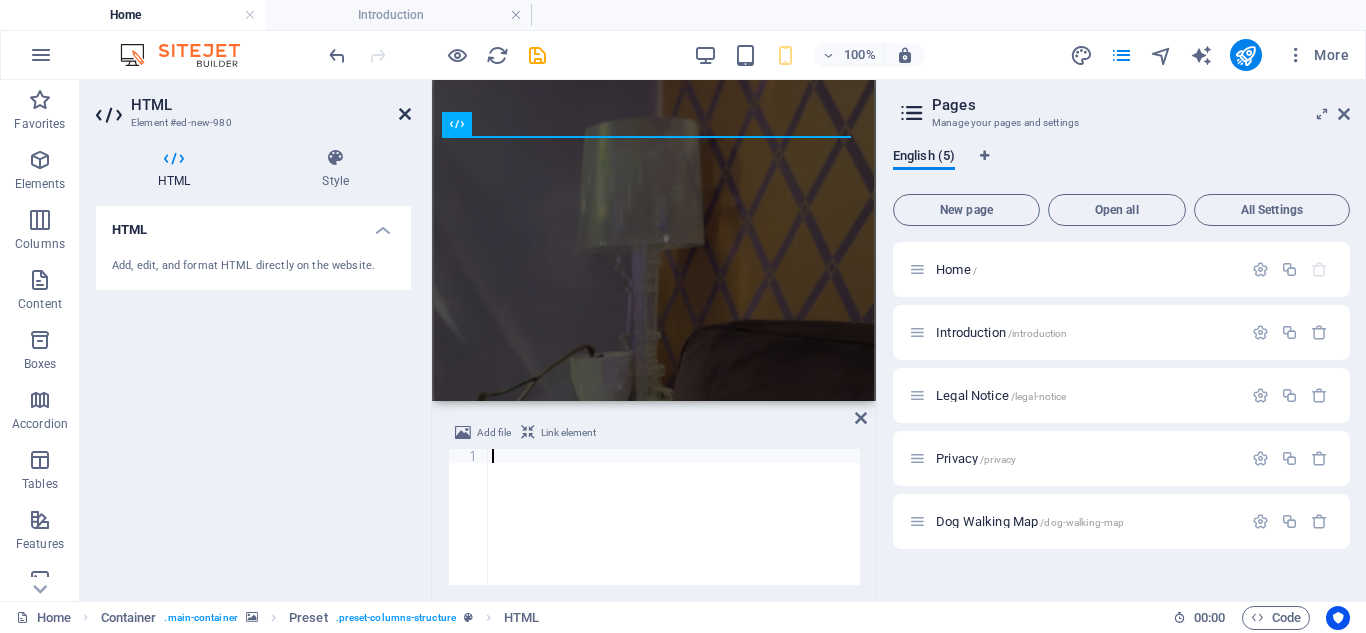 click at bounding box center (405, 114) 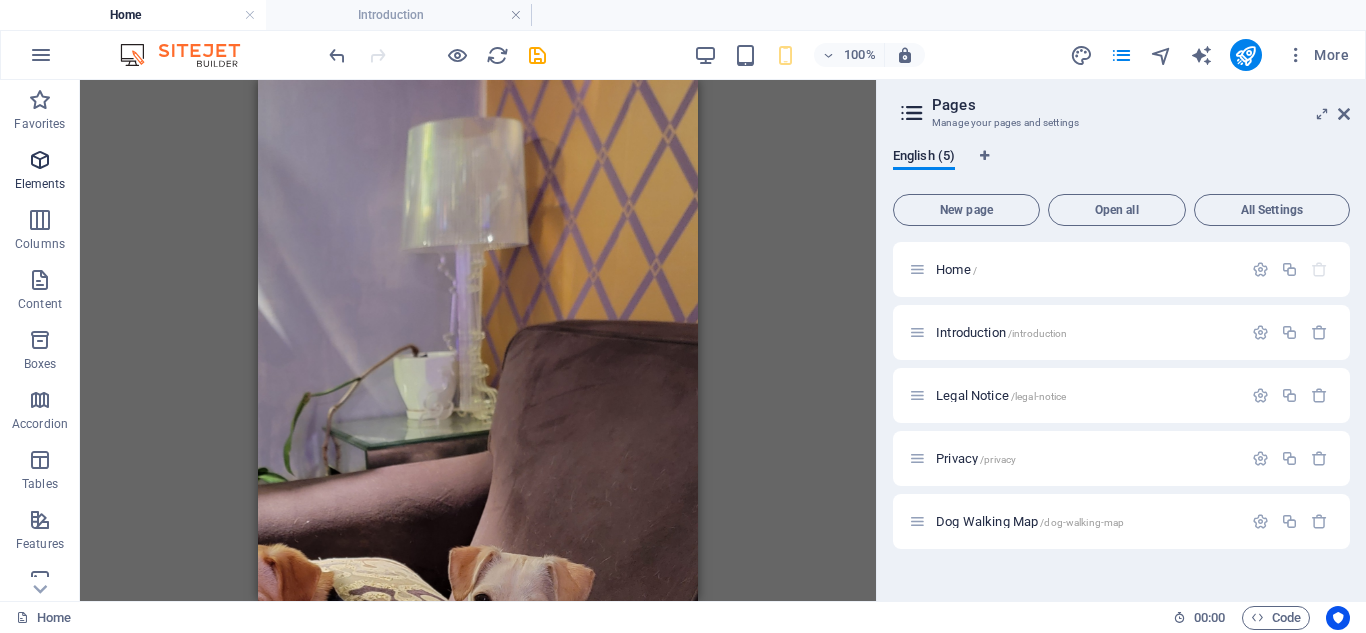 click at bounding box center [40, 160] 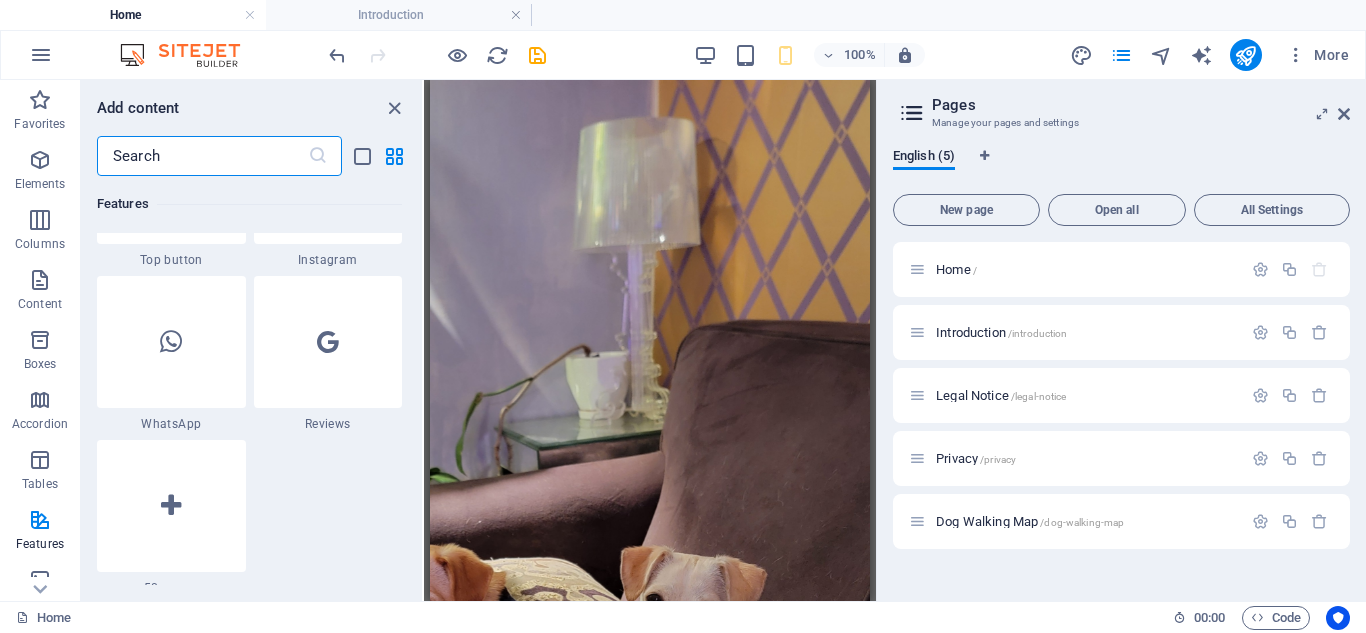 scroll, scrollTop: 9977, scrollLeft: 0, axis: vertical 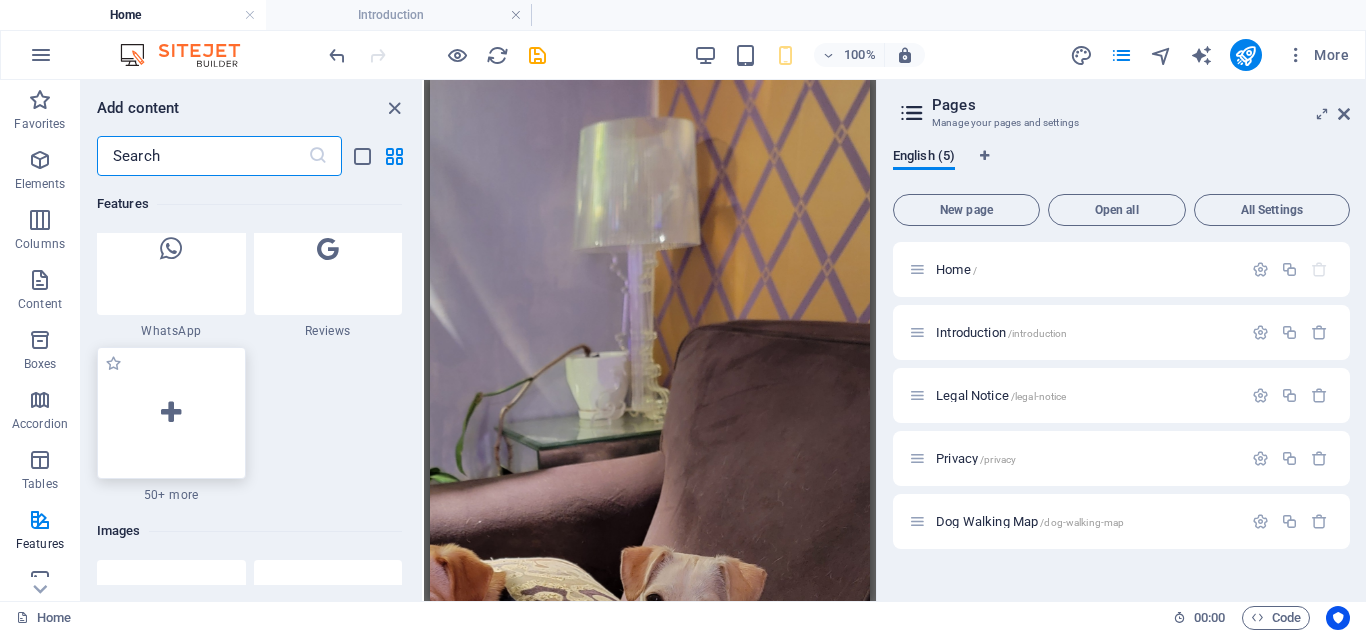 click at bounding box center [171, 413] 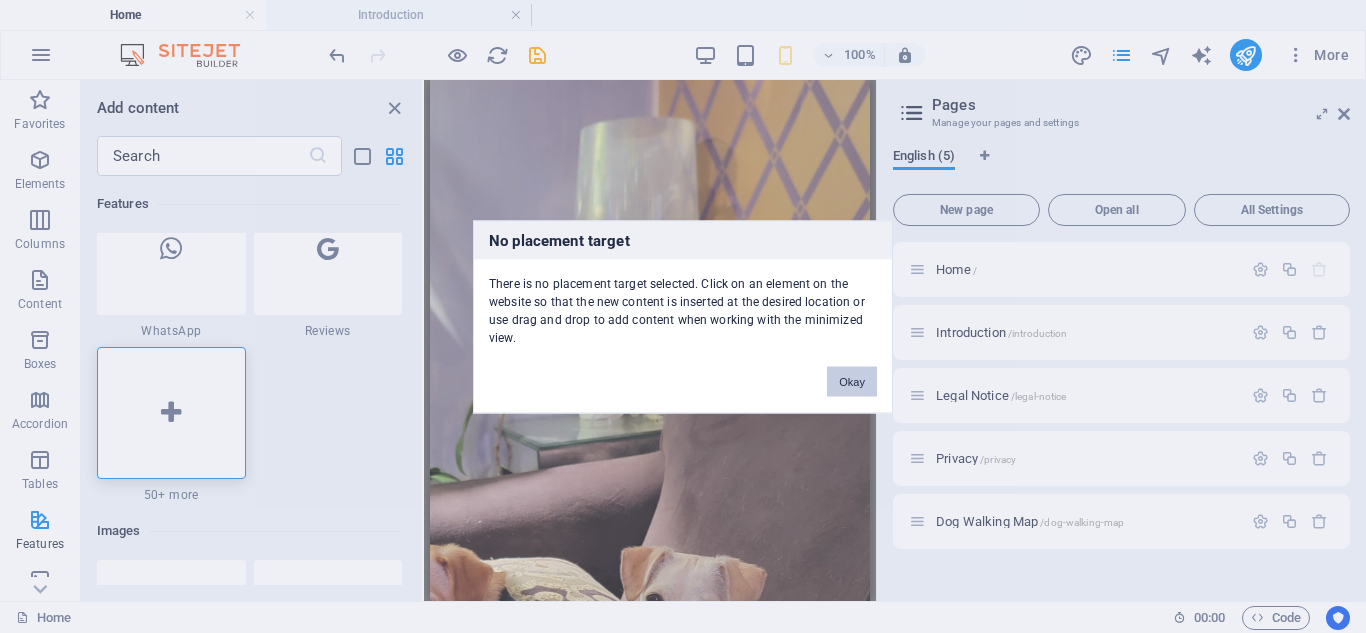 click on "Okay" at bounding box center [852, 381] 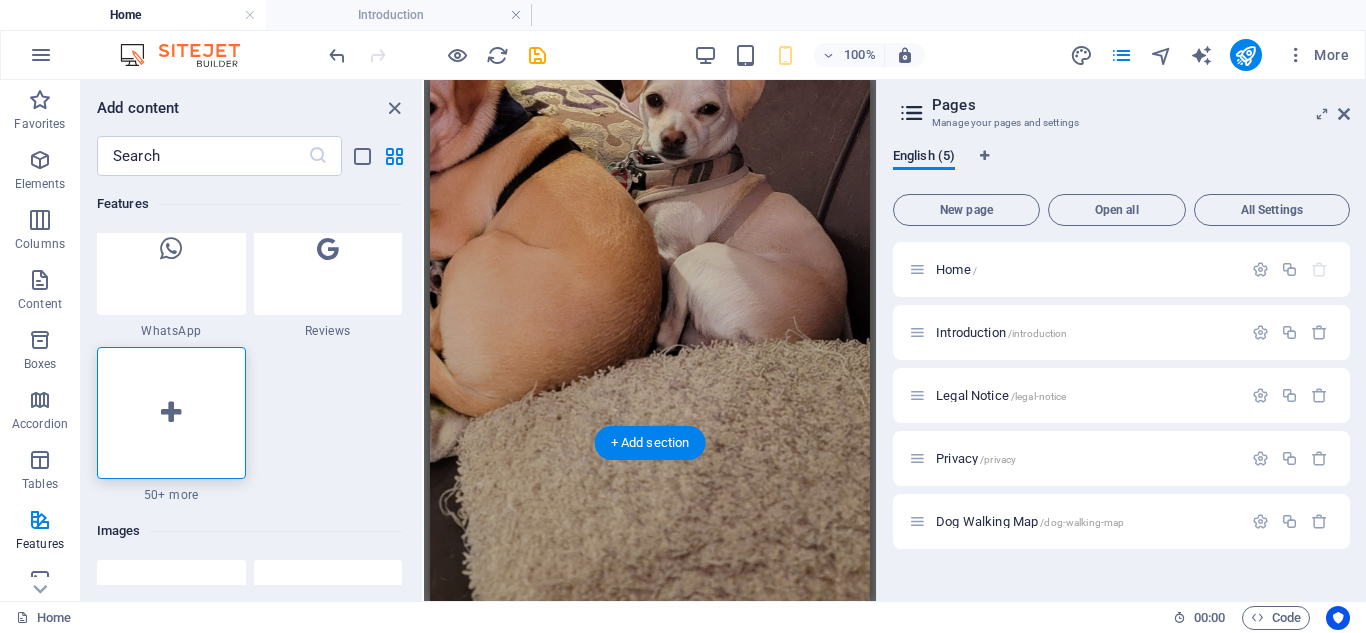 scroll, scrollTop: 797, scrollLeft: 0, axis: vertical 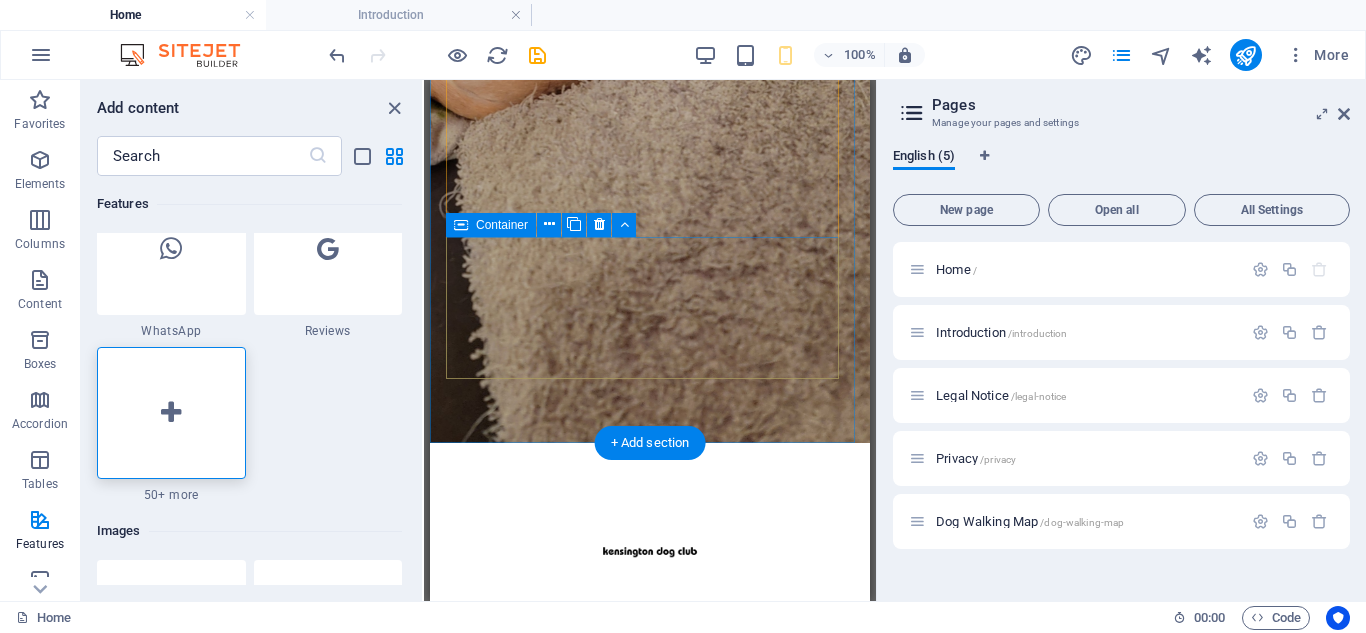 click on "Drop content here or  Add elements  Paste clipboard" at bounding box center [650, 1515] 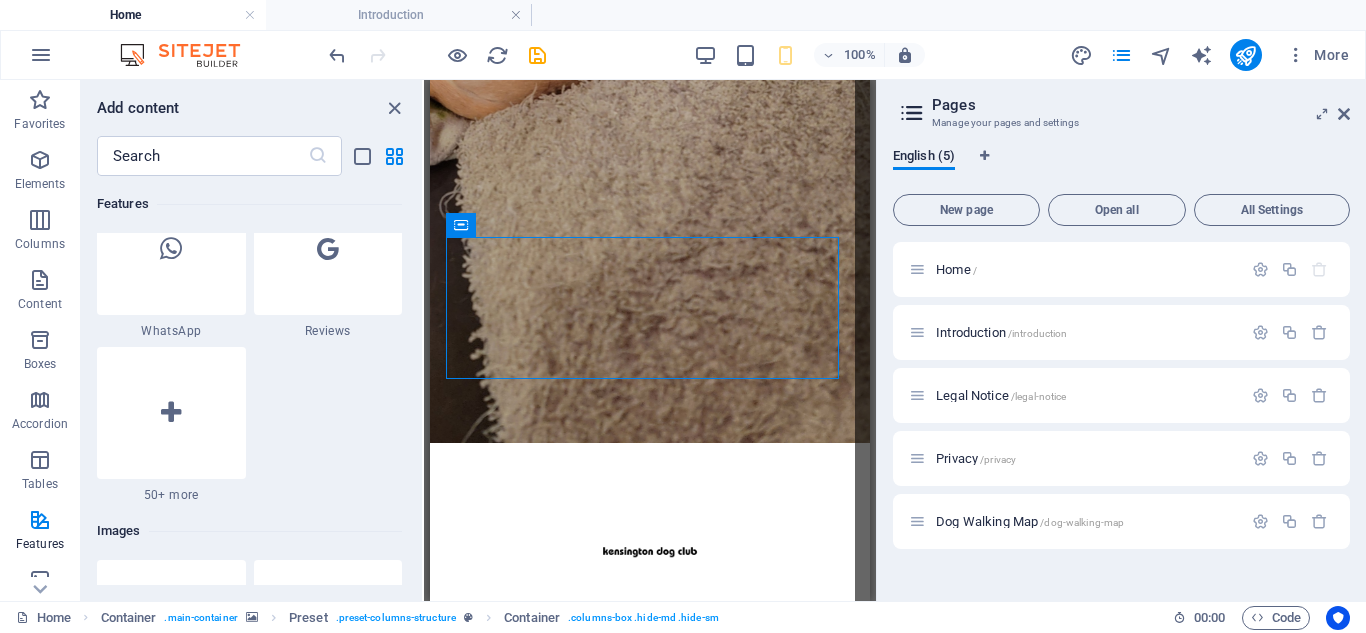 click at bounding box center (171, 413) 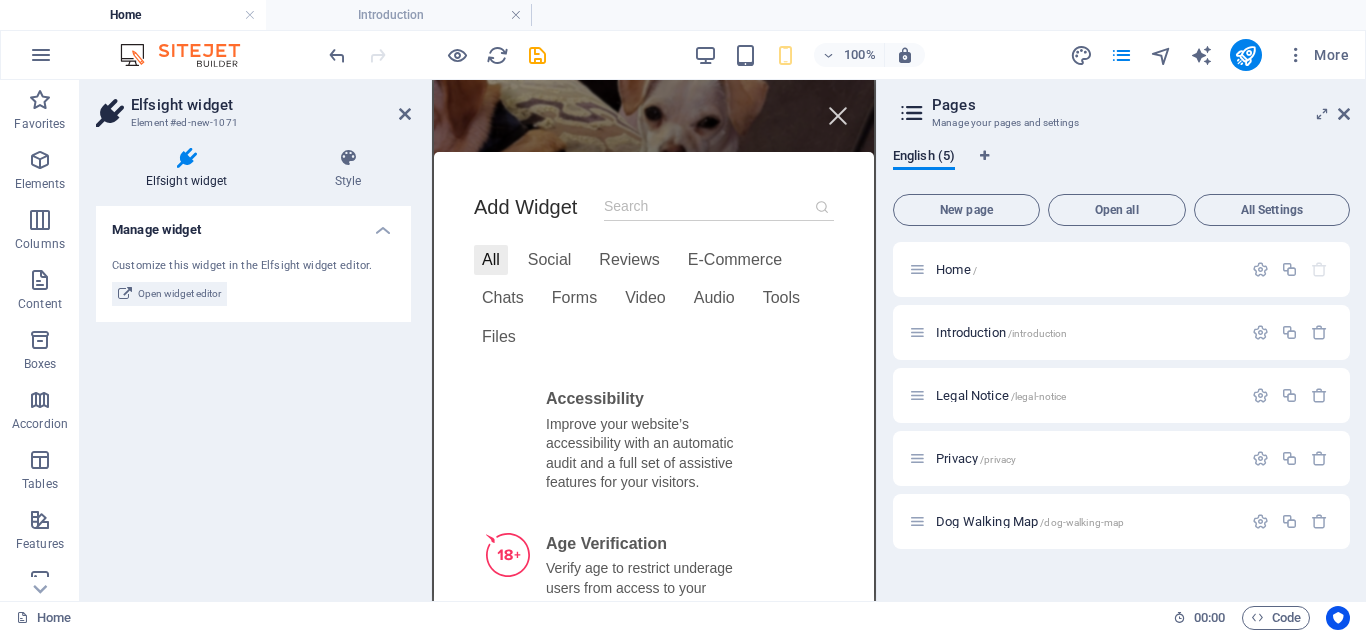scroll, scrollTop: 797, scrollLeft: 0, axis: vertical 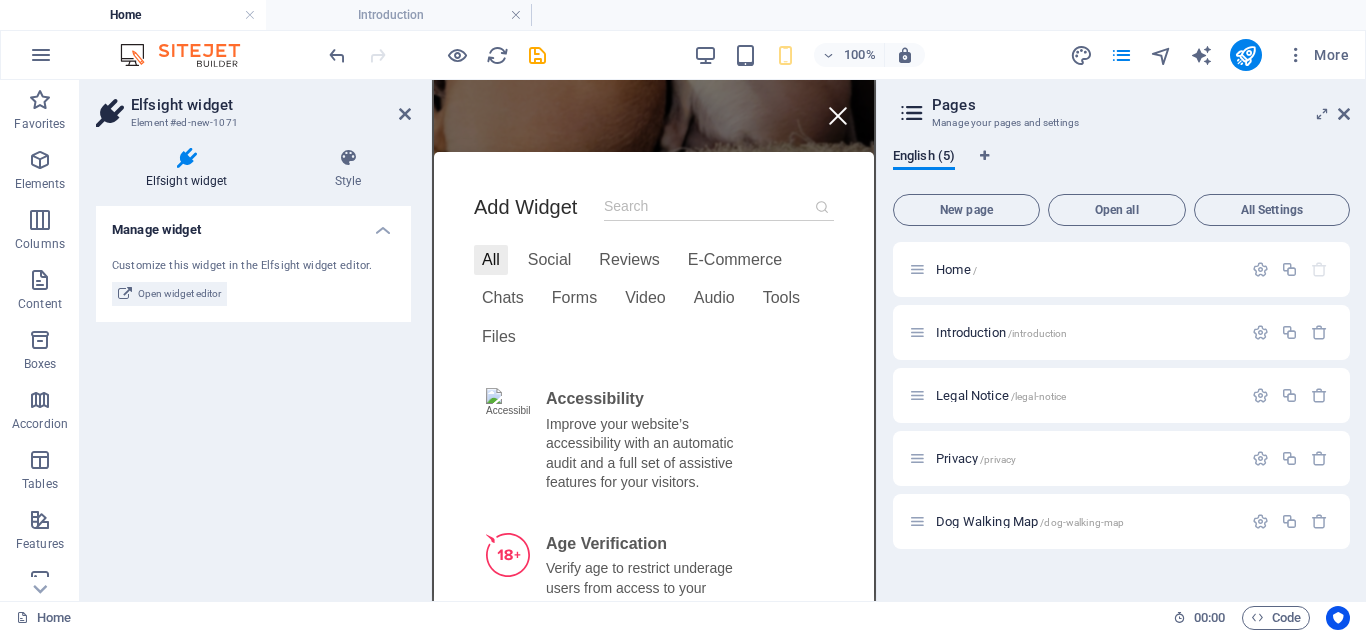 click at bounding box center (837, 115) 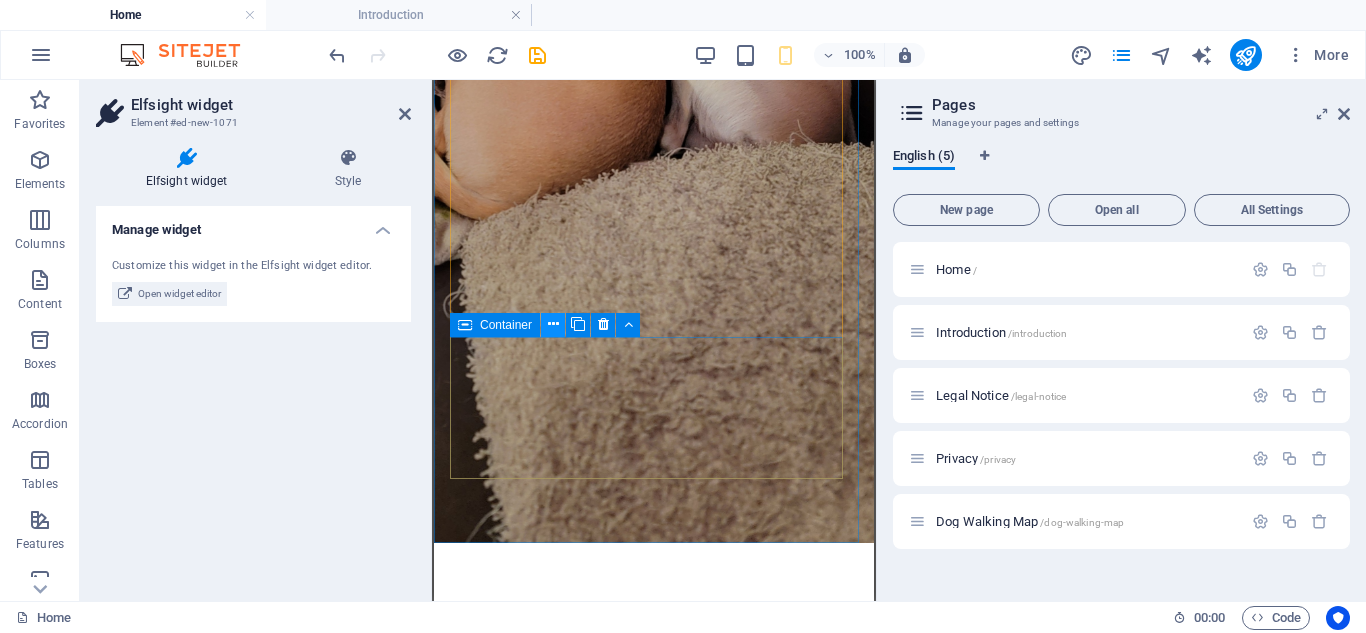 click at bounding box center (553, 324) 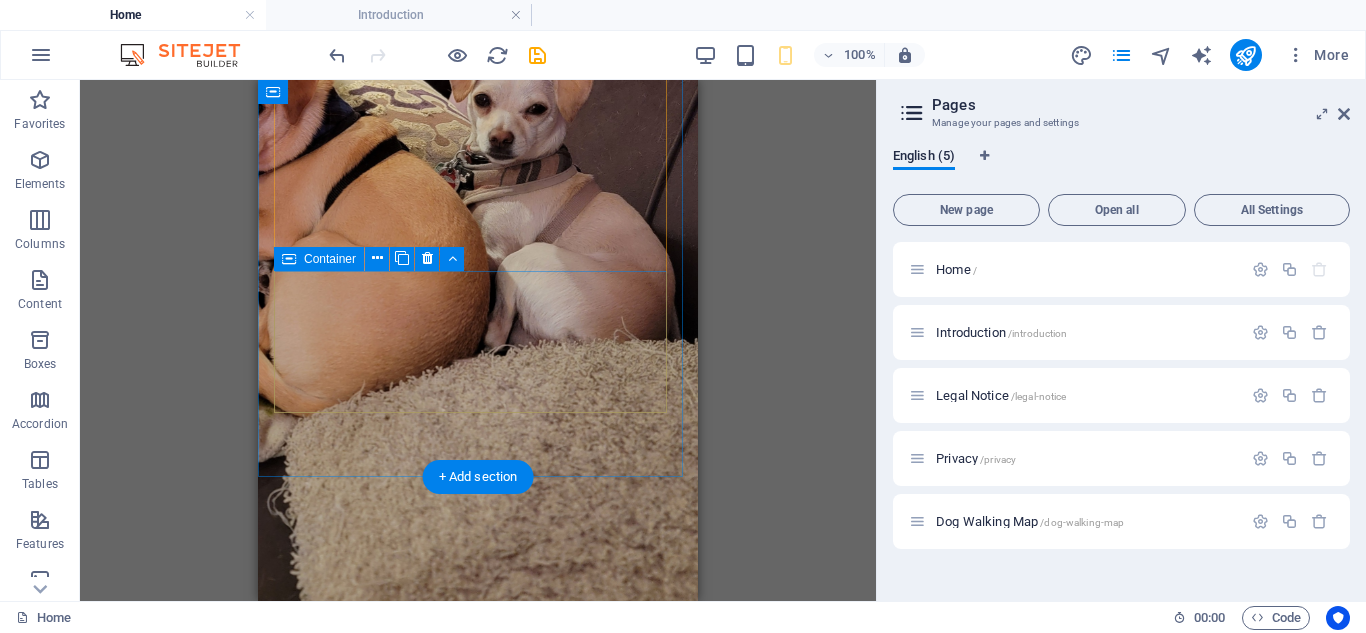 scroll, scrollTop: 797, scrollLeft: 0, axis: vertical 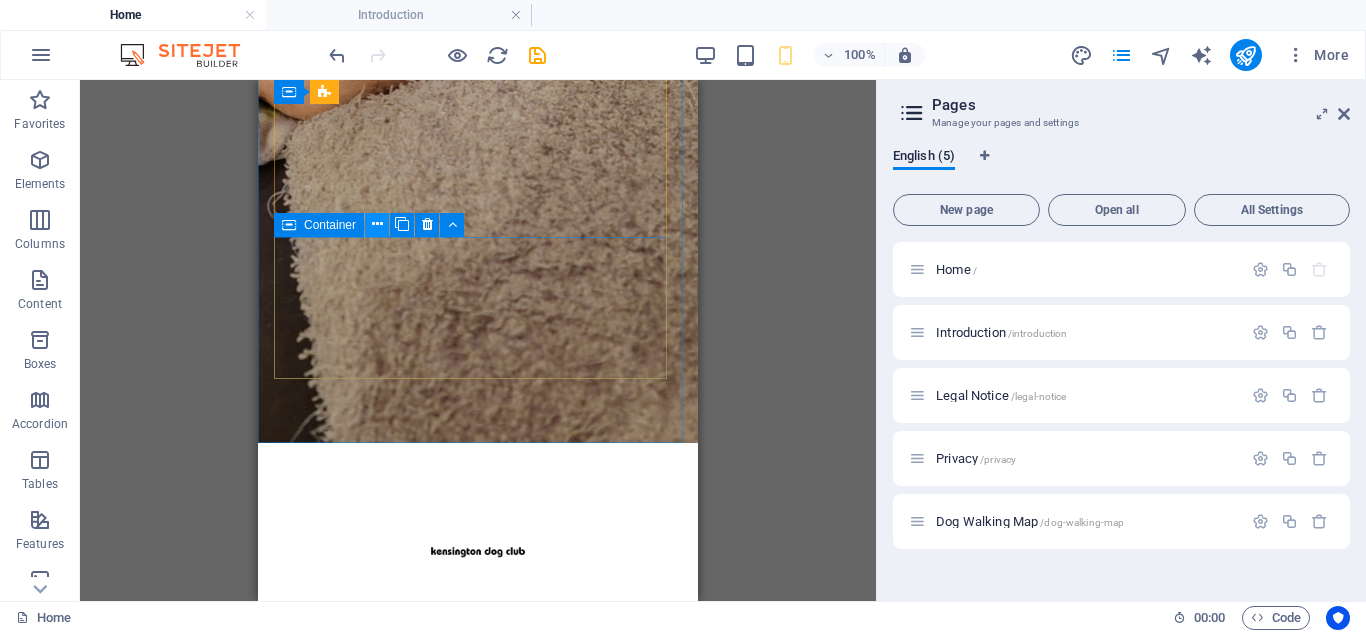 click at bounding box center (377, 224) 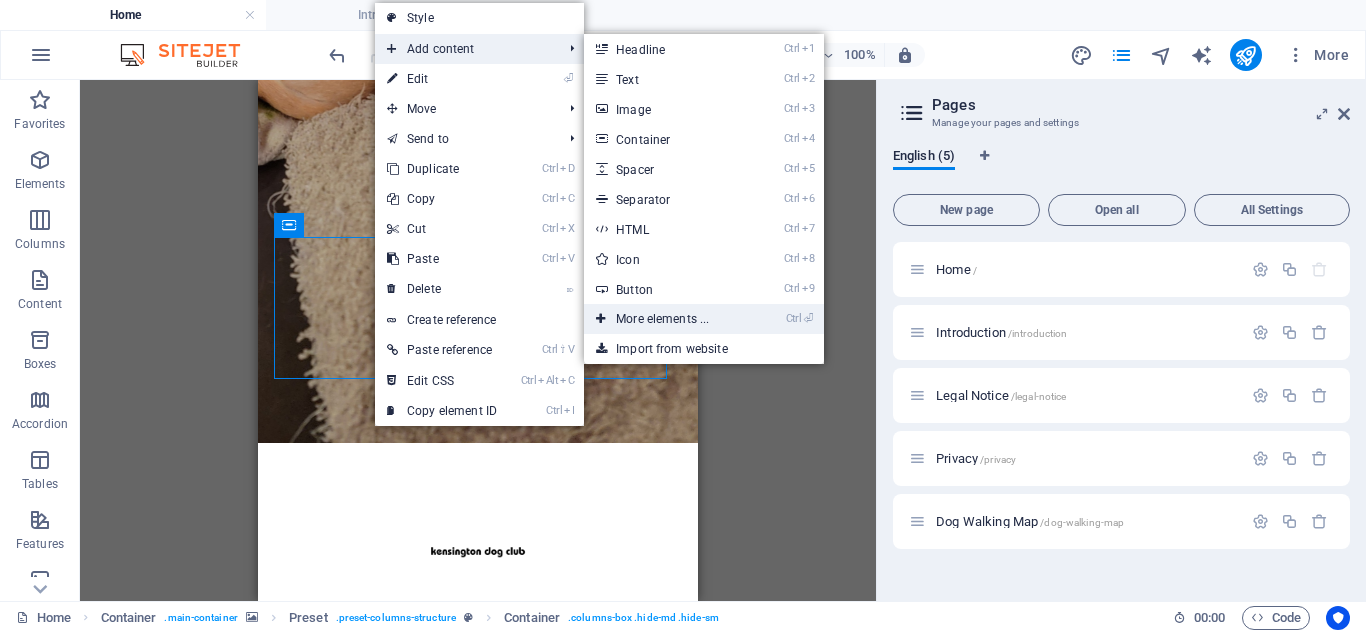 click on "Ctrl ⏎  More elements ..." at bounding box center (666, 319) 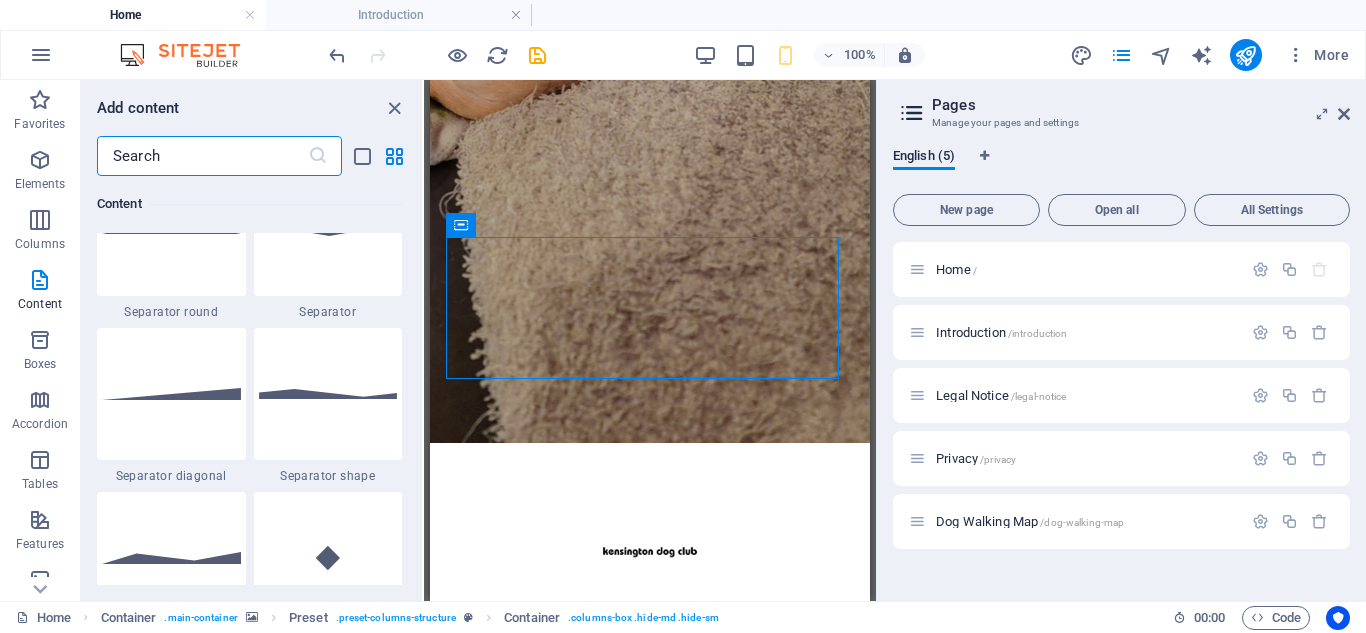 scroll, scrollTop: 5077, scrollLeft: 0, axis: vertical 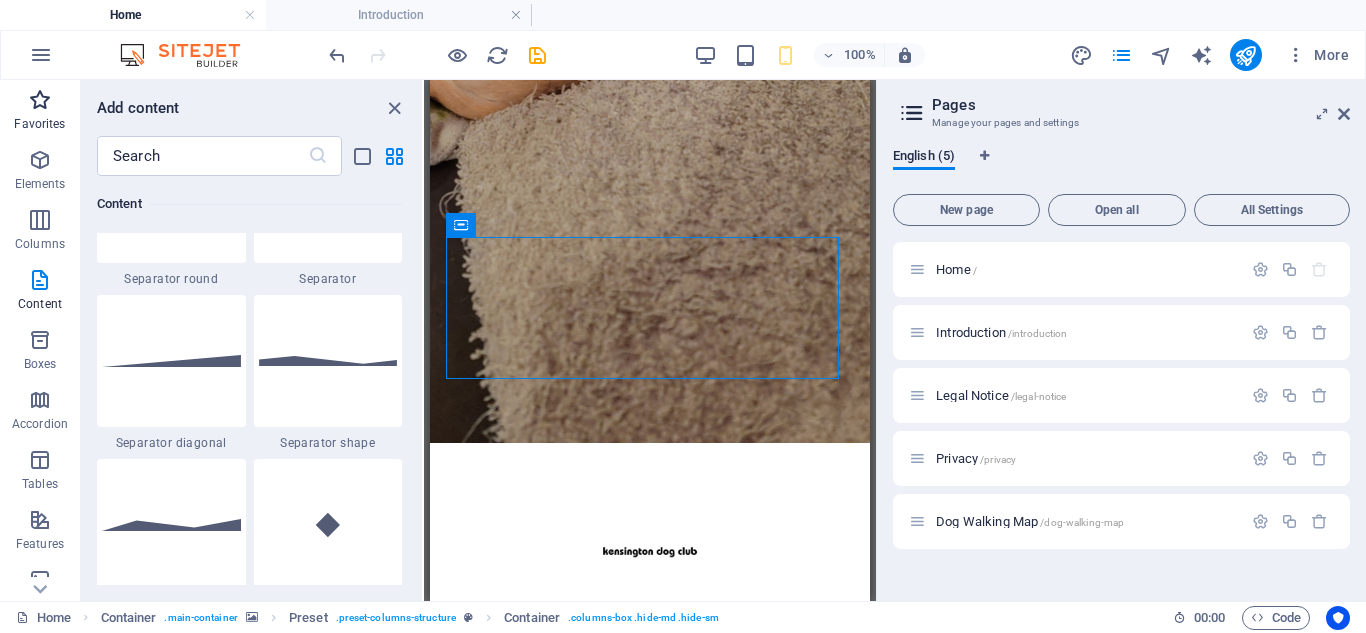 click at bounding box center (40, 100) 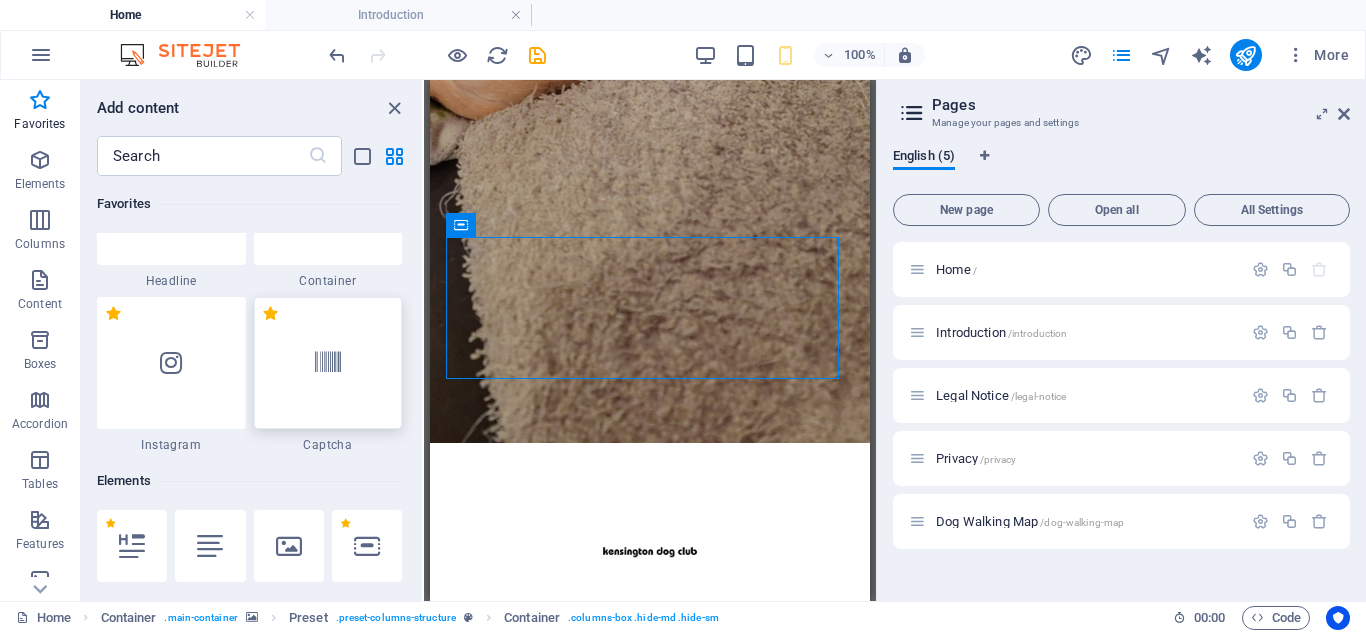 scroll, scrollTop: 0, scrollLeft: 0, axis: both 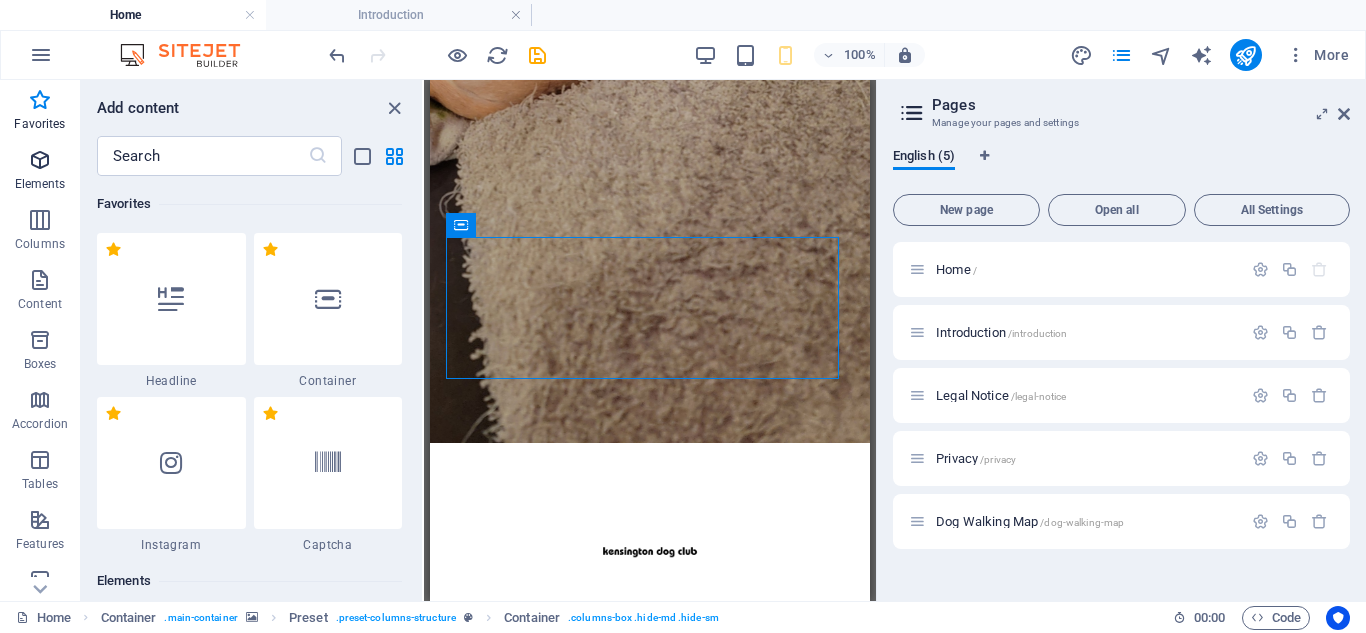 click on "Elements" at bounding box center (40, 172) 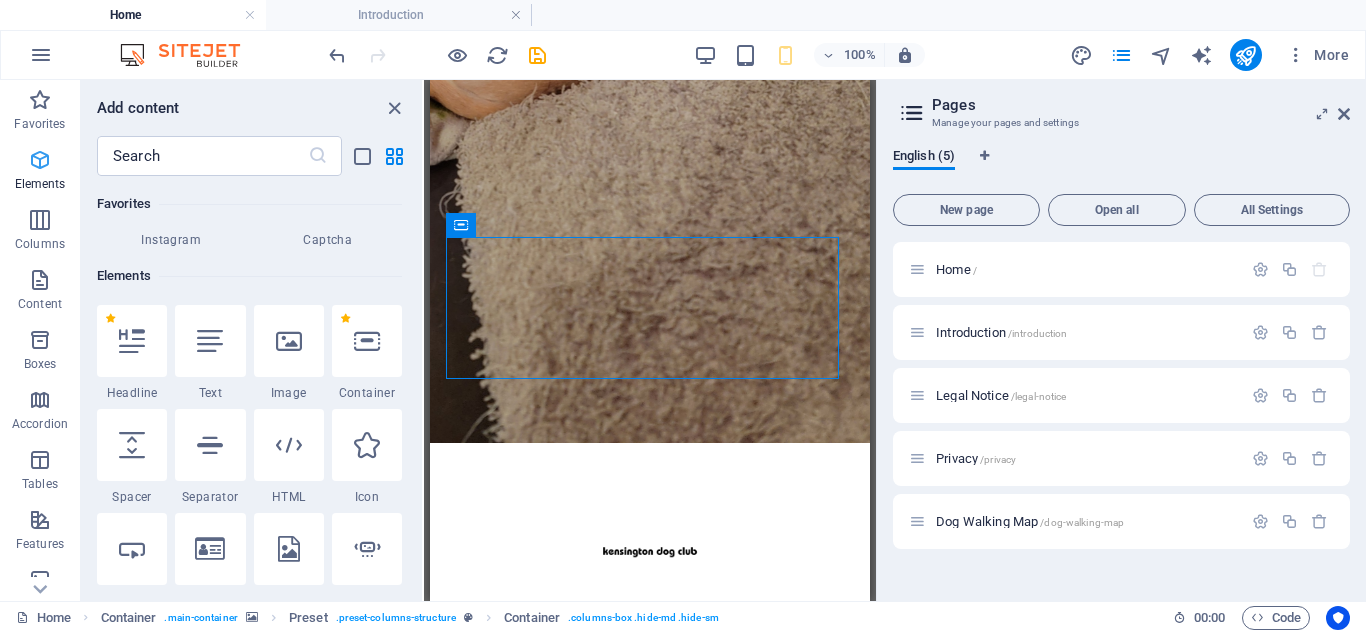 scroll, scrollTop: 377, scrollLeft: 0, axis: vertical 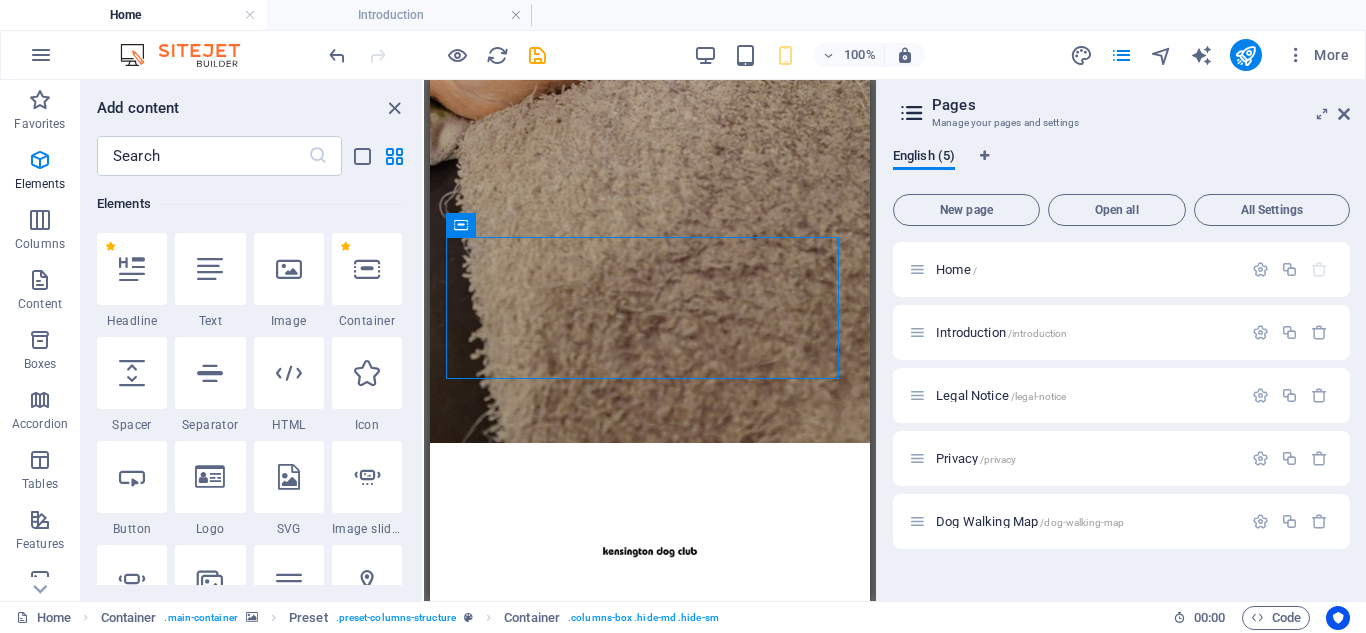 click at bounding box center [210, 269] 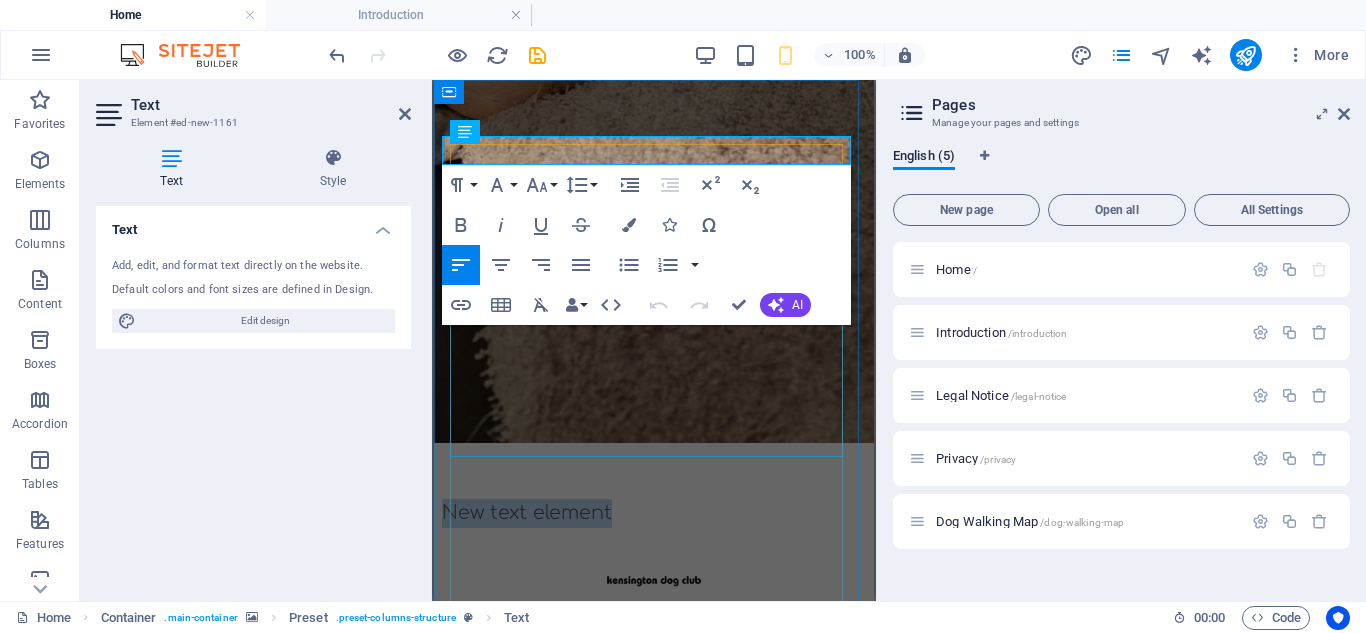 scroll, scrollTop: 0, scrollLeft: 0, axis: both 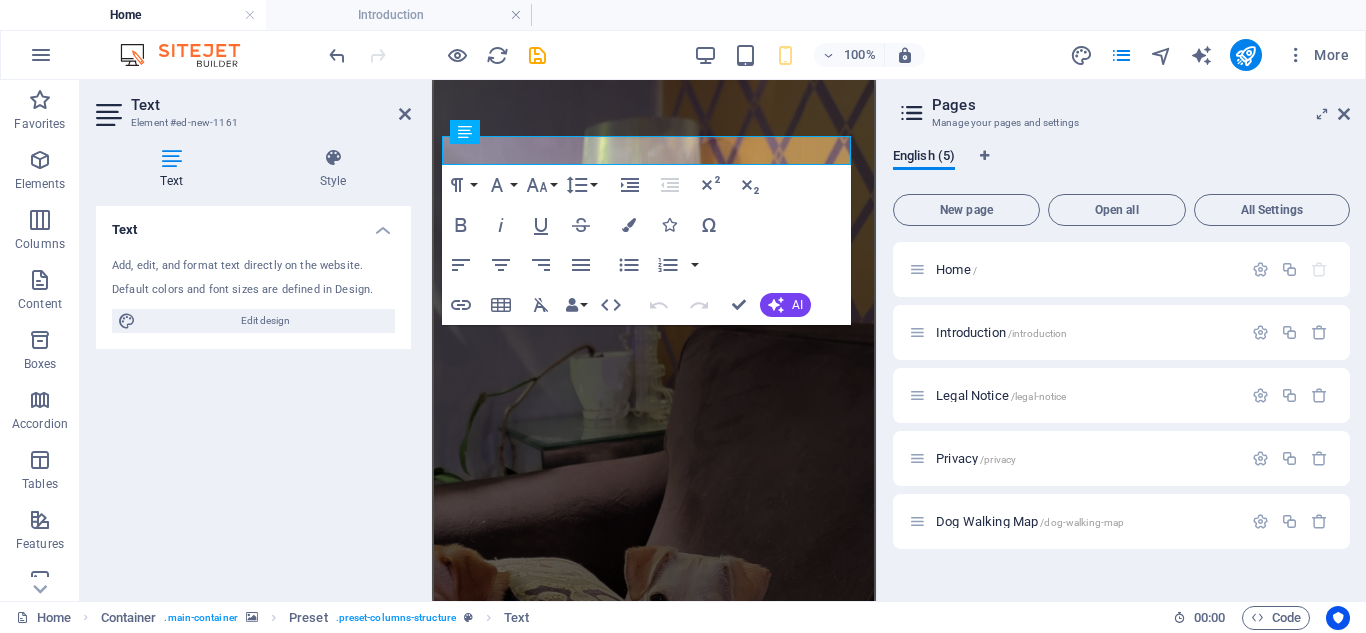 click on "Text Add, edit, and format text directly on the website. Default colors and font sizes are defined in Design. Edit design Alignment Left aligned Centered Right aligned" at bounding box center [253, 395] 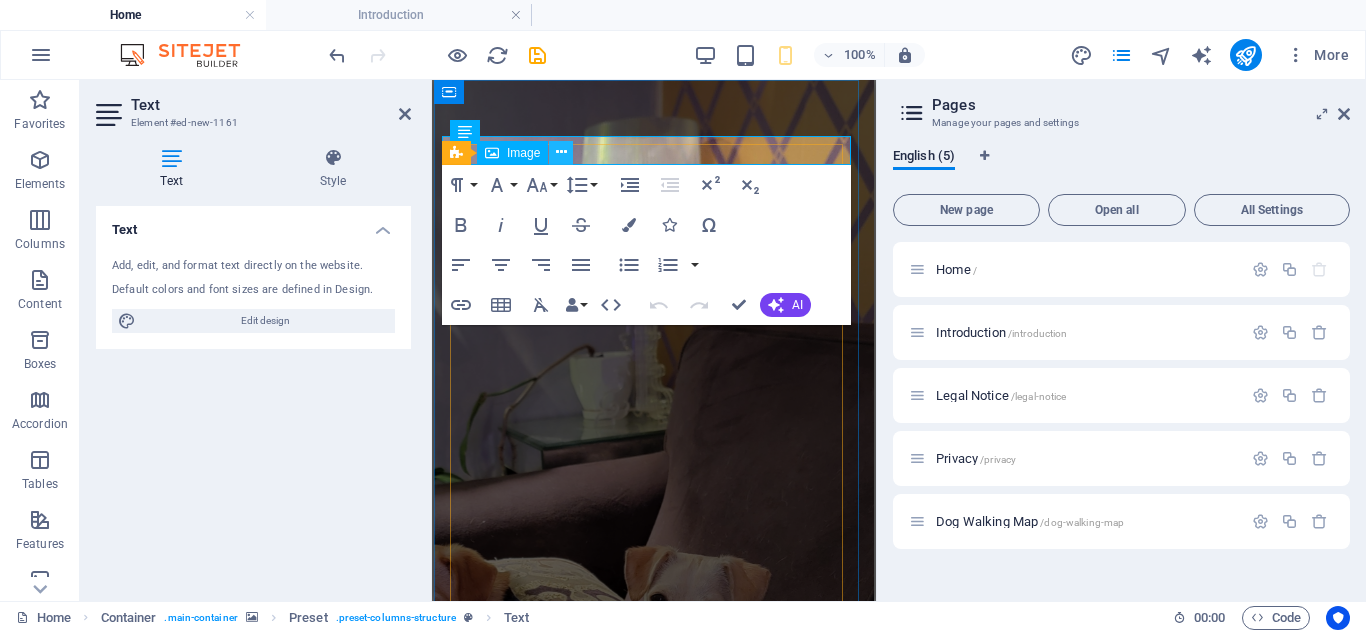 click at bounding box center [561, 152] 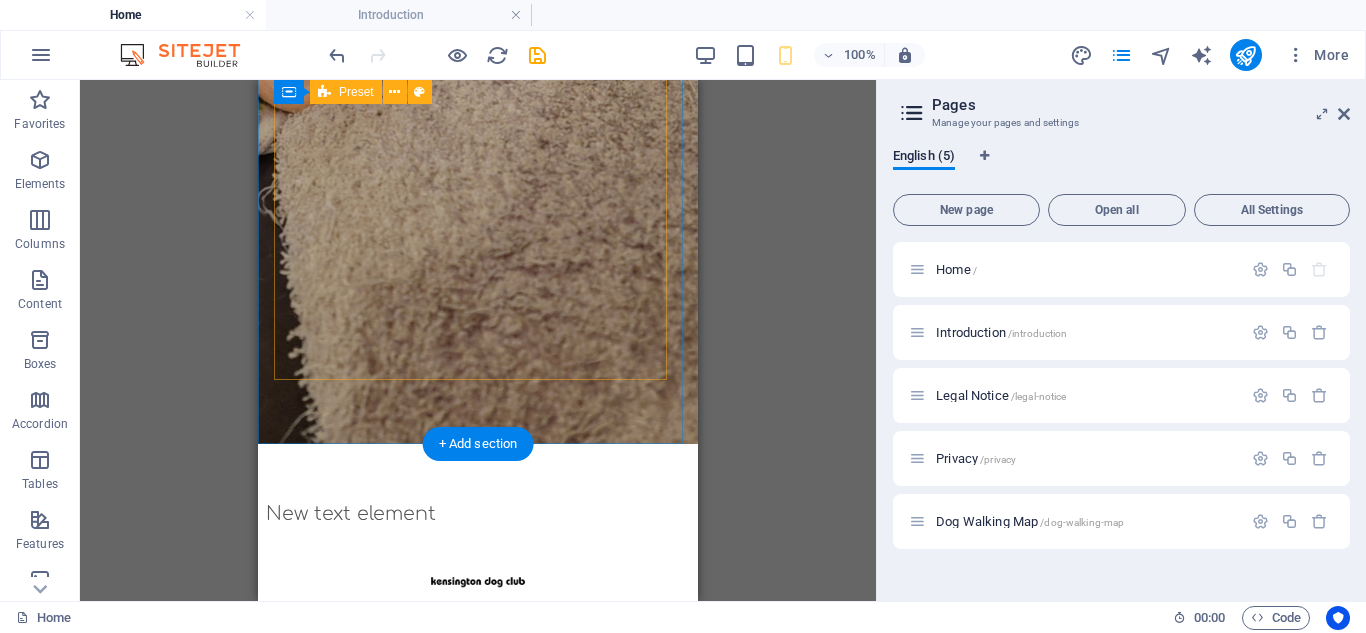 scroll, scrollTop: 826, scrollLeft: 0, axis: vertical 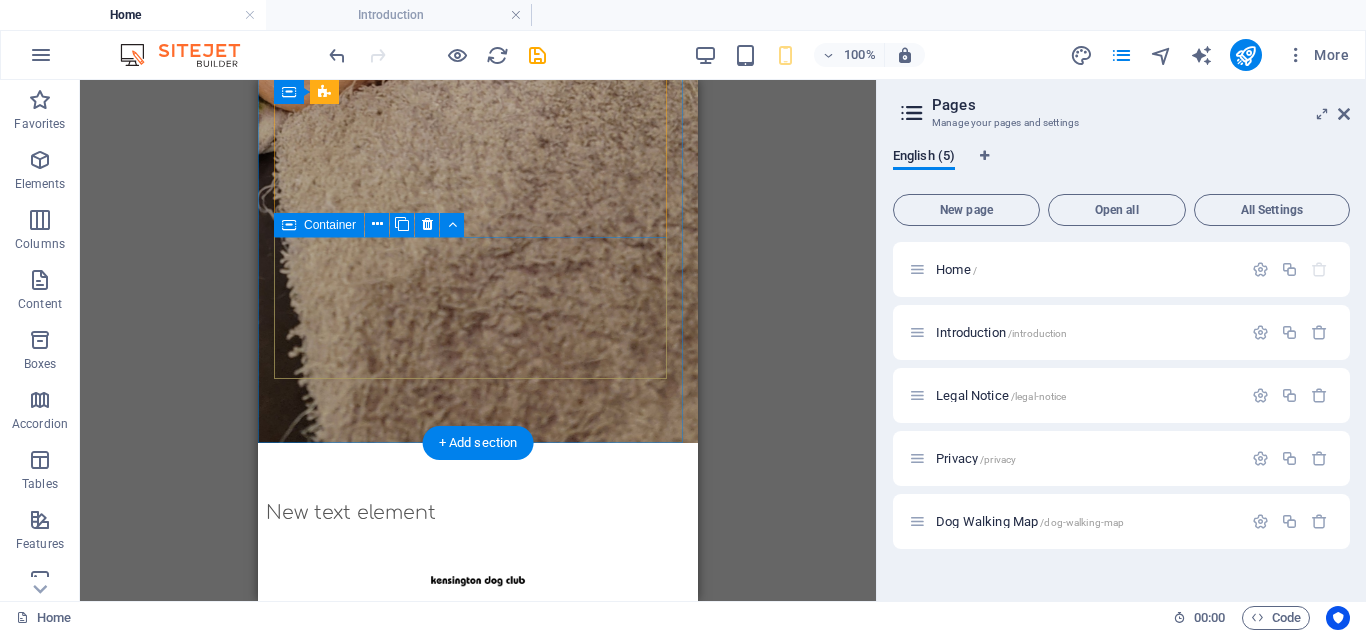 click on "Drop content here or  Add elements  Paste clipboard" at bounding box center (478, 1544) 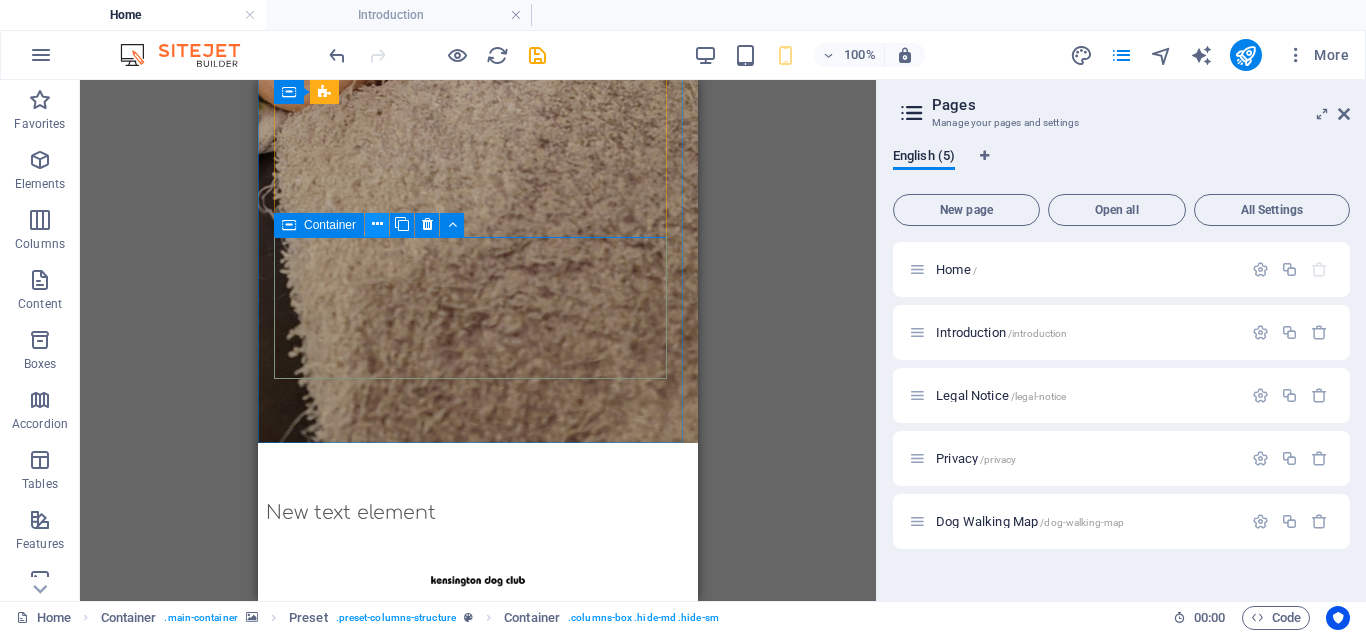 click at bounding box center [377, 224] 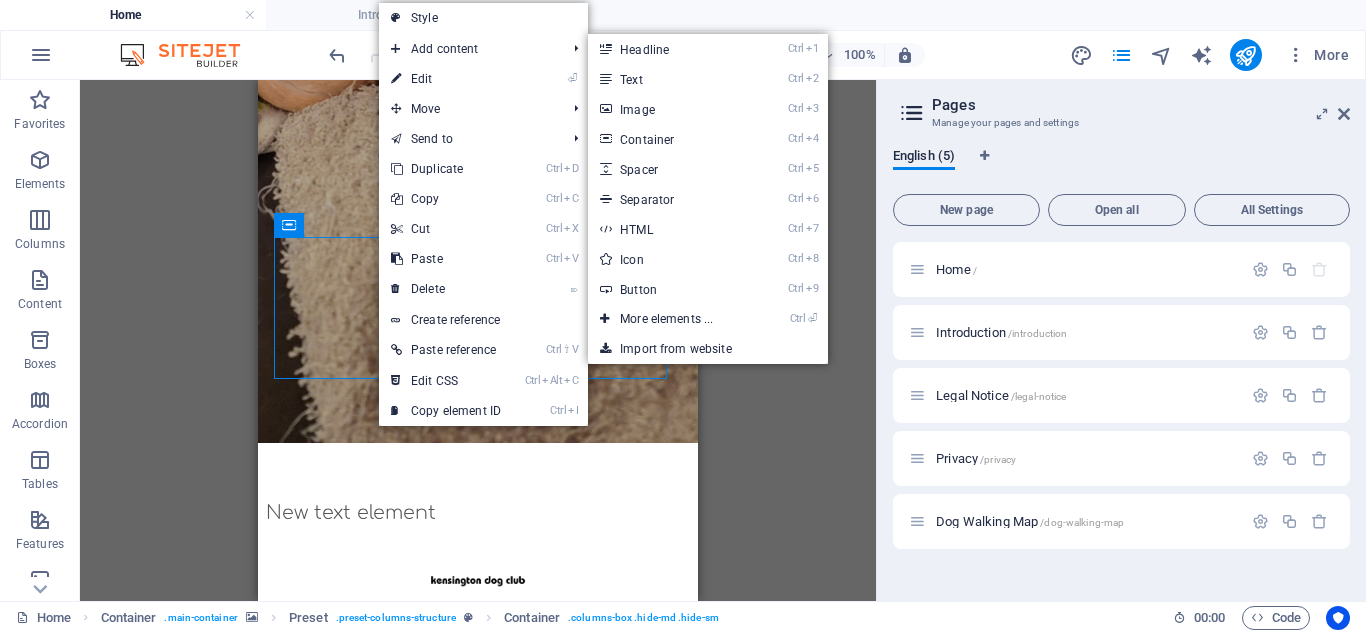 drag, startPoint x: 638, startPoint y: 74, endPoint x: 632, endPoint y: 86, distance: 13.416408 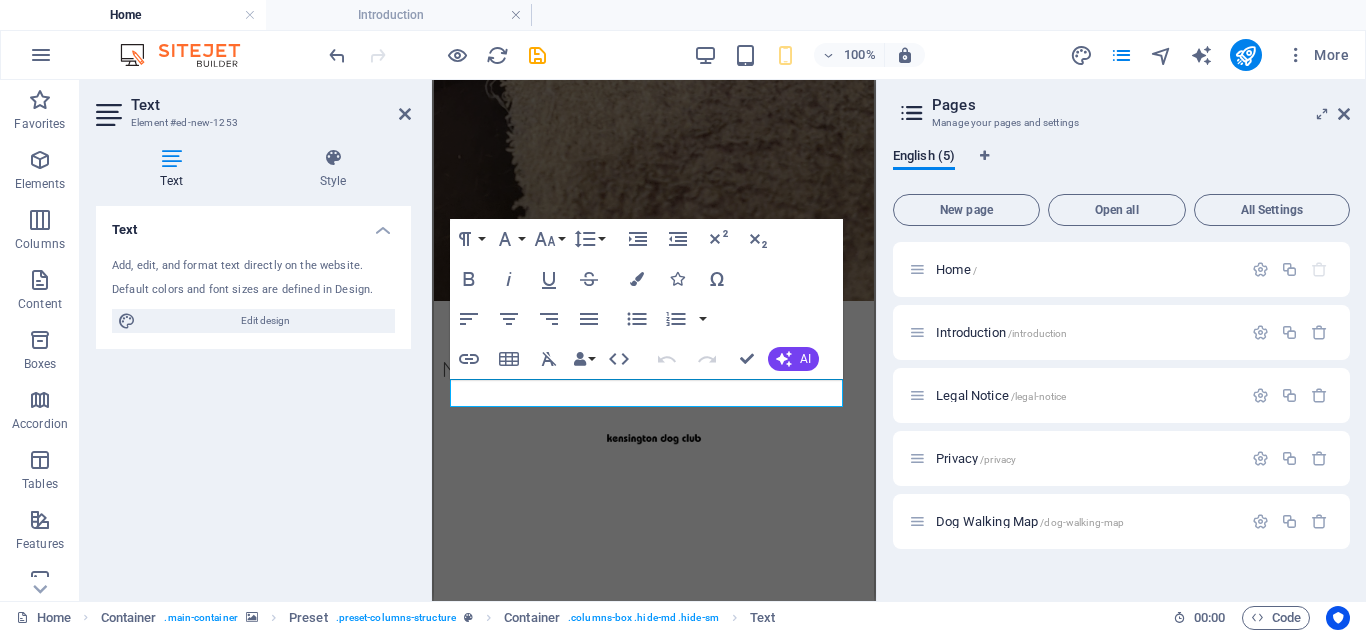 scroll, scrollTop: 684, scrollLeft: 0, axis: vertical 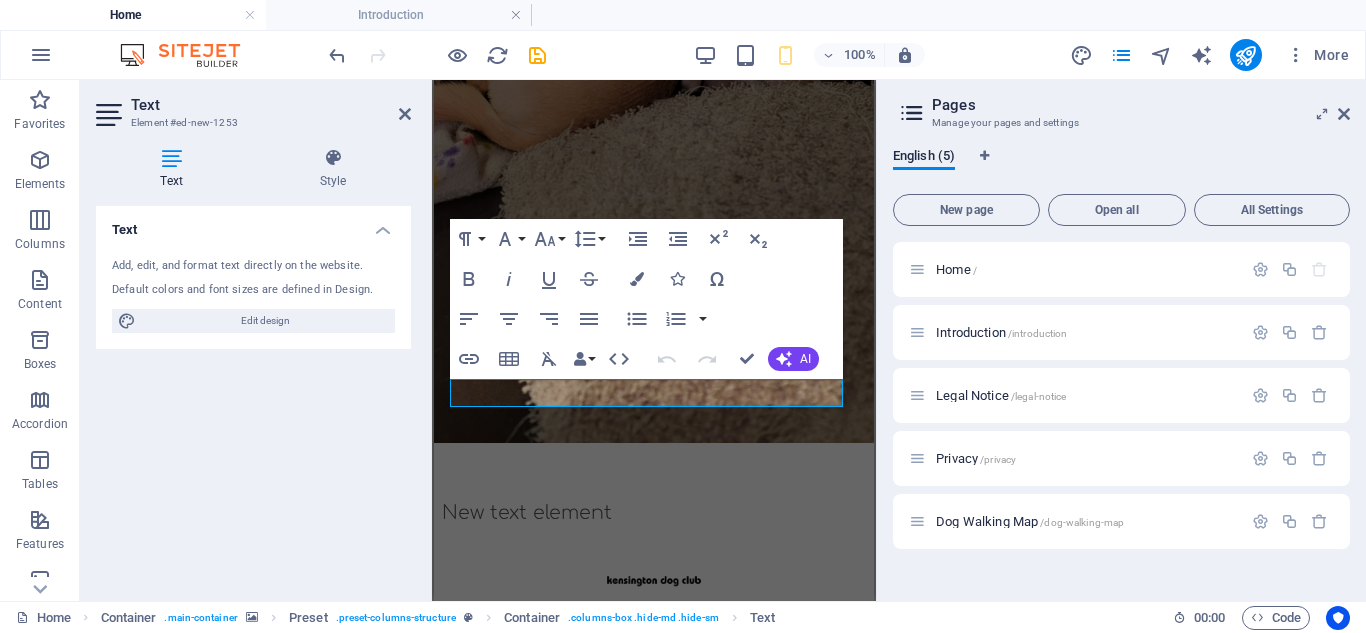 click on "Text" at bounding box center (175, 169) 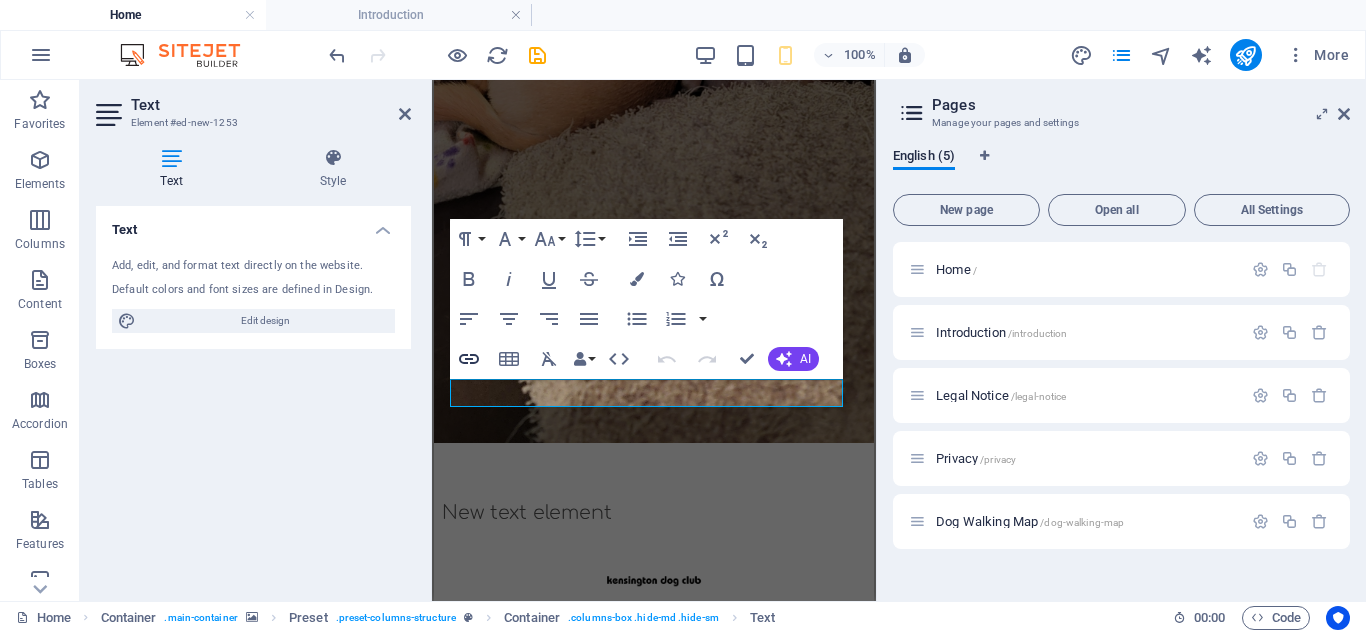 click 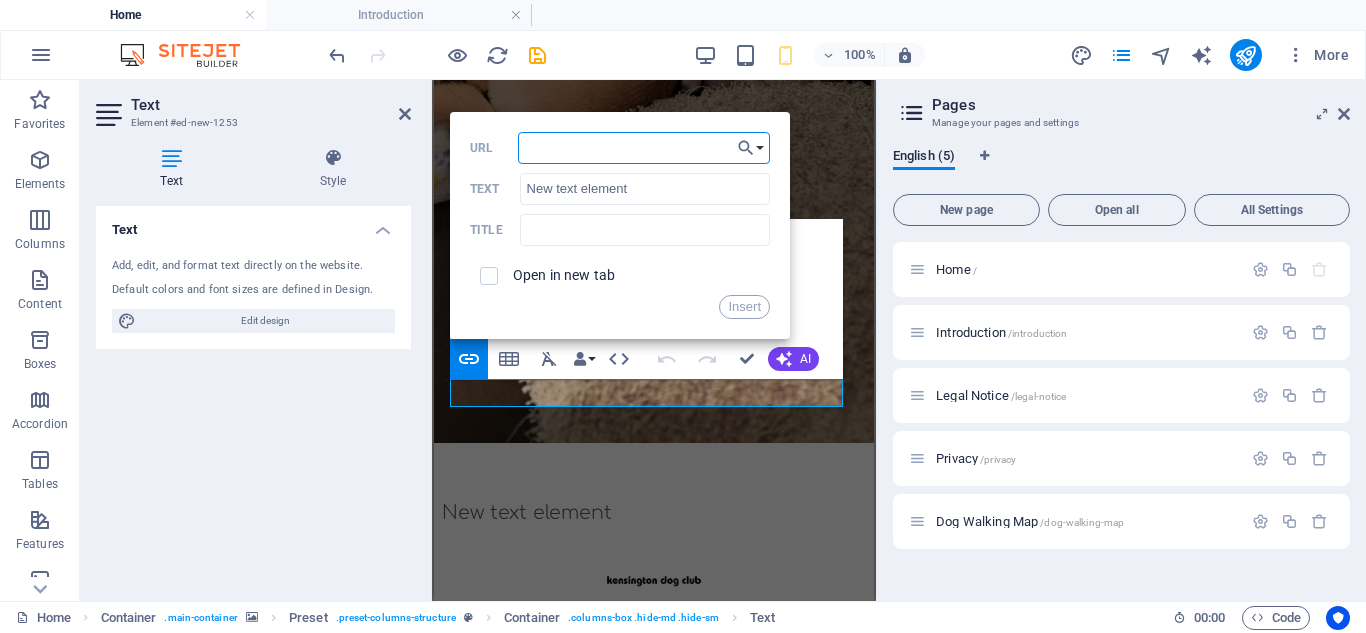 paste on "https://kensingtondogclub.runloyal.com/book/#/" 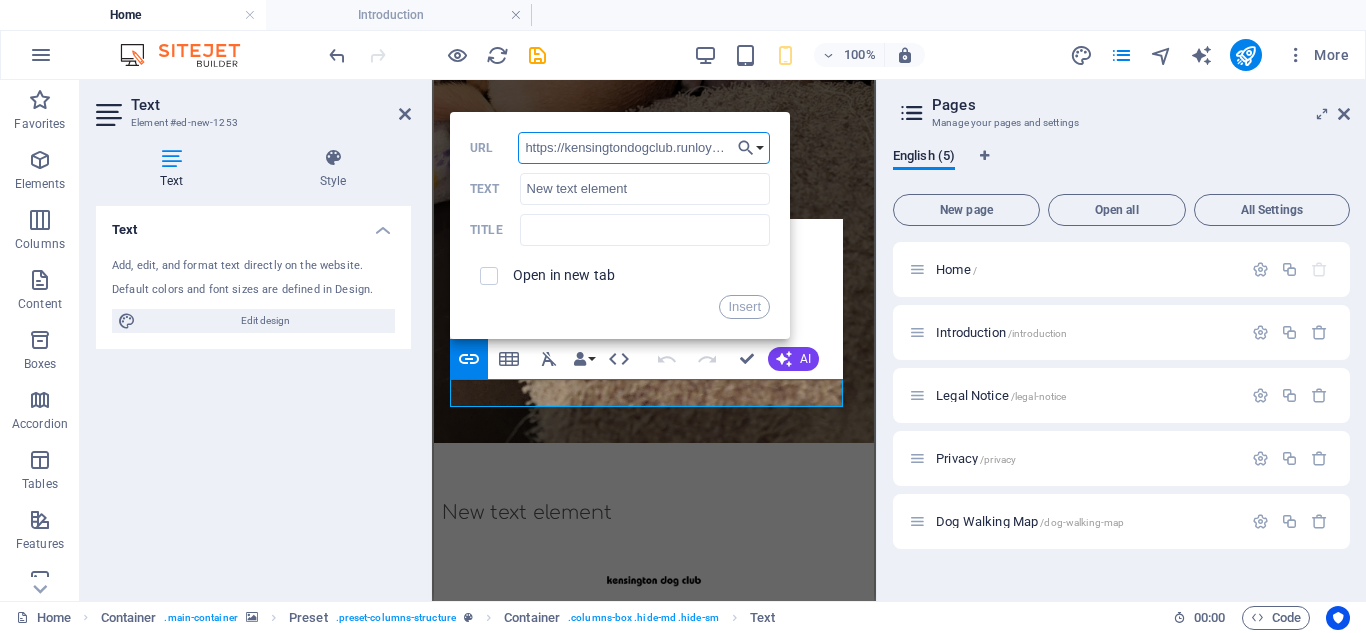 scroll, scrollTop: 0, scrollLeft: 69, axis: horizontal 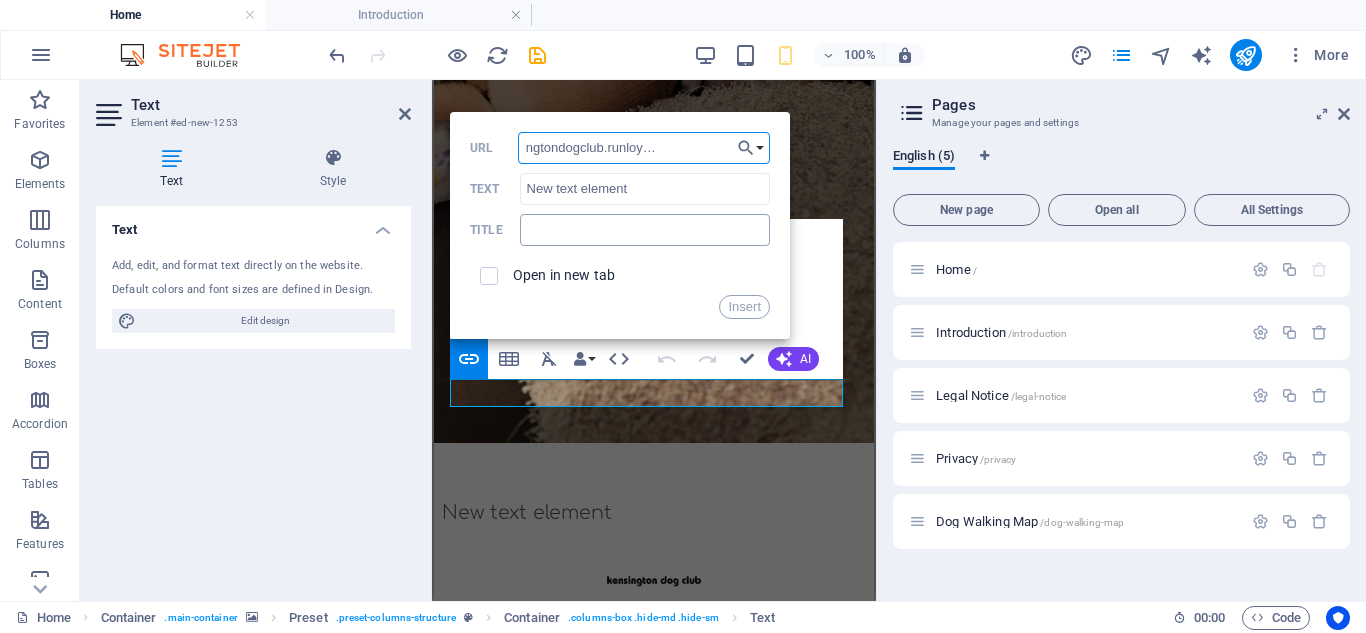 type on "https://kensingtondogclub.runloyal.com/book/#/" 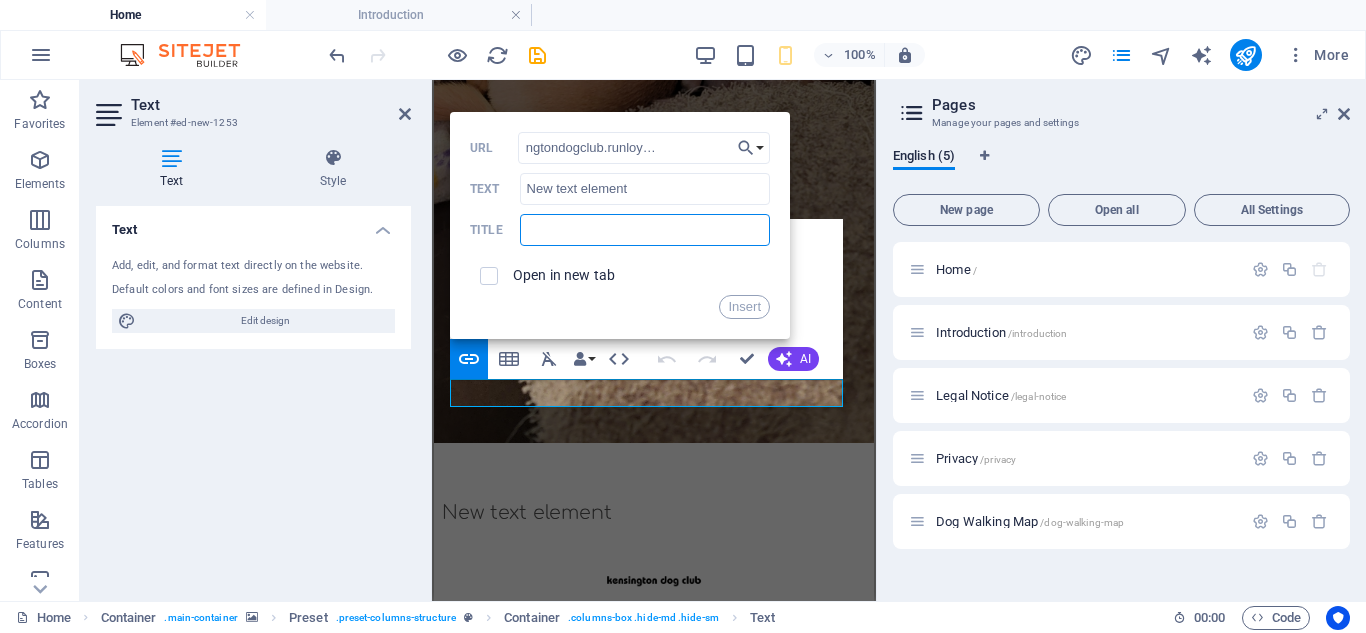 click at bounding box center (645, 230) 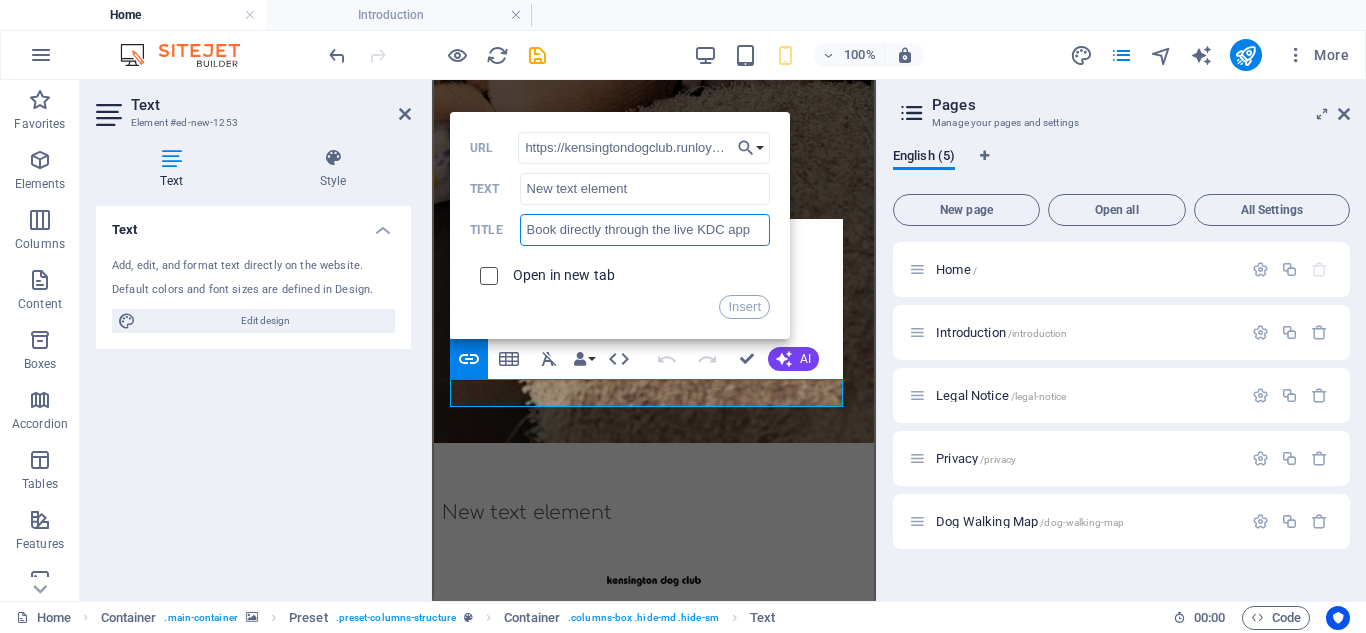 type on "Book directly through the live KDC app" 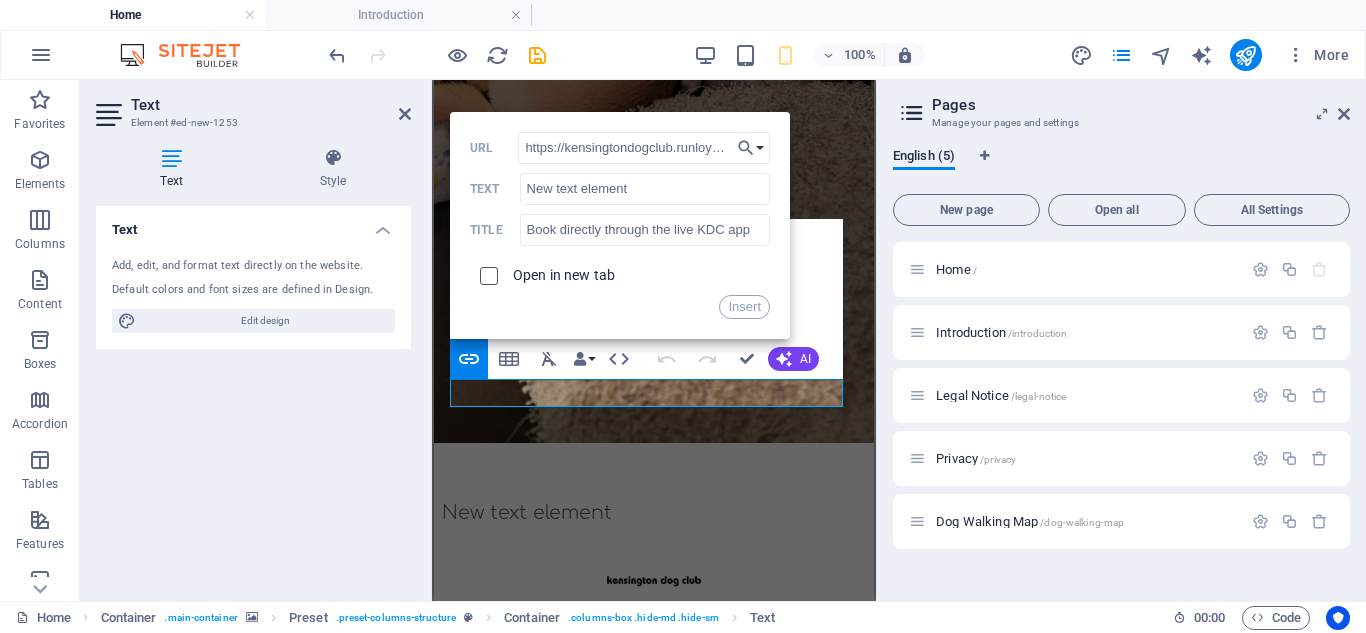 click at bounding box center [486, 273] 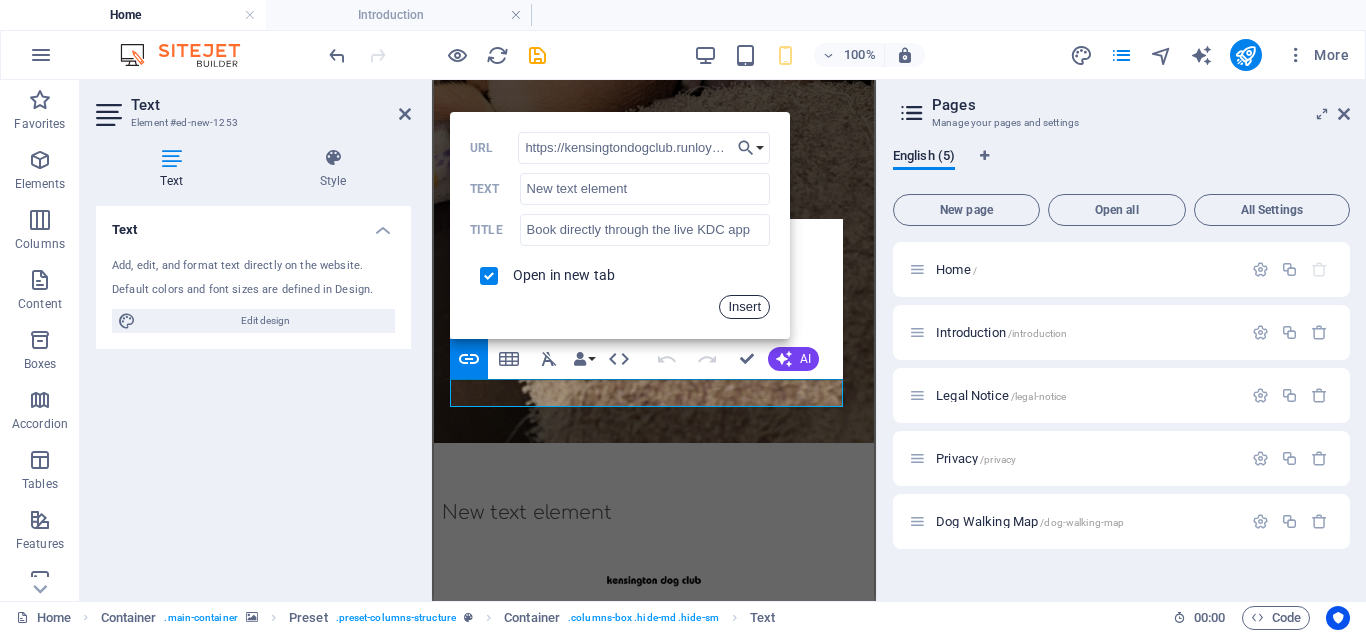 click on "Insert" at bounding box center (744, 307) 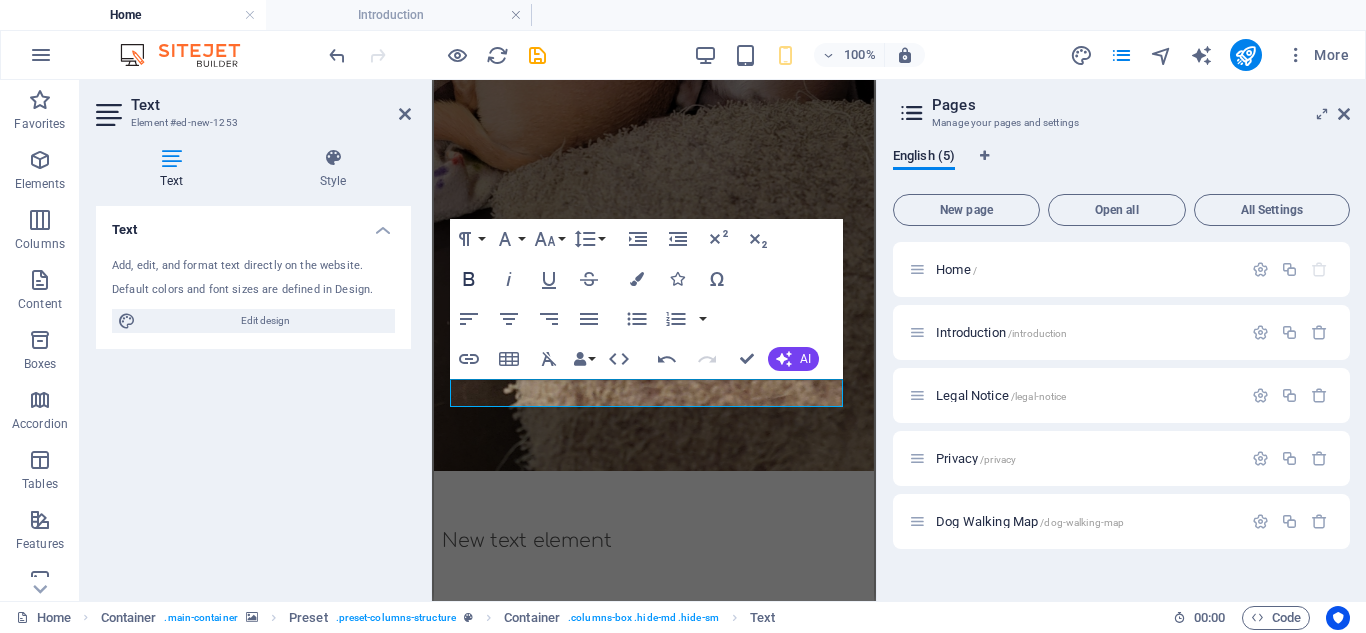 click 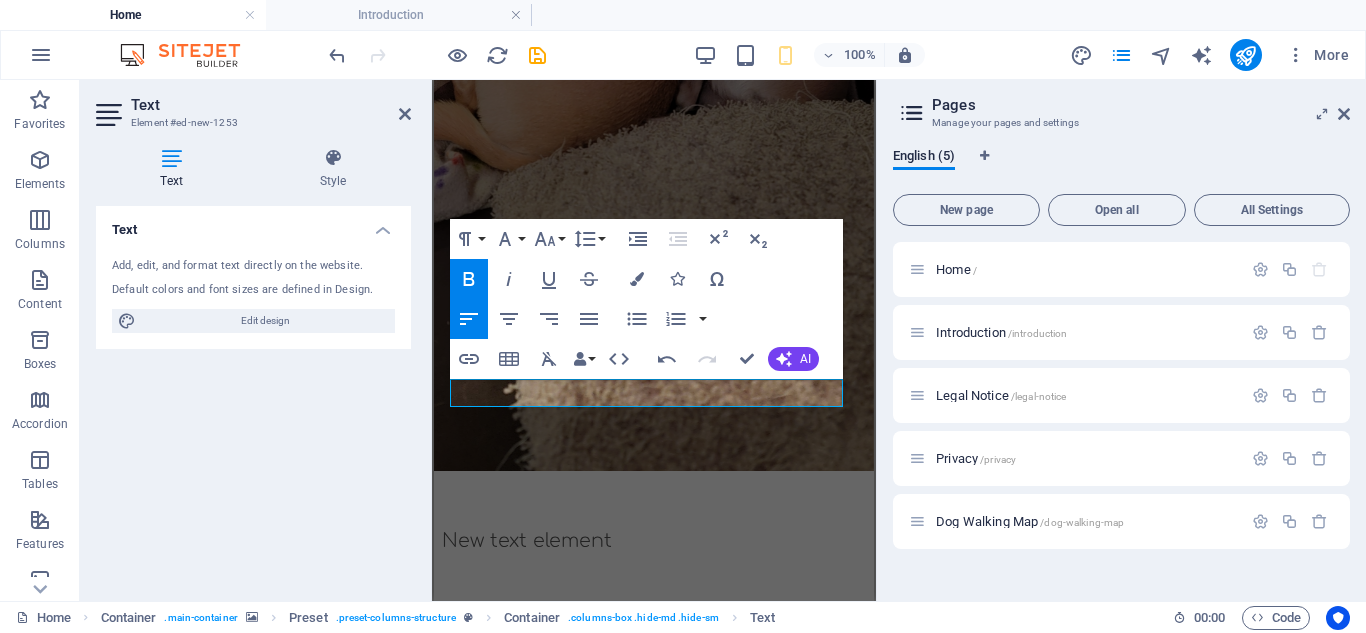 click on "Text Add, edit, and format text directly on the website. Default colors and font sizes are defined in Design. Edit design Alignment Left aligned Centered Right aligned" at bounding box center (253, 395) 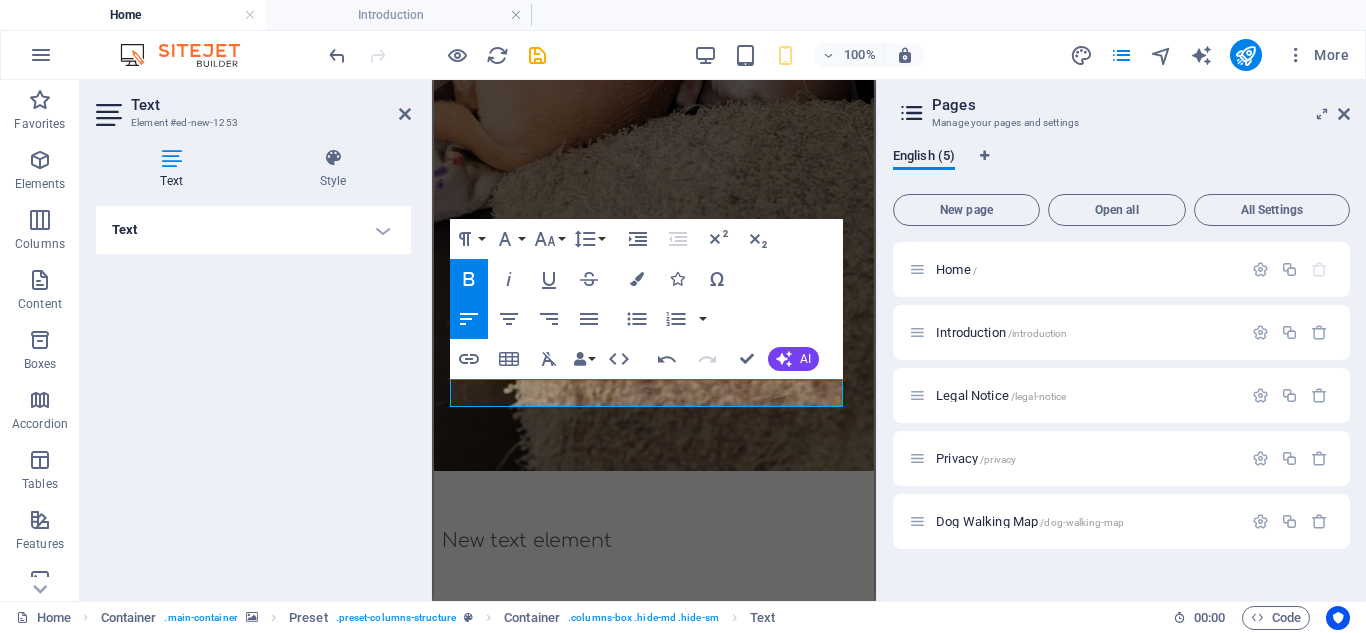 click at bounding box center (654, -67) 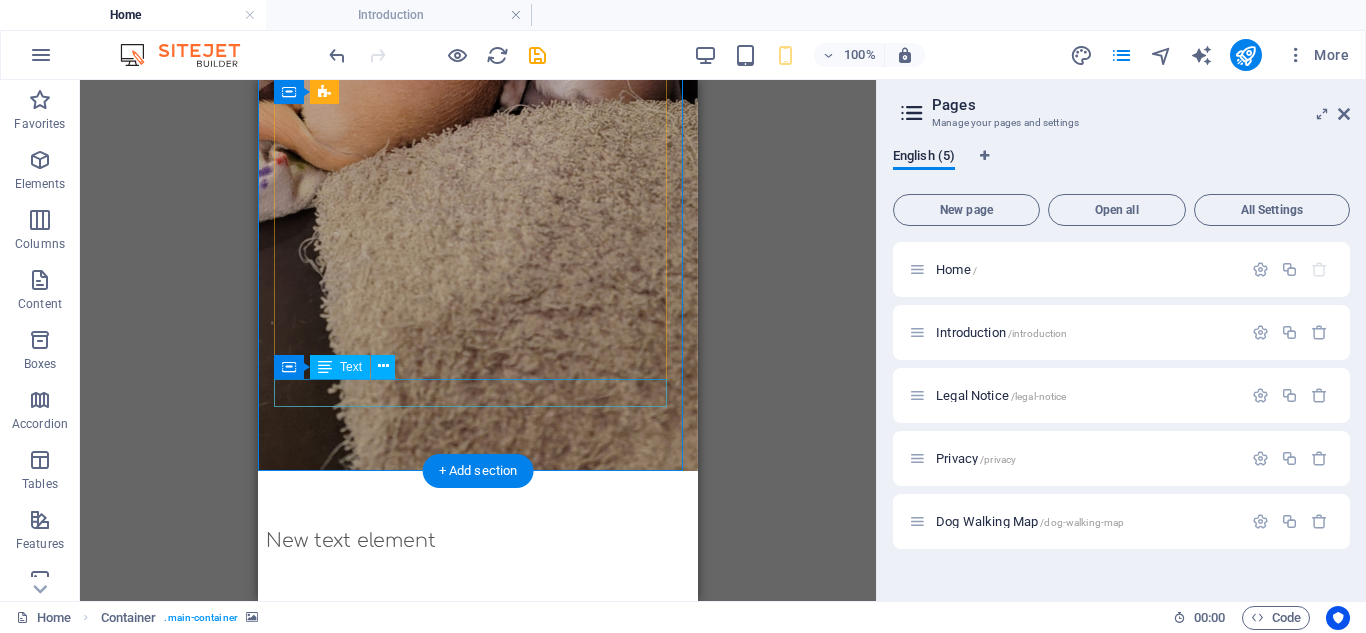 click on "New text element" at bounding box center (478, 1515) 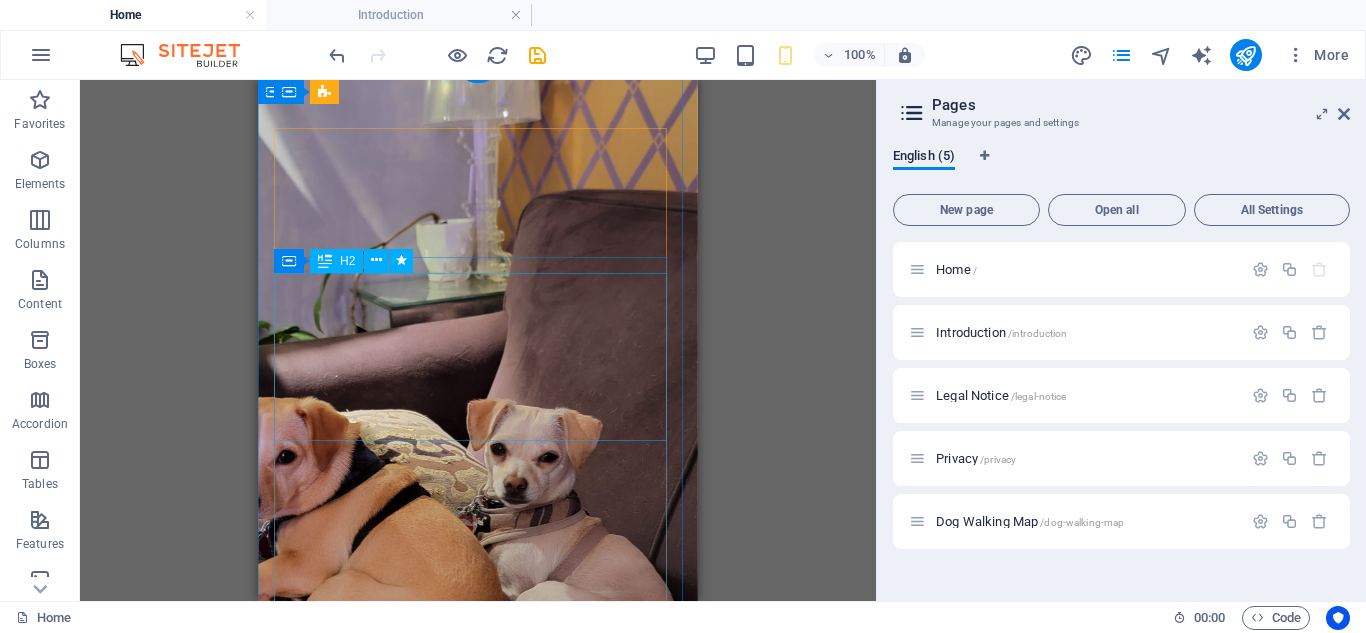 scroll, scrollTop: 0, scrollLeft: 0, axis: both 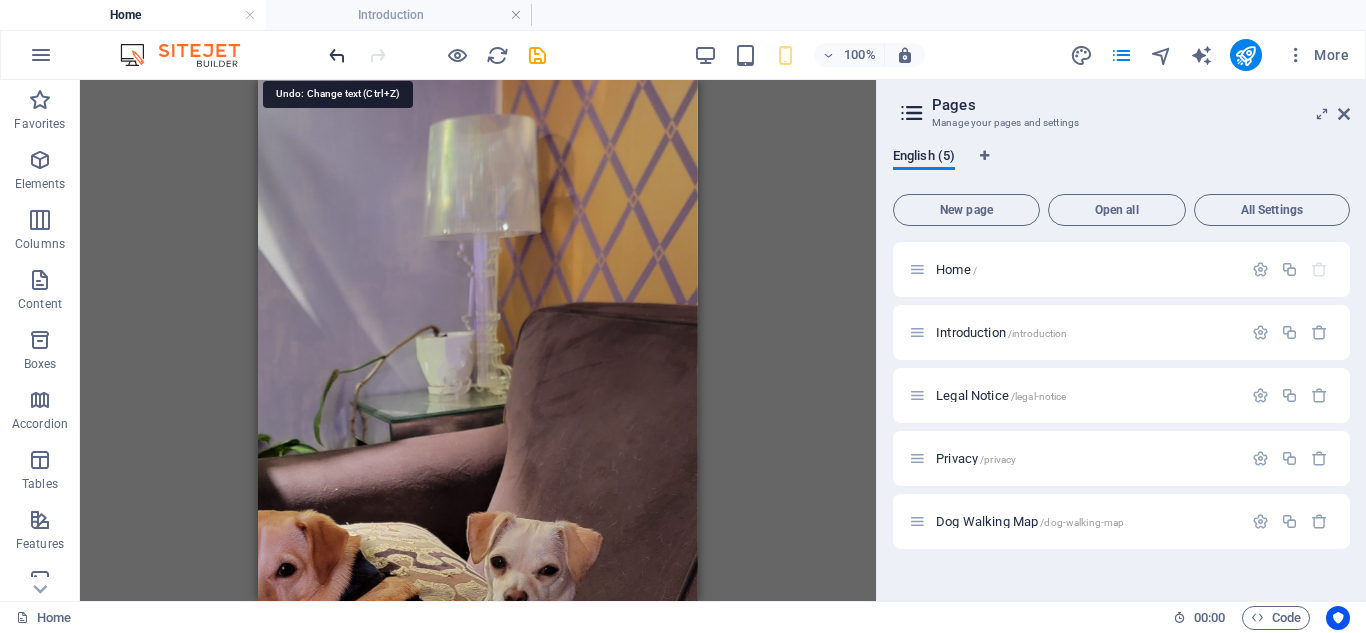 click at bounding box center [337, 55] 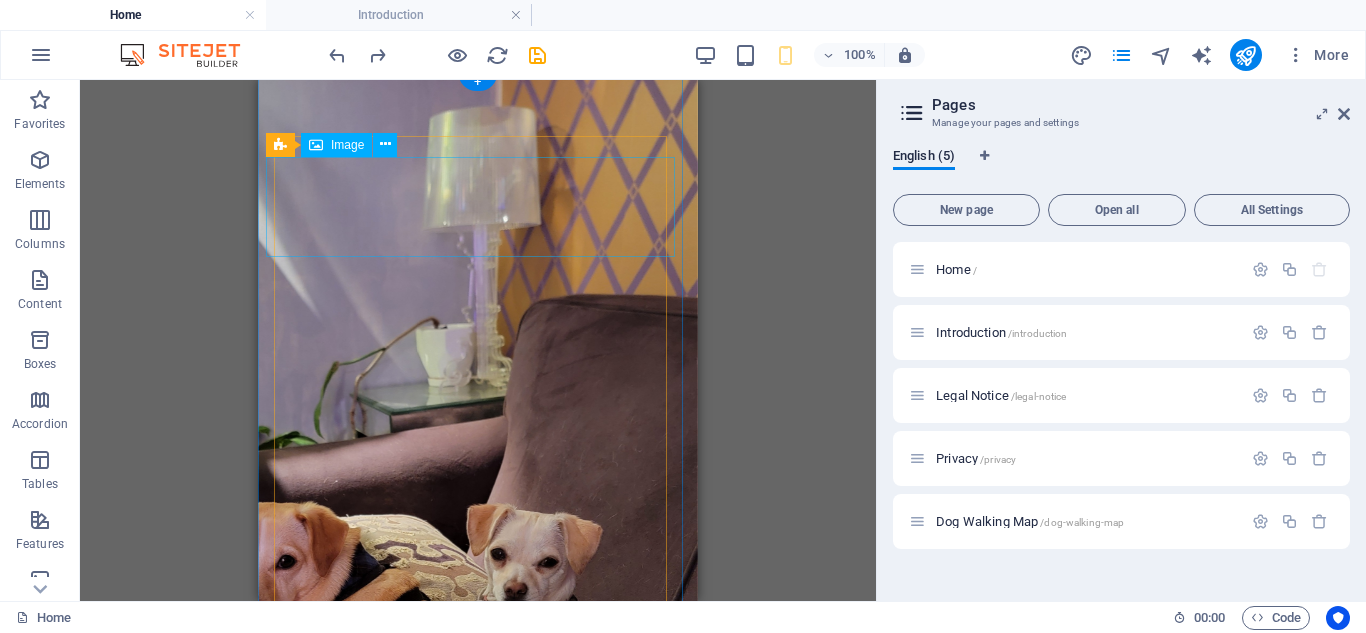 scroll, scrollTop: 0, scrollLeft: 0, axis: both 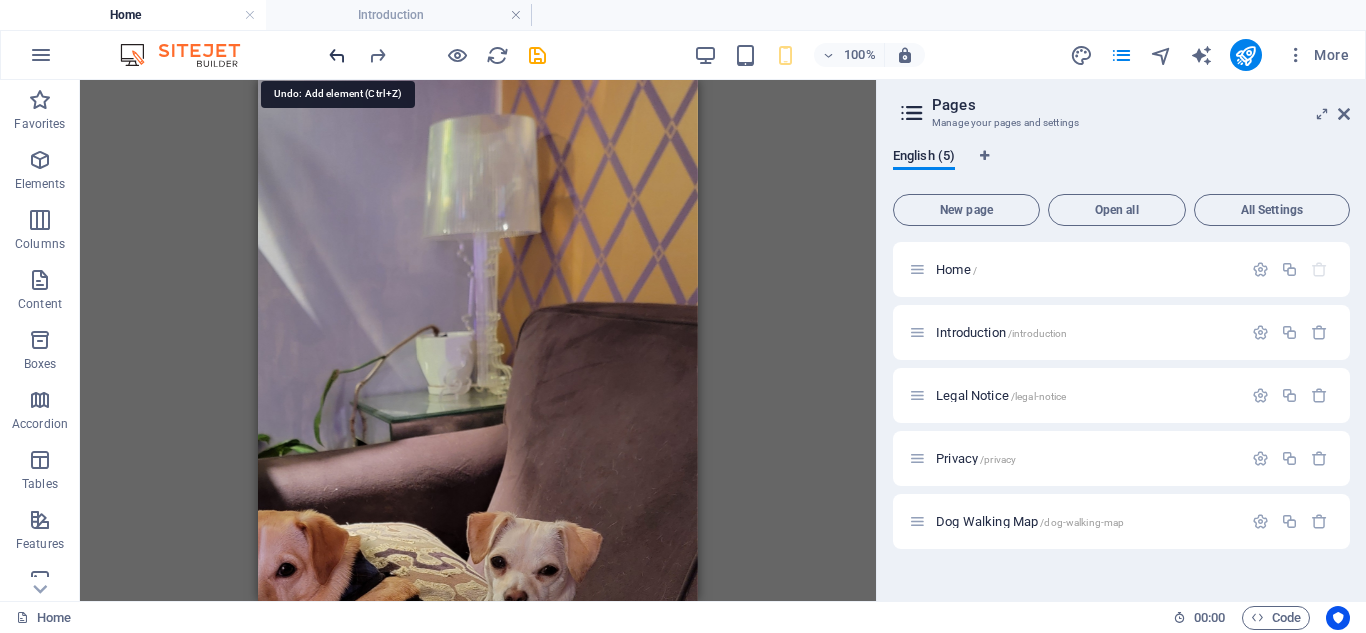 click at bounding box center (337, 55) 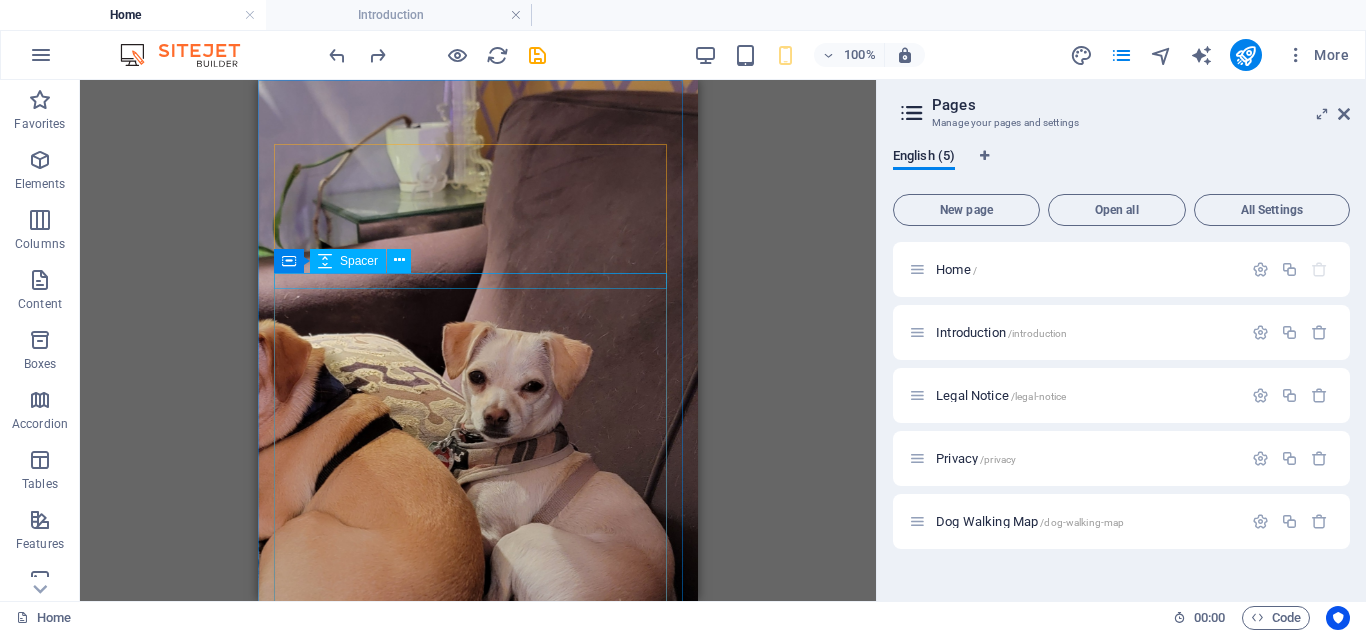 scroll, scrollTop: 0, scrollLeft: 0, axis: both 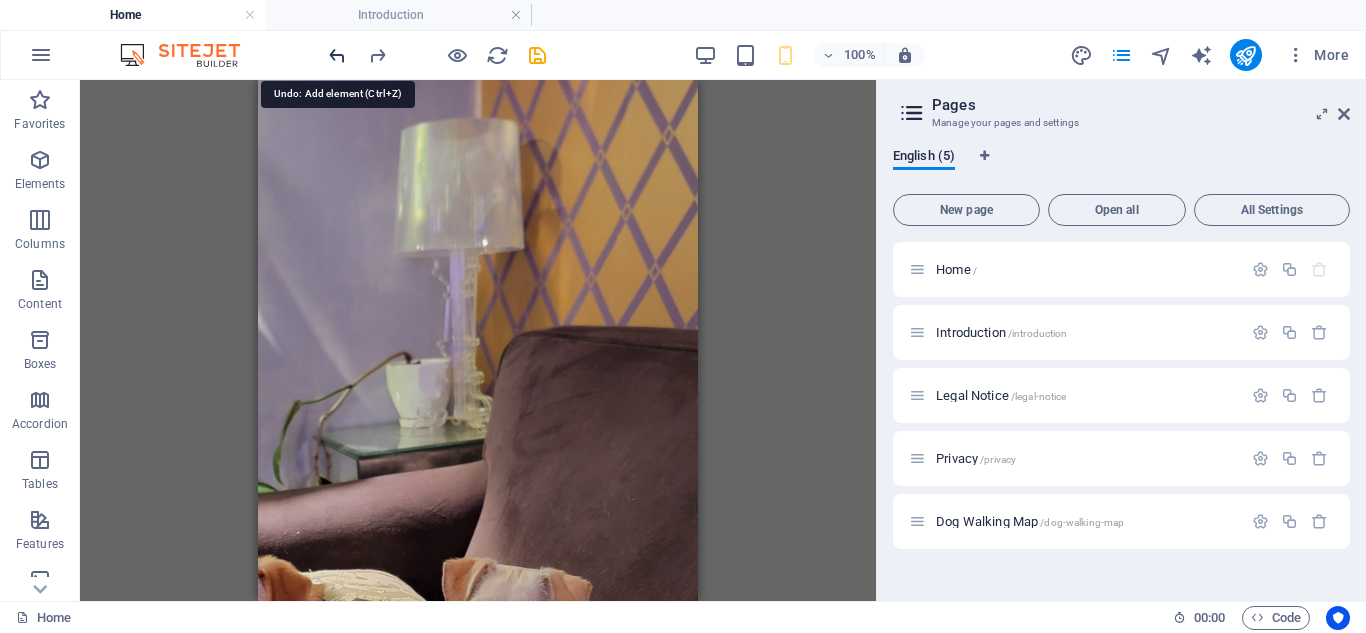 click at bounding box center (337, 55) 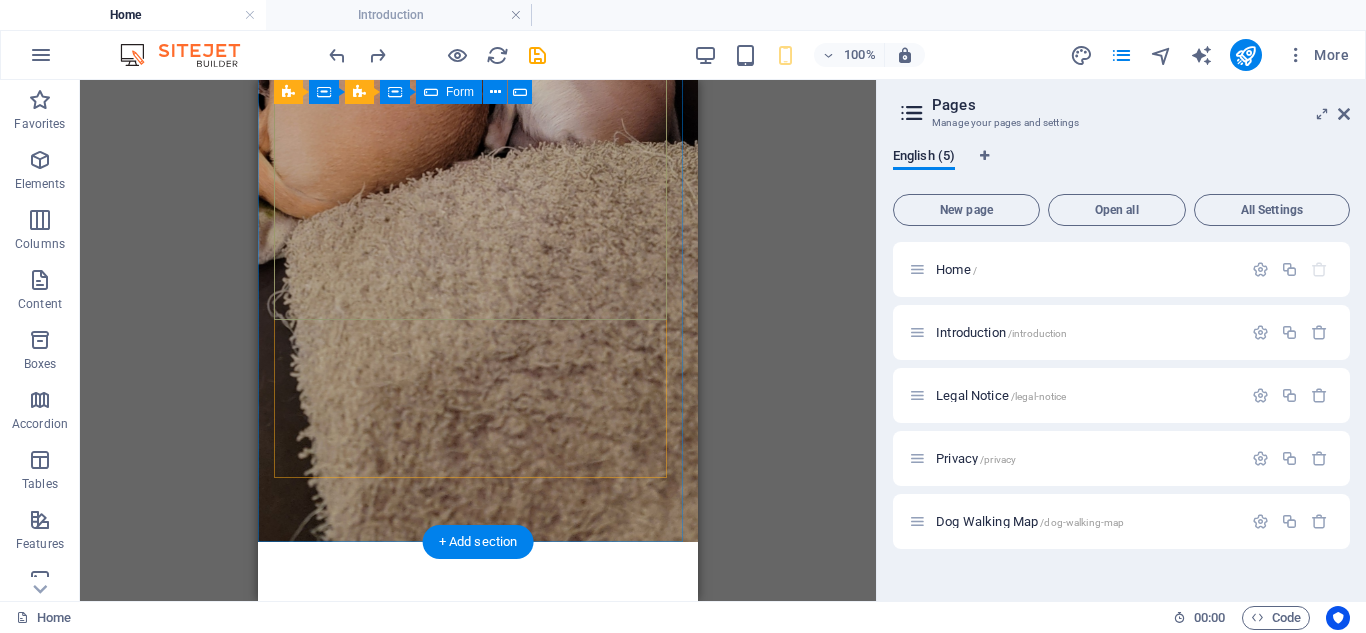 scroll, scrollTop: 700, scrollLeft: 0, axis: vertical 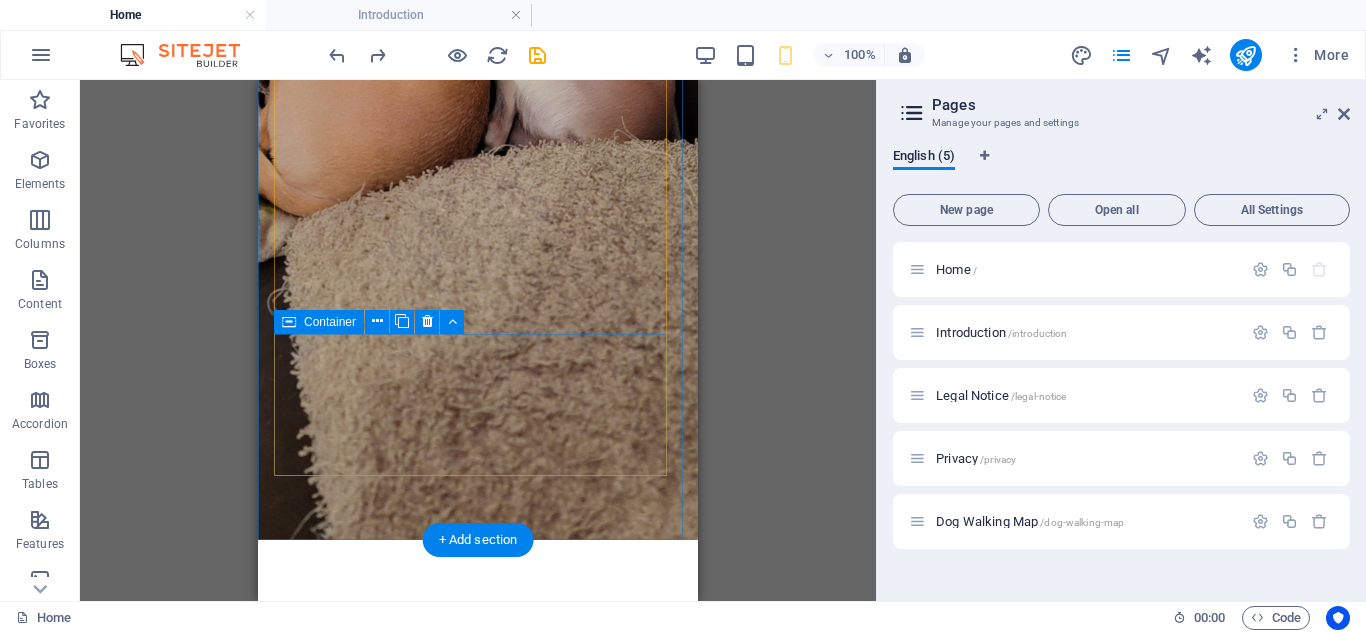 click on "Drop content here or  Add elements  Paste clipboard" at bounding box center [478, 1612] 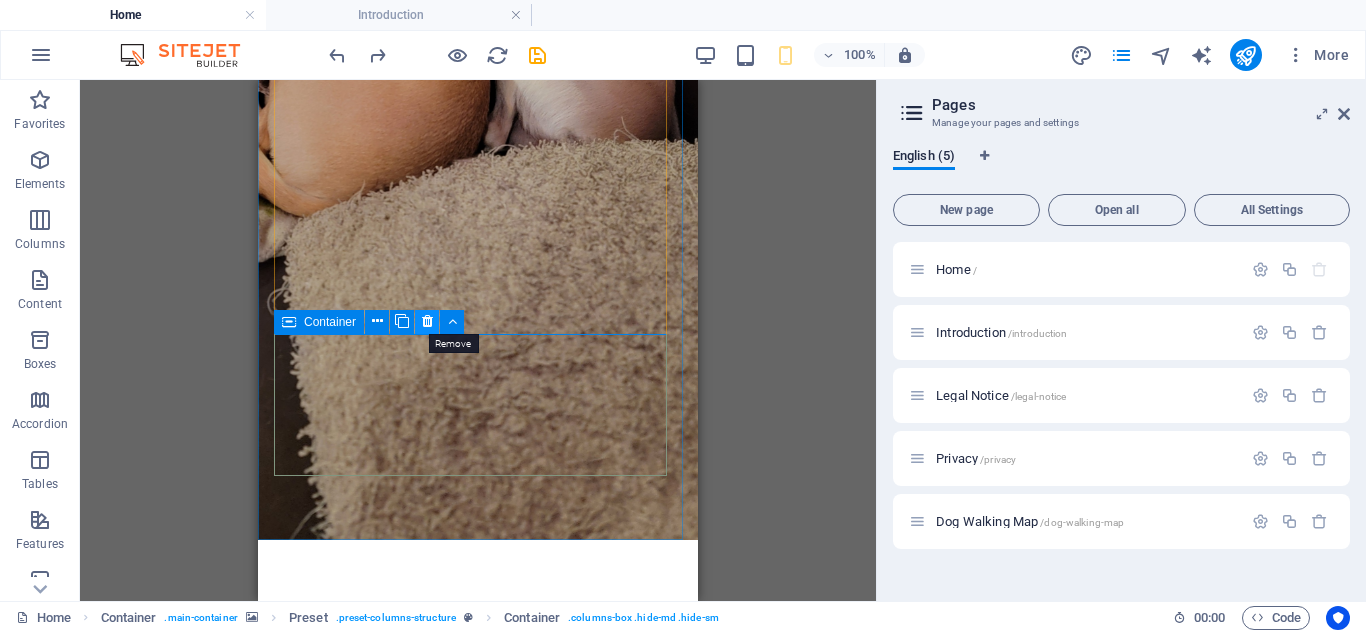 click at bounding box center [427, 321] 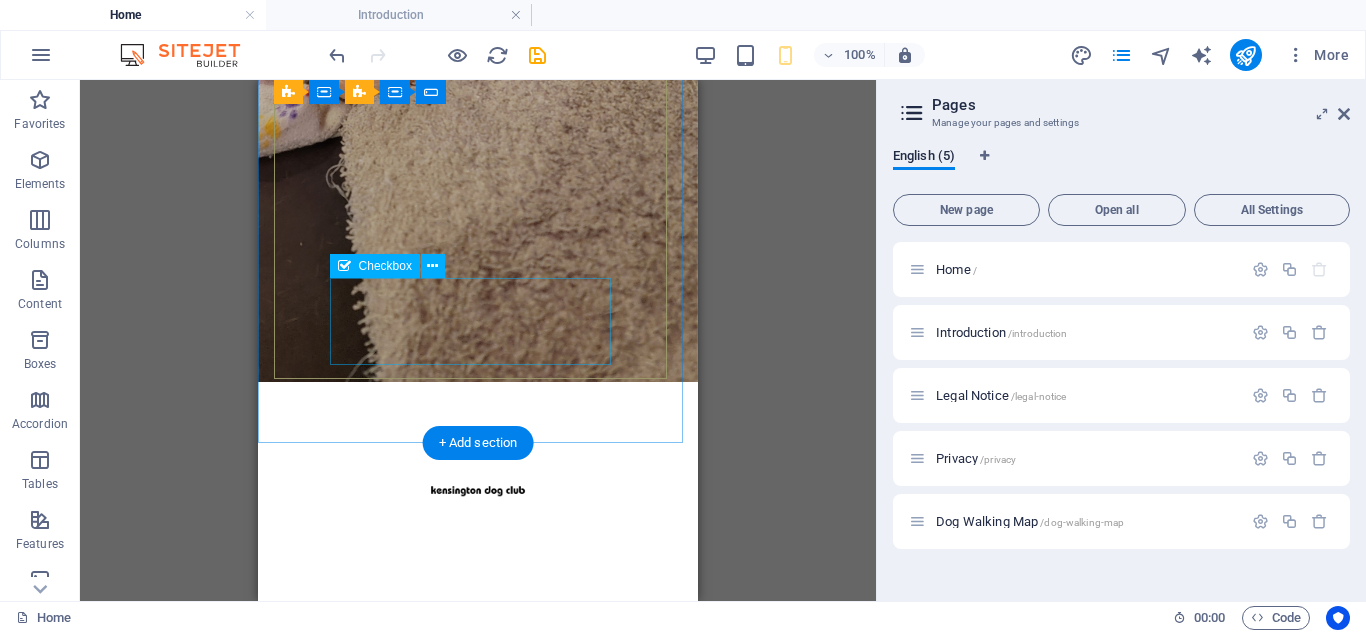 scroll, scrollTop: 639, scrollLeft: 0, axis: vertical 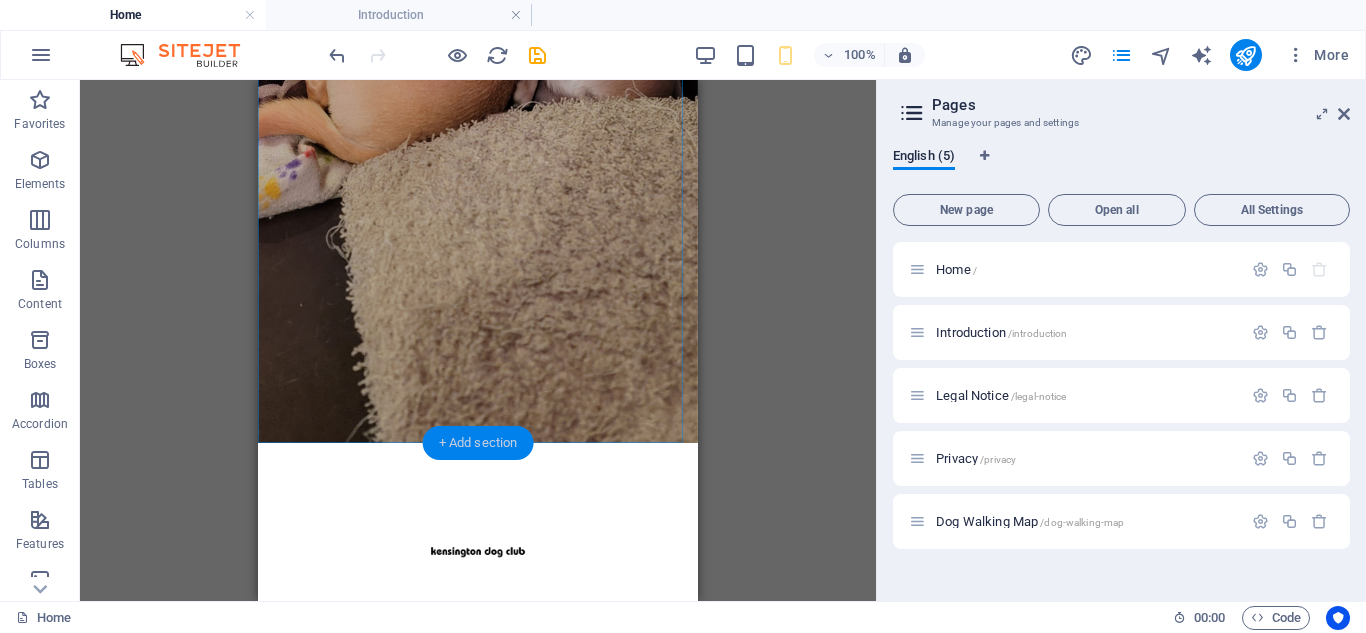 click on "+ Add section" at bounding box center [478, 443] 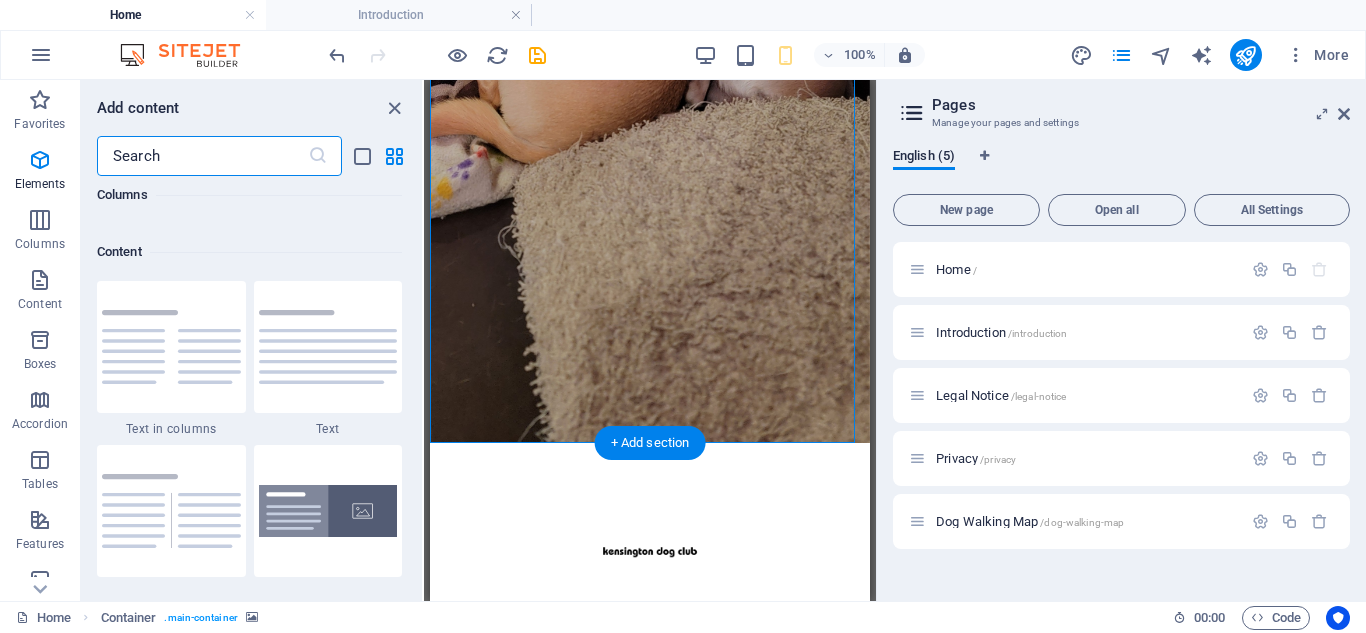 scroll, scrollTop: 3663, scrollLeft: 0, axis: vertical 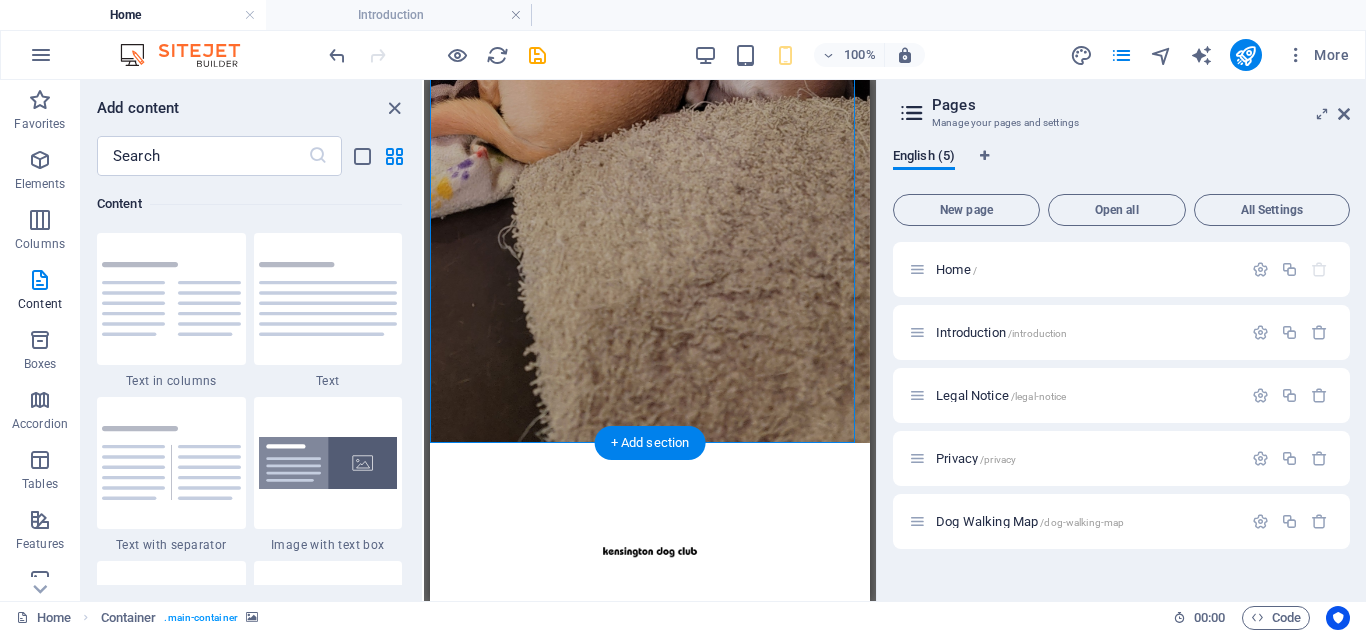 drag, startPoint x: 1068, startPoint y: 522, endPoint x: 634, endPoint y: 389, distance: 453.9218 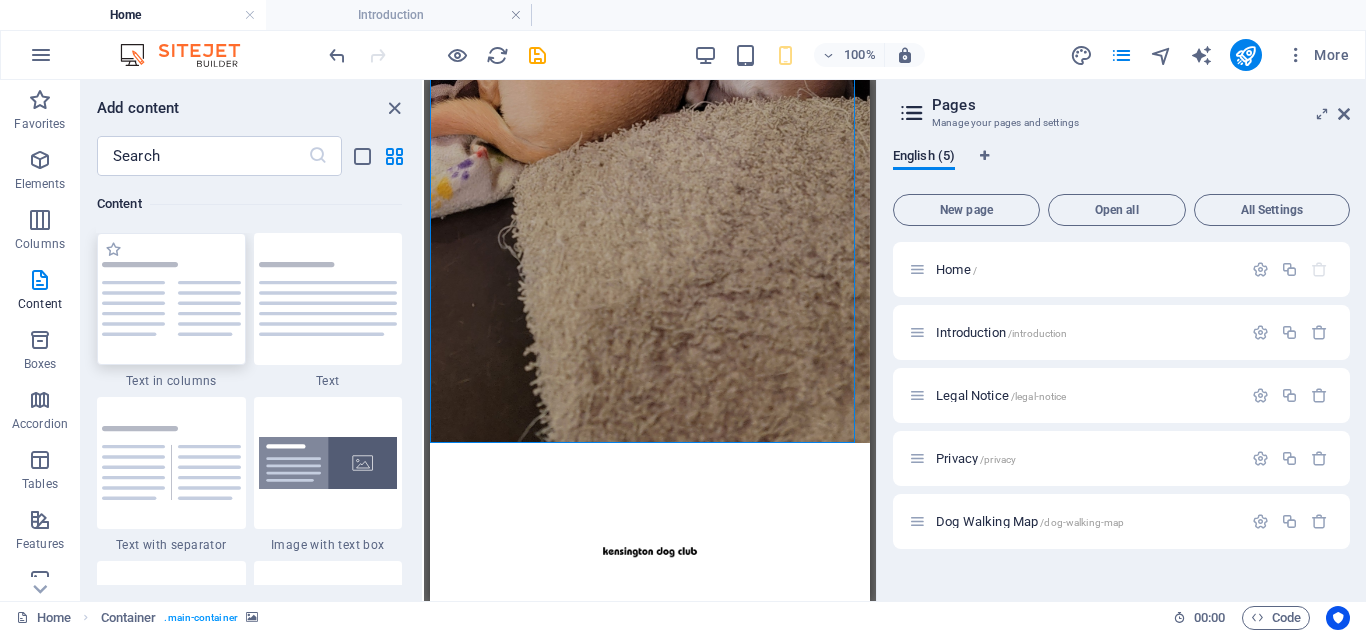 click at bounding box center (171, 299) 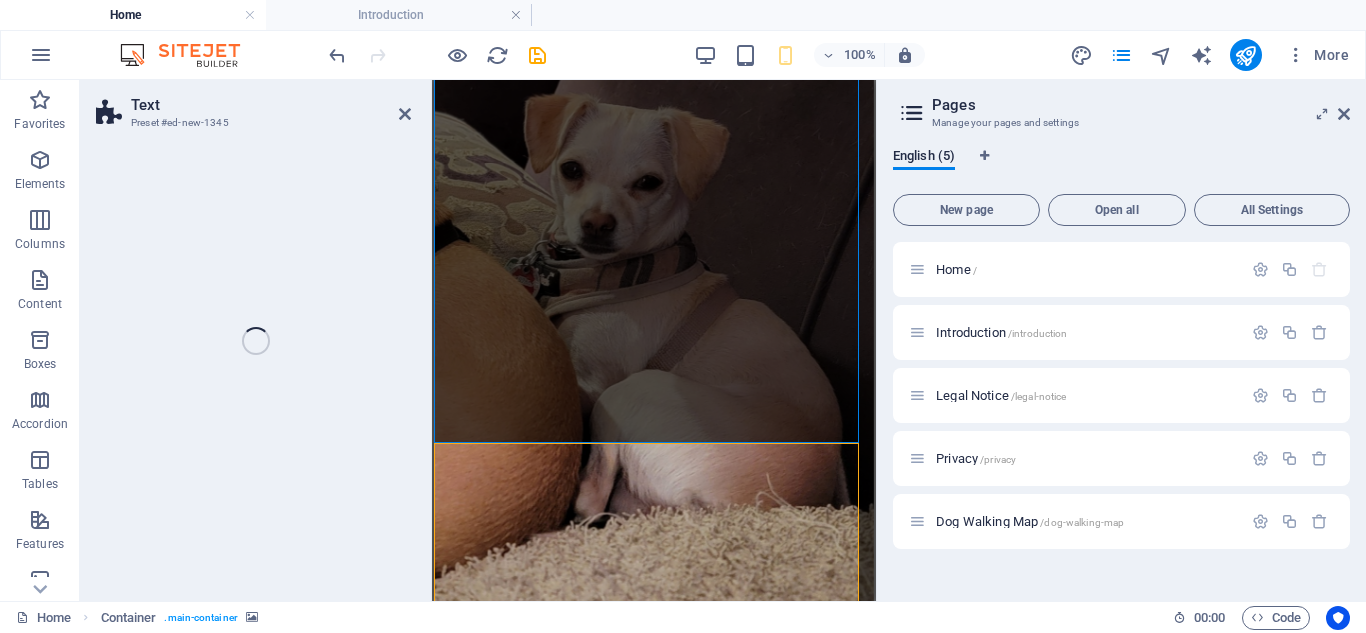 click on "Text Preset #ed-new-1345
Drag here to replace the existing content. Press “Ctrl” if you want to create a new element.
Preset   Container   Container   H2   Container   Container   Preset   Preset   Container   Container   Placeholder   Container   Checkbox   Preset   Container   Container   Preset   Preset   Container   Preset   Container   Form   Instagram   Container   Container   Text   Preset   Image   Container   Spacer   Spacer   Text   Form button   H3   Captcha   HTML   Elfsight widget   Spacer   Preset   Text   Text   Spacer   Text" at bounding box center [478, 340] 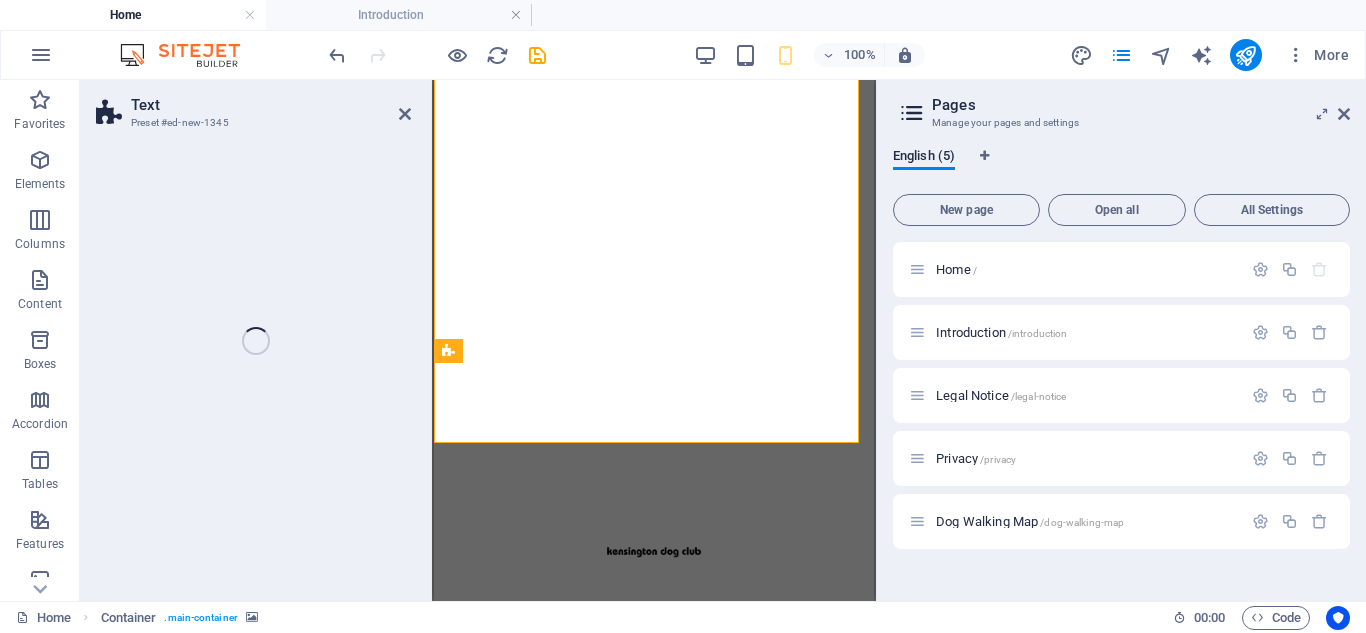 select on "preset-text-v2-columns" 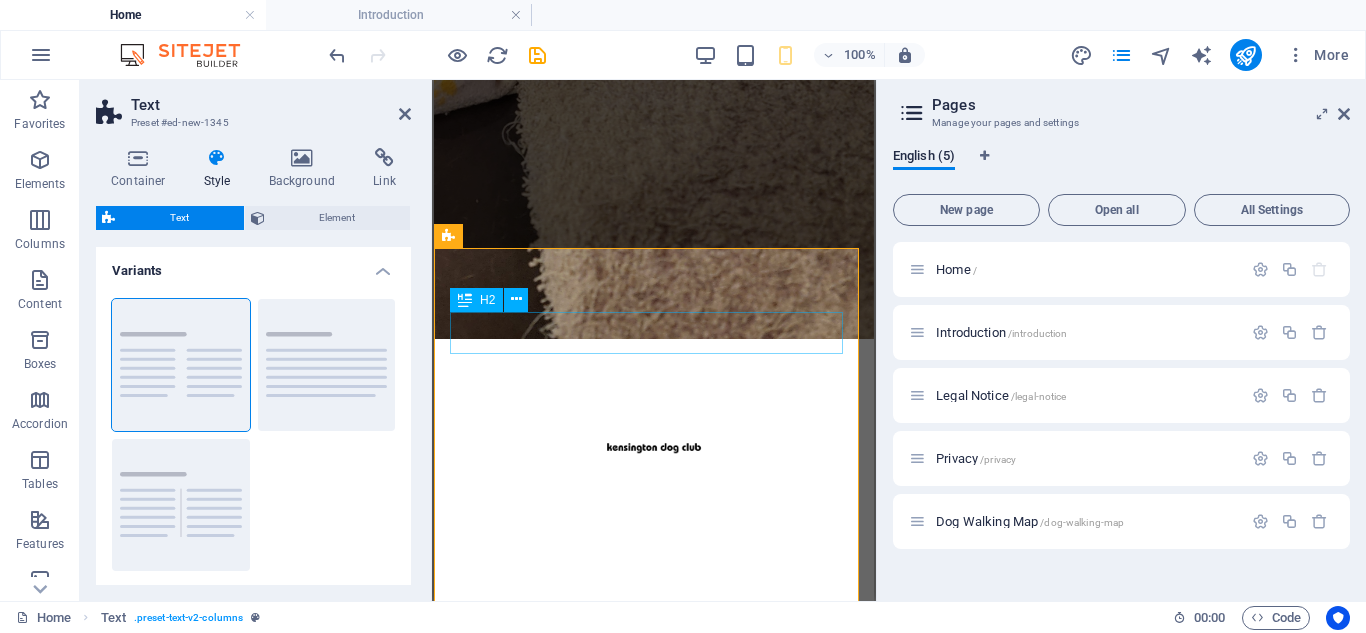 scroll, scrollTop: 843, scrollLeft: 0, axis: vertical 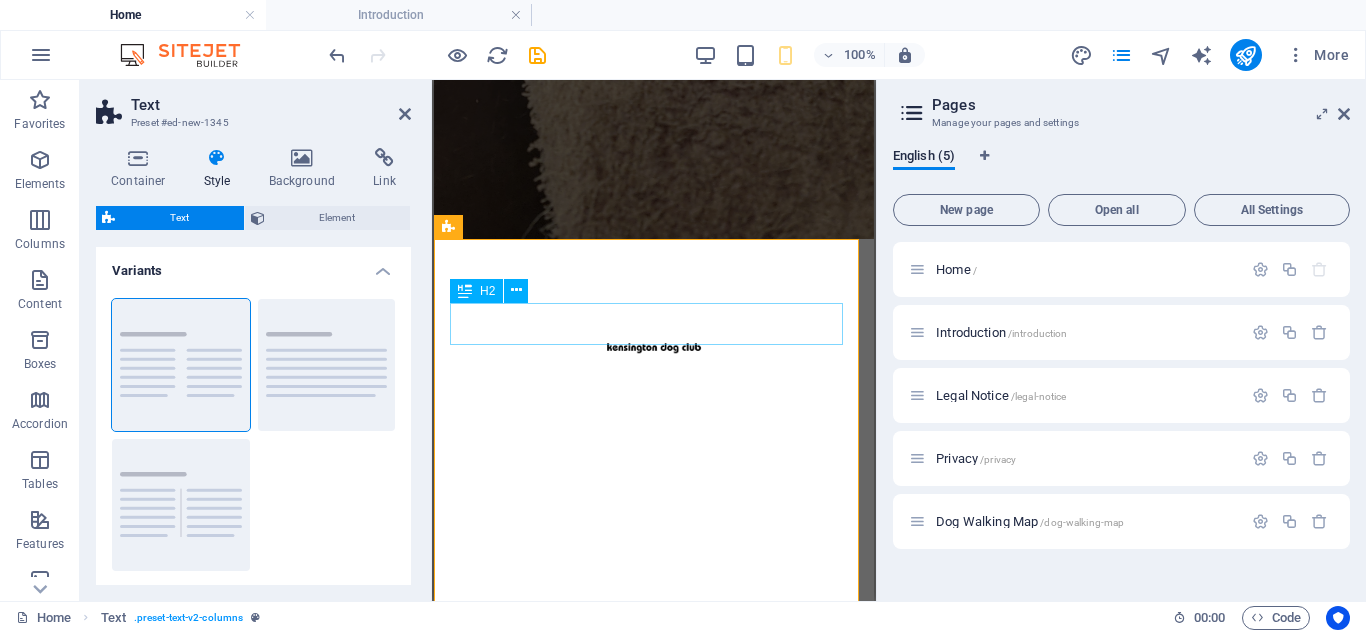 click on "Headline" at bounding box center (654, 1381) 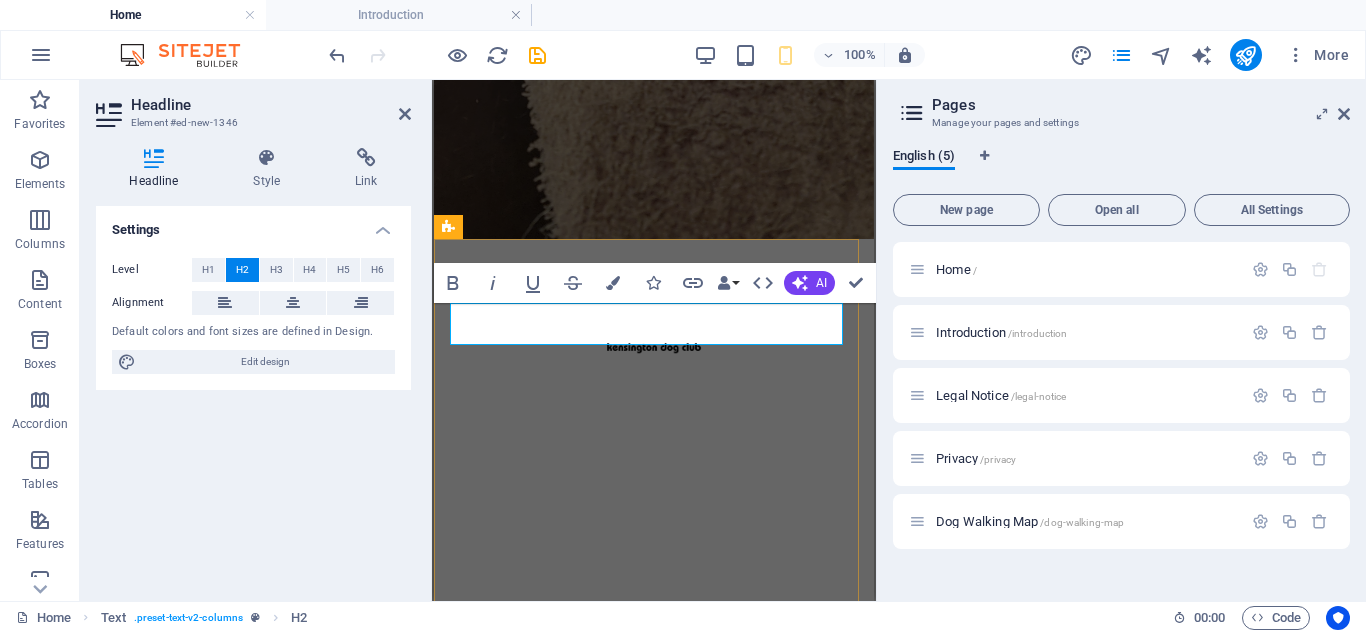 type 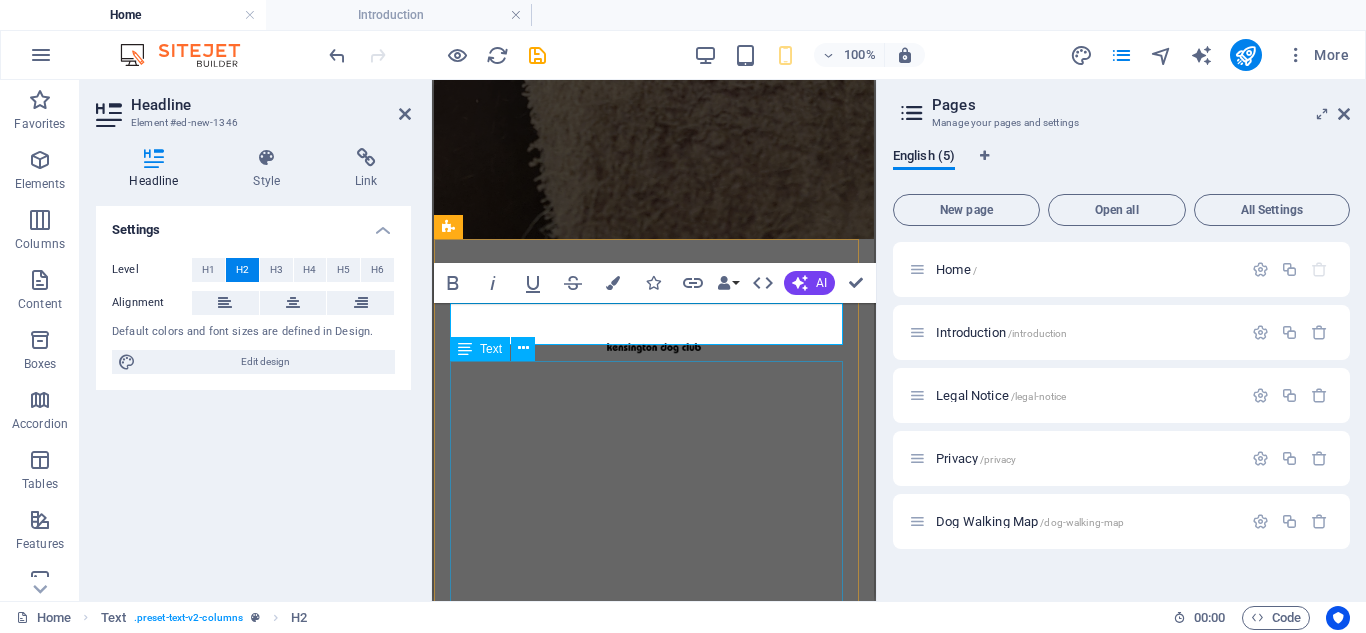 click on "Lorem ipsum dolor sitope amet, consectetur adipisicing elitip. Massumenda, dolore, cum vel modi asperiores consequatur suscipit quidem ducimus eveniet iure expedita consecteture odiogil voluptatum similique fugit voluptates atem accusamus quae quas dolorem tenetur facere tempora maiores adipisci reiciendis accusantium voluptatibus id voluptate tempore dolor harum nisi amet! Nobis, eaque. Aenean commodo ligula eget dolor. Lorem ipsum dolor sit amet, consectetuer adipiscing elit leget odiogil voluptatum similique fugit voluptates dolor. Libero assumenda, dolore, cum vel modi asperiores consequatur." at bounding box center [654, 1677] 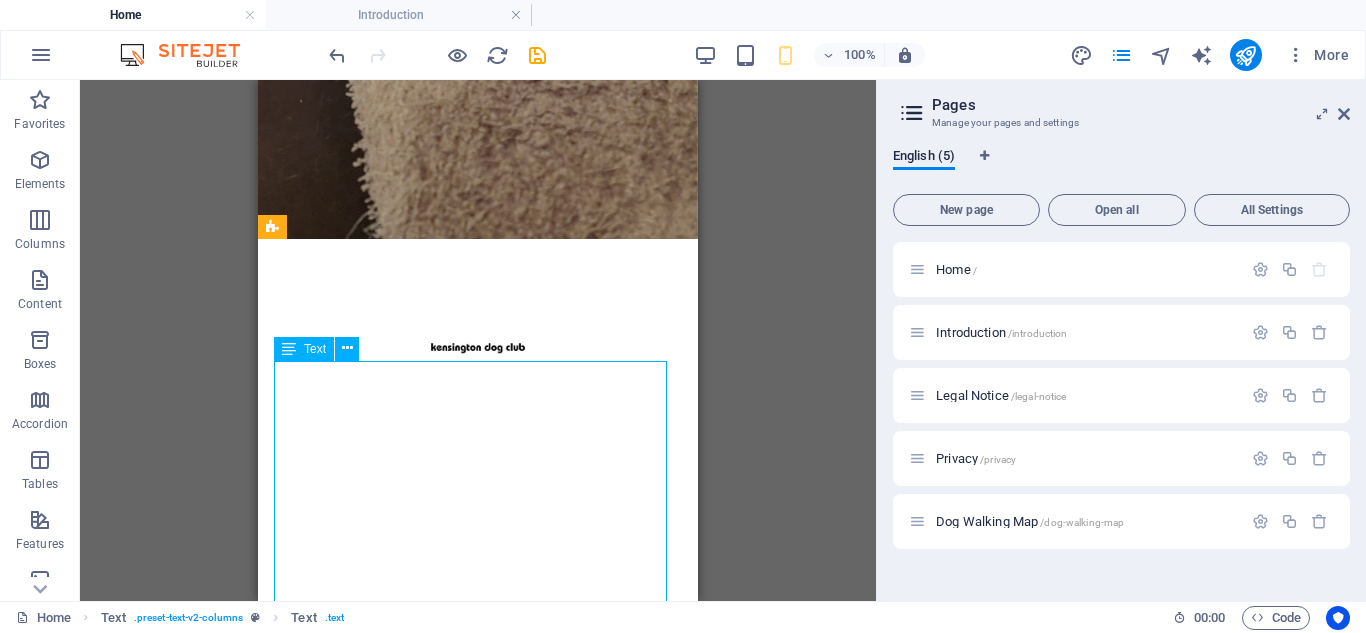 drag, startPoint x: 289, startPoint y: 377, endPoint x: 464, endPoint y: 377, distance: 175 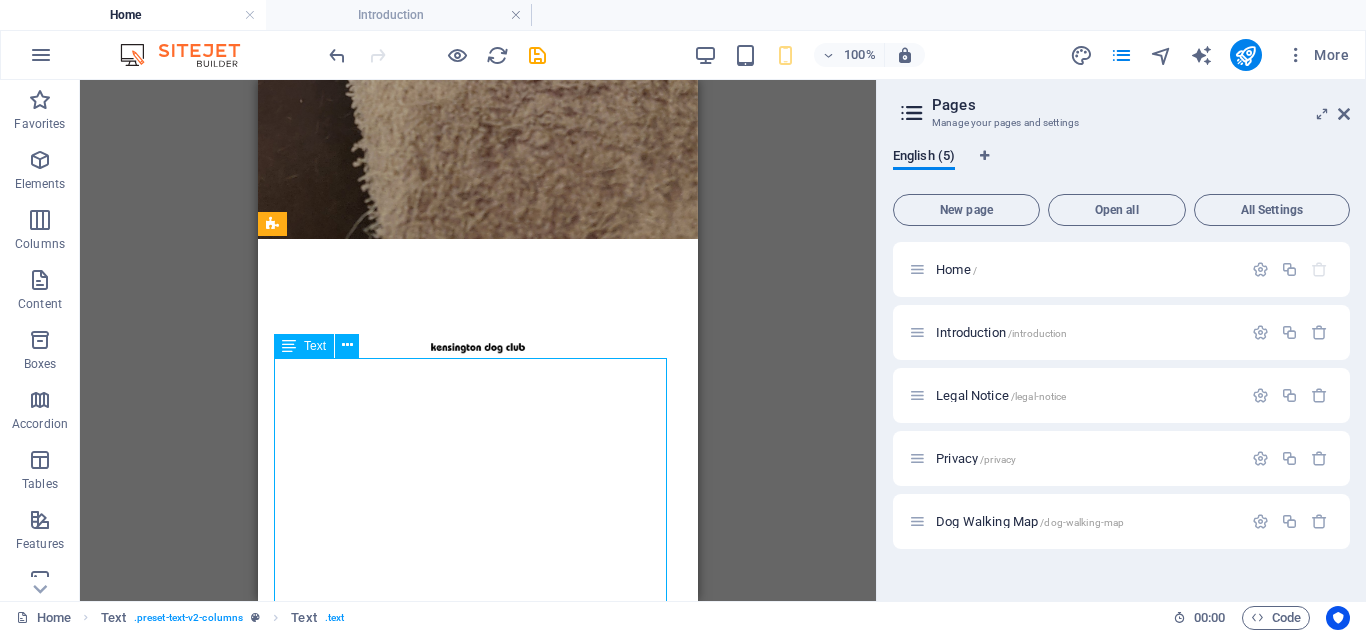 drag, startPoint x: 408, startPoint y: 385, endPoint x: 516, endPoint y: 531, distance: 181.60396 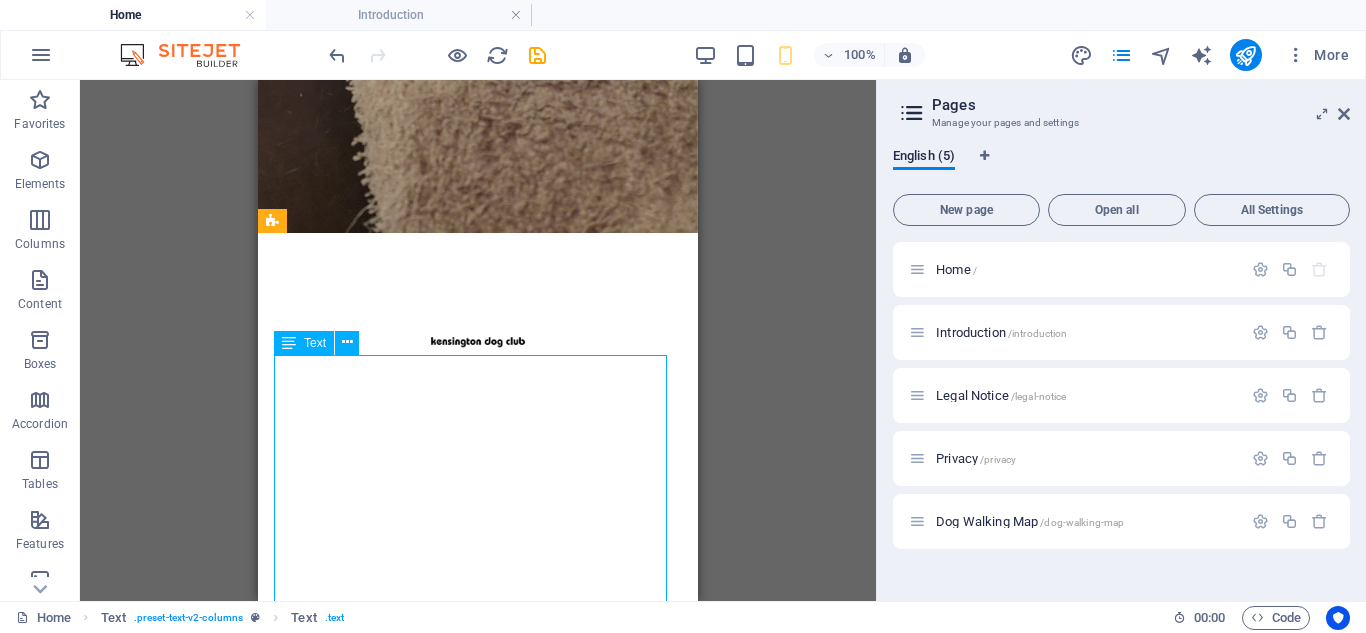 click on "Lorem ipsum dolor sitope amet, consectetur adipisicing elitip. Massumenda, dolore, cum vel modi asperiores consequatur suscipit quidem ducimus eveniet iure expedita consecteture odiogil voluptatum similique fugit voluptates atem accusamus quae quas dolorem tenetur facere tempora maiores adipisci reiciendis accusantium voluptatibus id voluptate tempore dolor harum nisi amet! Nobis, eaque. Aenean commodo ligula eget dolor. Lorem ipsum dolor sit amet, consectetuer adipiscing elit leget odiogil voluptatum similique fugit voluptates dolor. Libero assumenda, dolore, cum vel modi asperiores consequatur." at bounding box center (478, 1671) 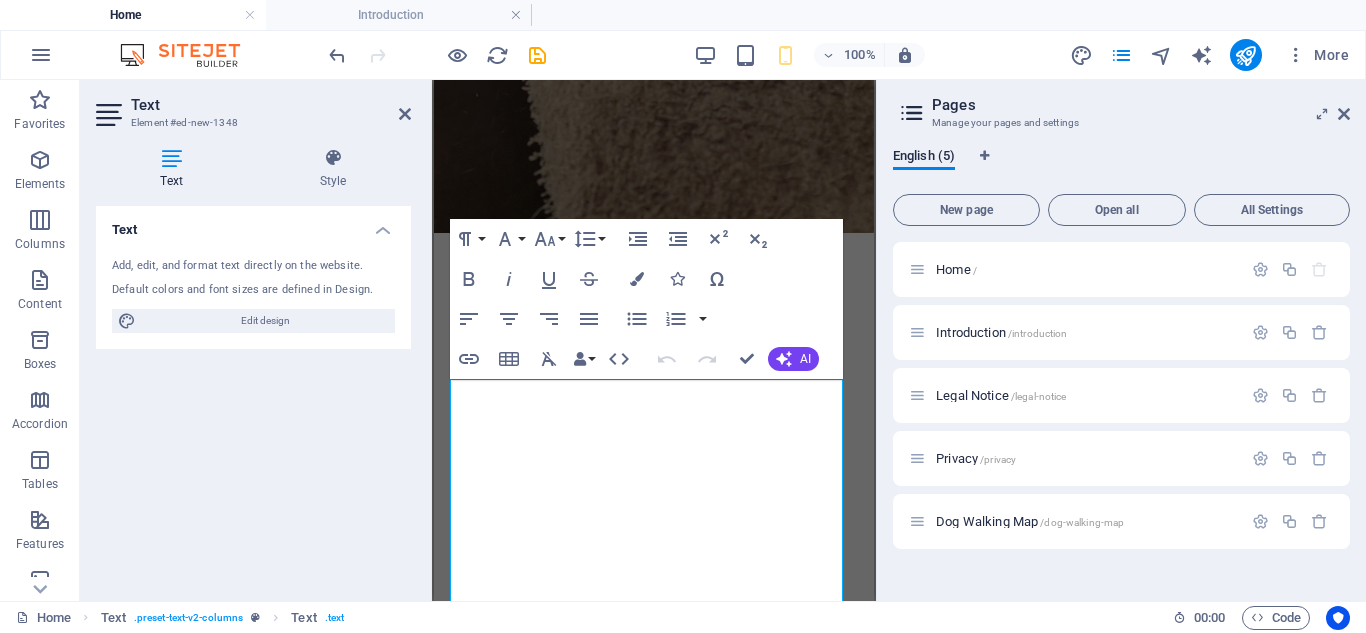 scroll, scrollTop: 825, scrollLeft: 0, axis: vertical 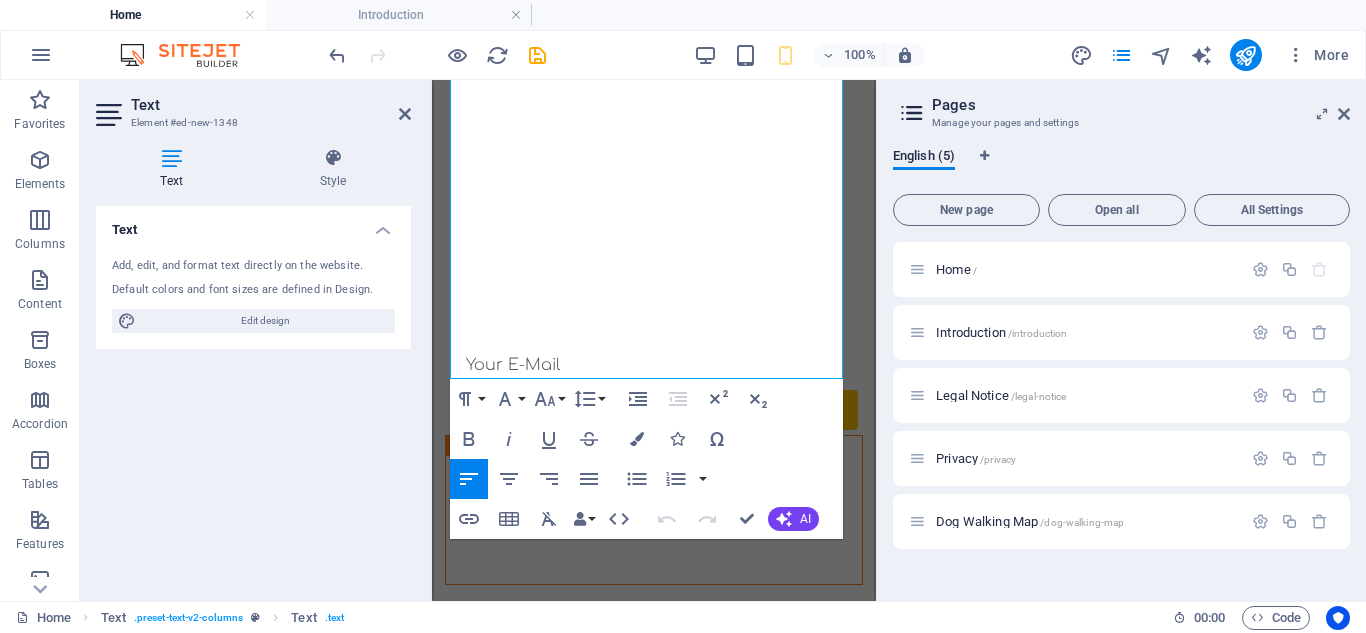 drag, startPoint x: 887, startPoint y: 624, endPoint x: 943, endPoint y: 655, distance: 64.00781 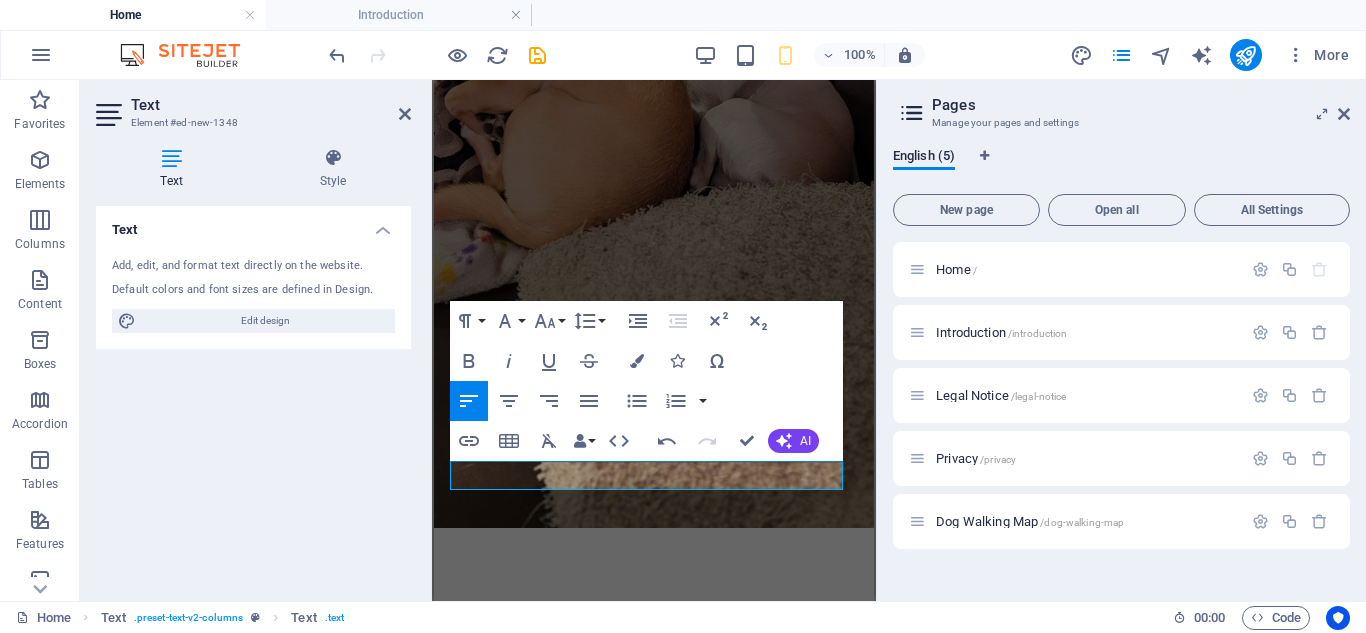 scroll, scrollTop: 754, scrollLeft: 0, axis: vertical 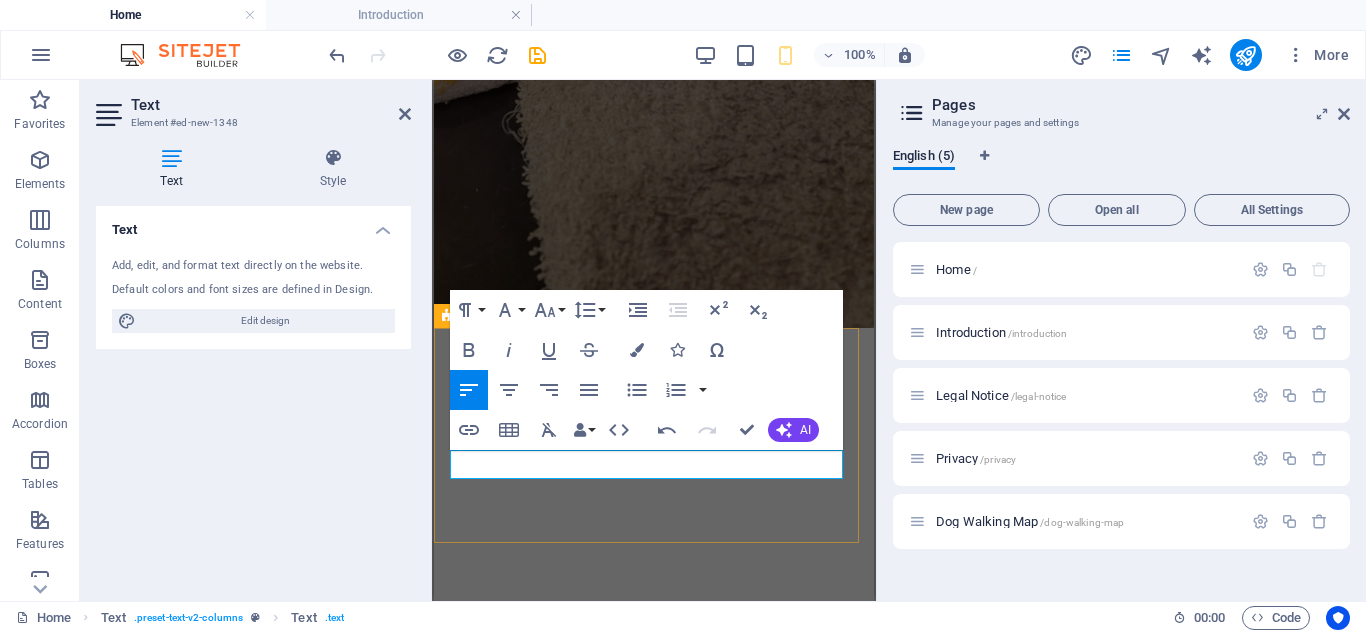 drag, startPoint x: 521, startPoint y: 464, endPoint x: 445, endPoint y: 461, distance: 76.05919 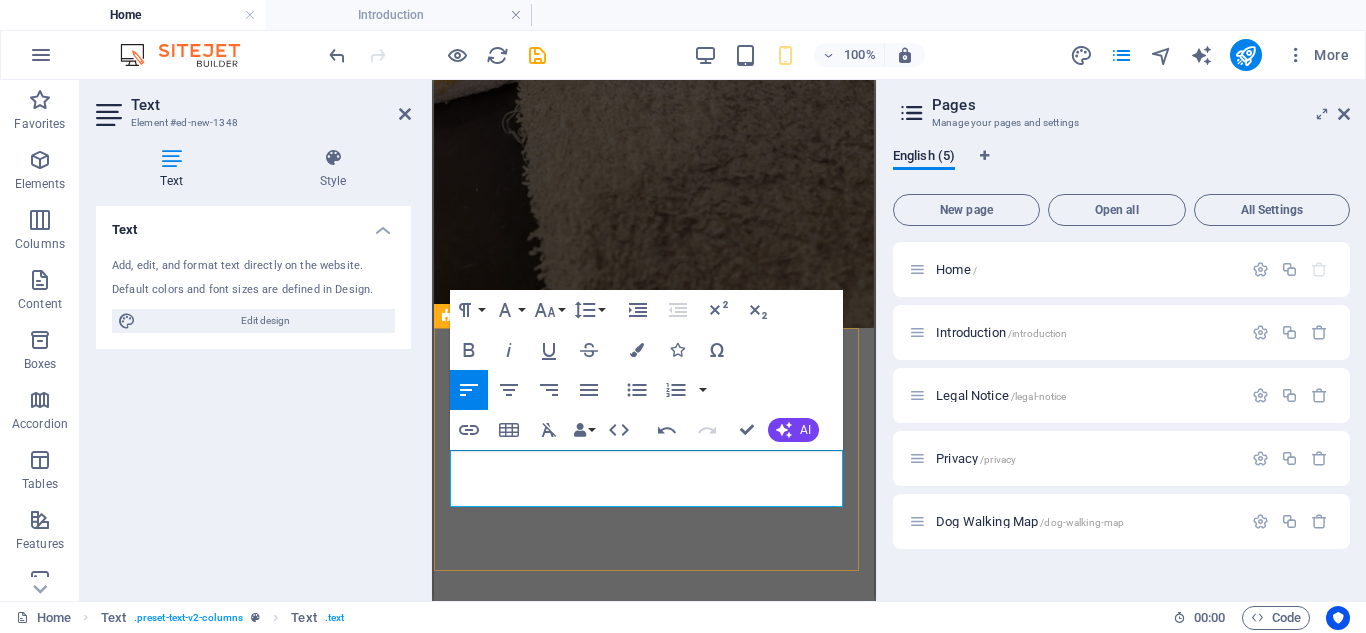 scroll, scrollTop: 712, scrollLeft: 8, axis: both 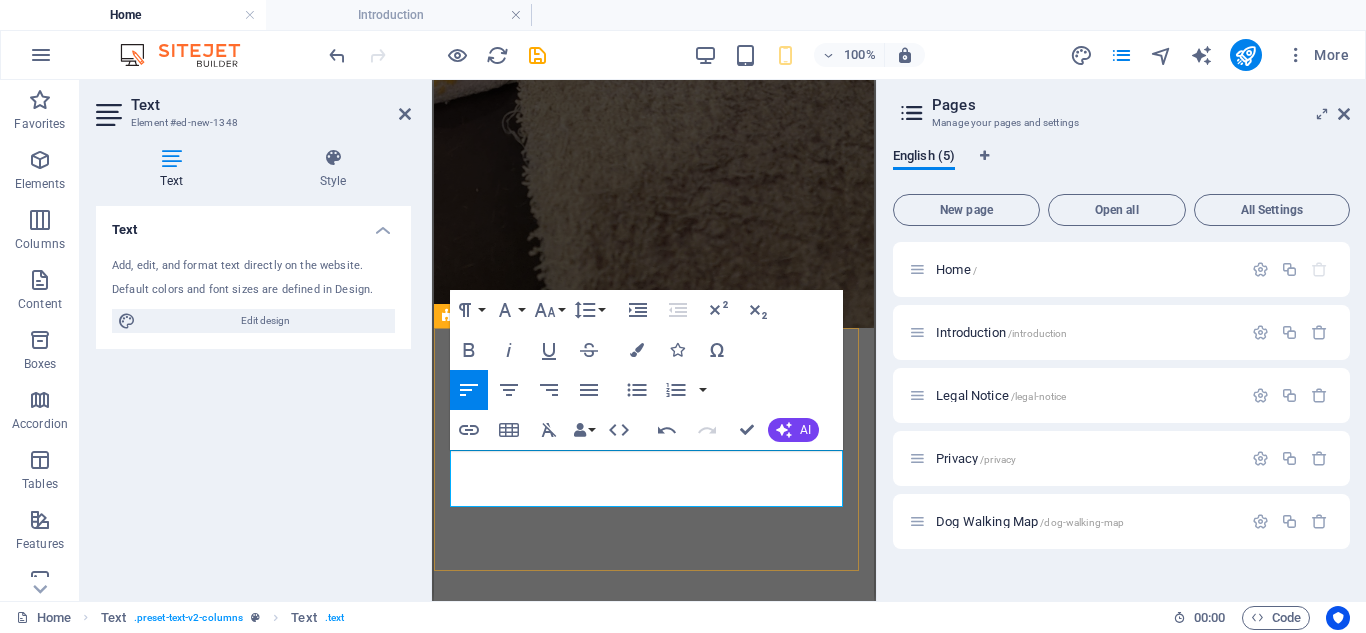 drag, startPoint x: 577, startPoint y: 499, endPoint x: 447, endPoint y: 462, distance: 135.16287 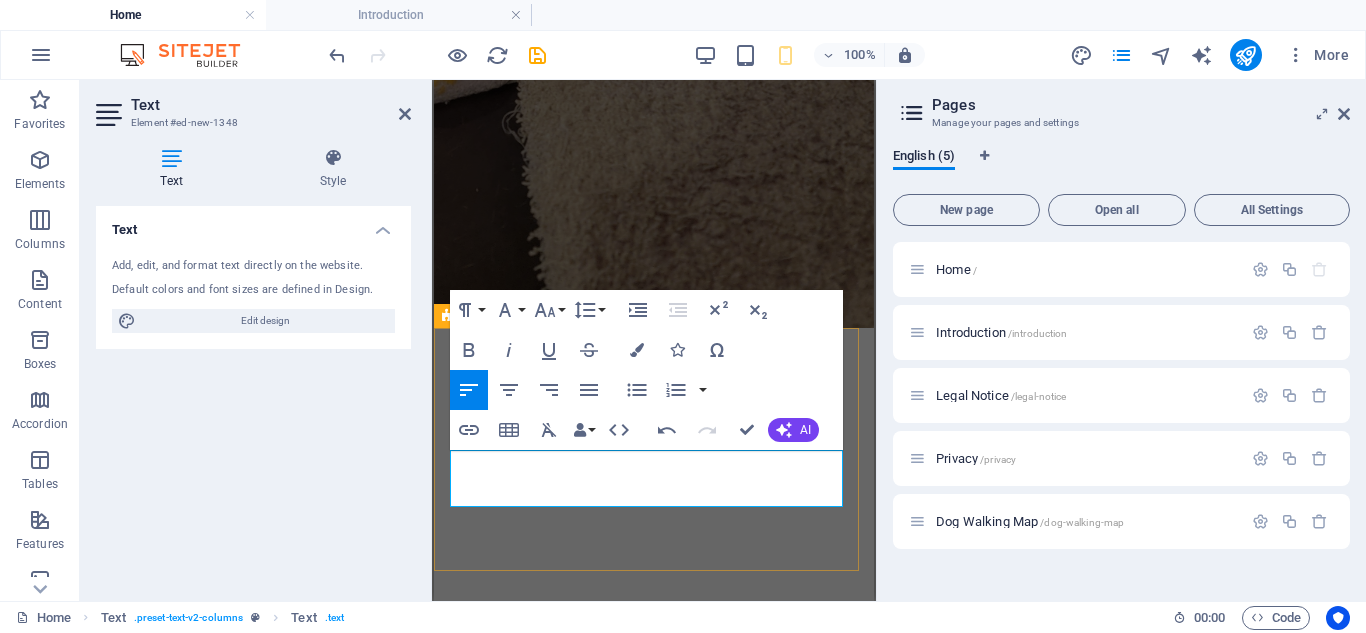drag, startPoint x: 37, startPoint y: 393, endPoint x: 802, endPoint y: 366, distance: 765.4763 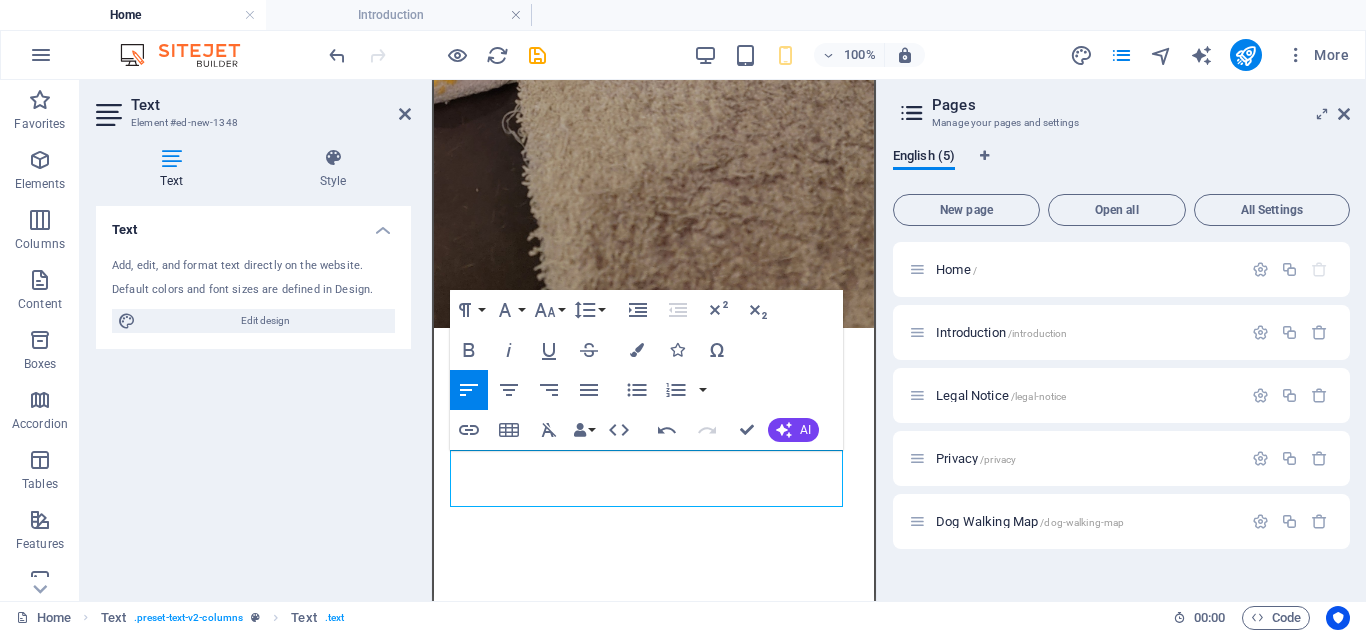 drag, startPoint x: 571, startPoint y: 497, endPoint x: 854, endPoint y: 539, distance: 286.09964 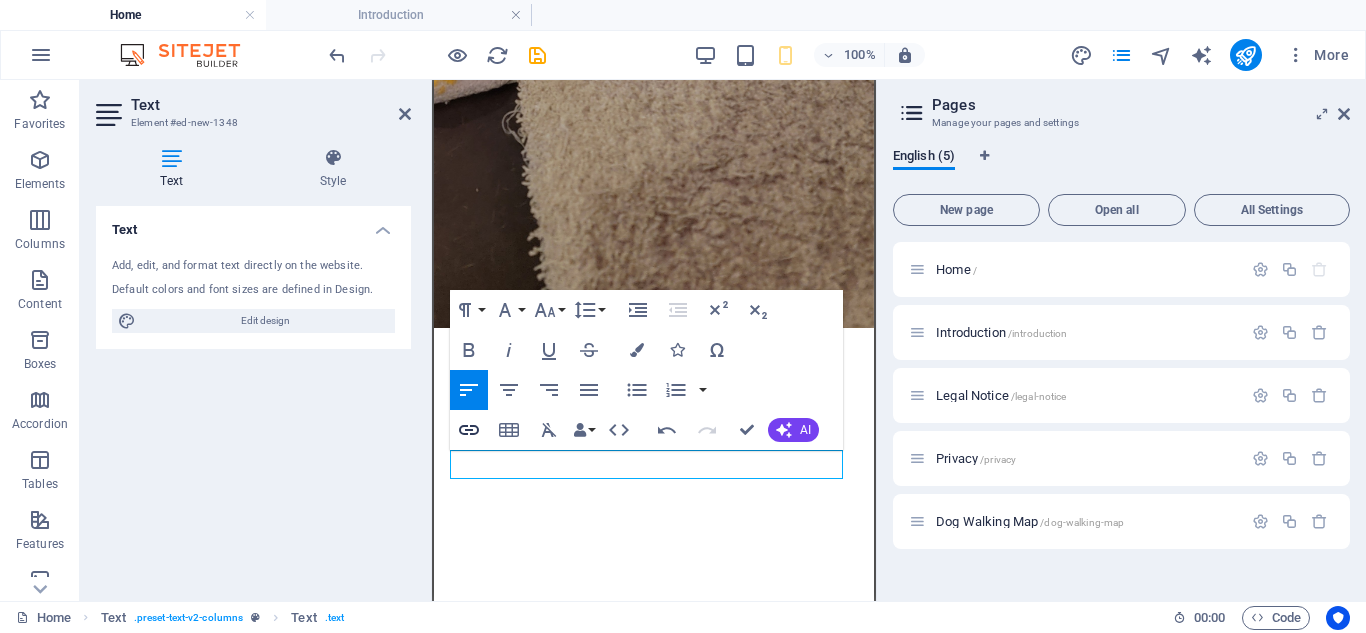 click 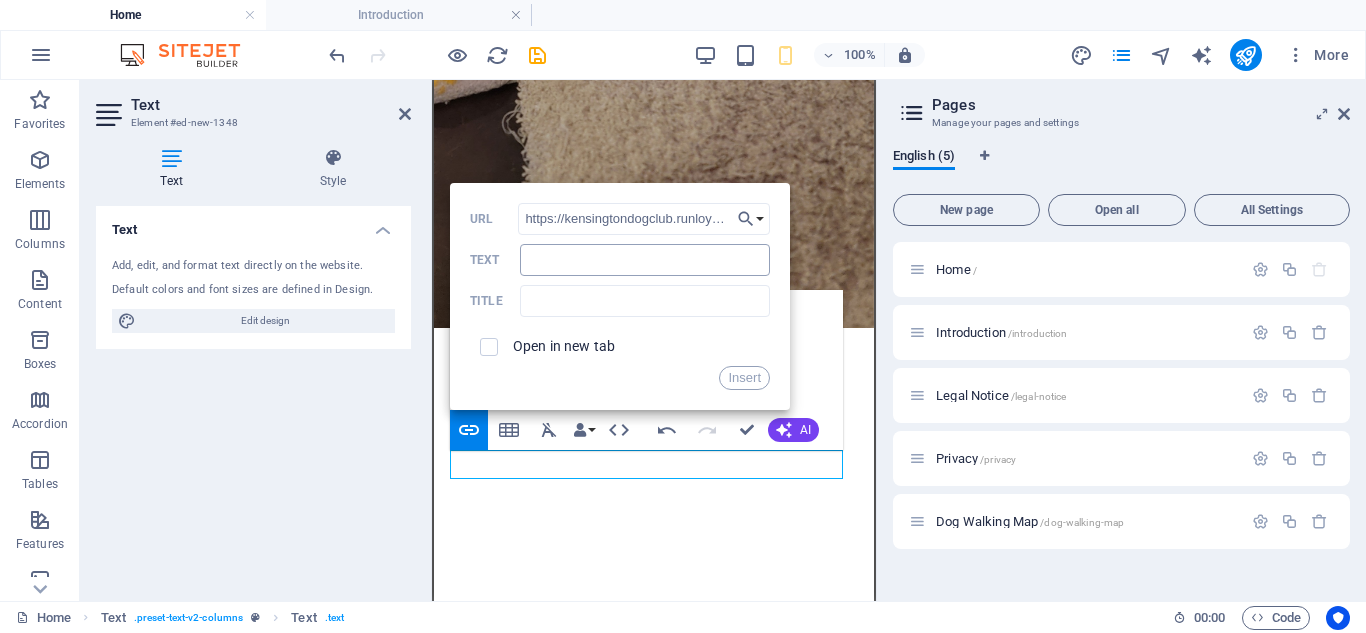 scroll, scrollTop: 0, scrollLeft: 69, axis: horizontal 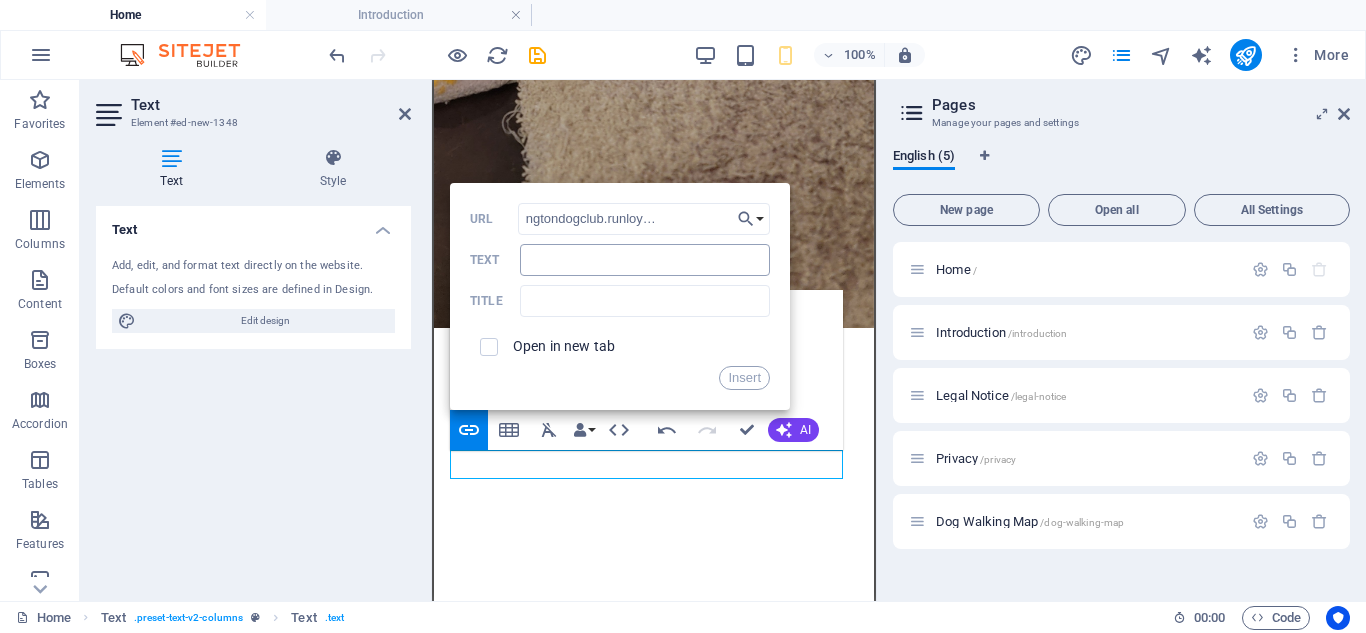 type on "https://kensingtondogclub.runloyal.com/book/#/" 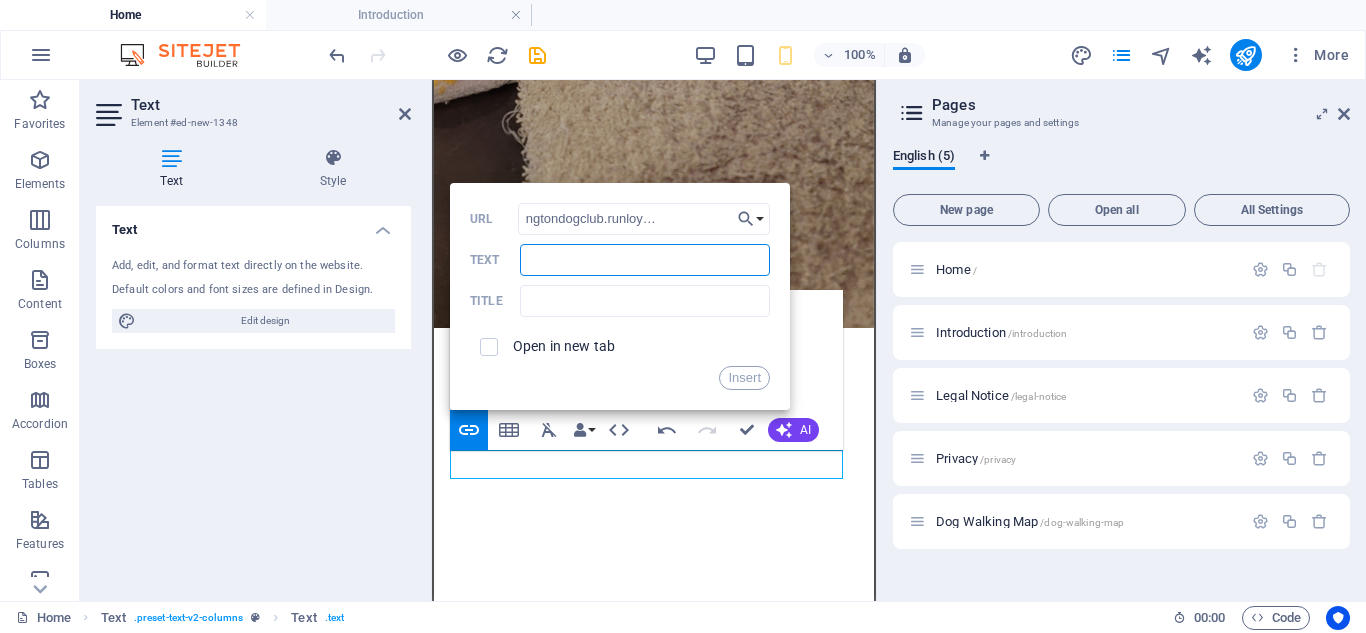 click on "Text" at bounding box center (645, 260) 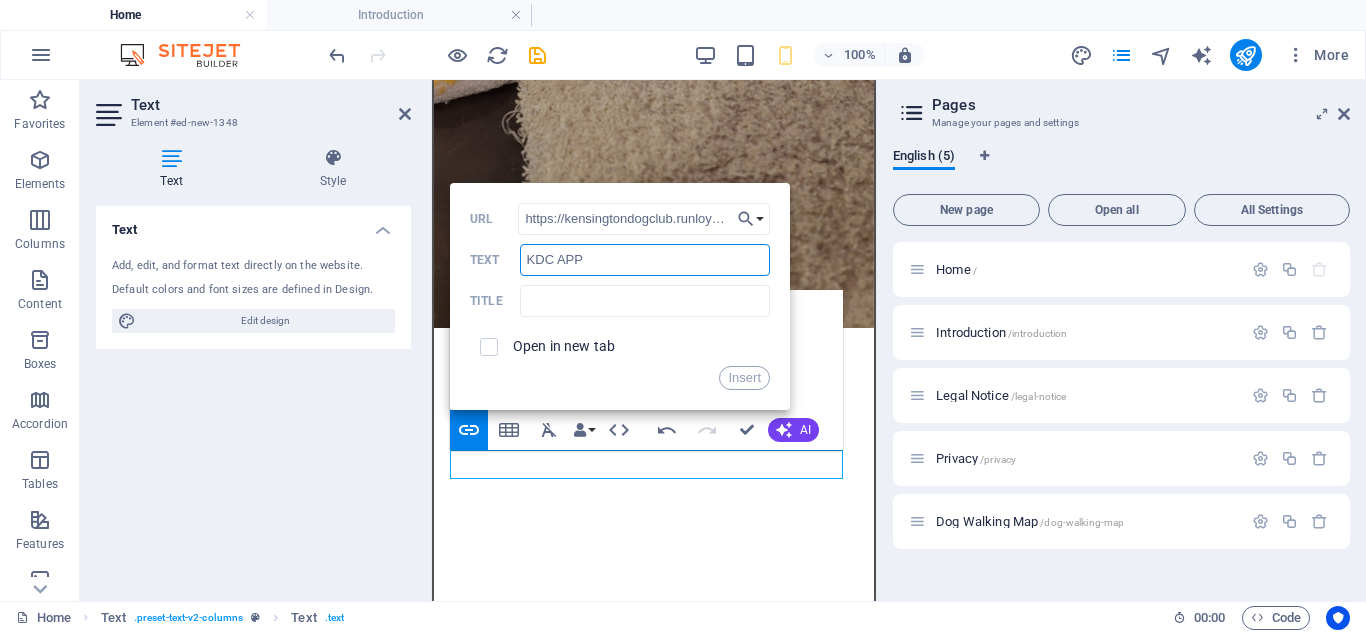 type on "KDC APP" 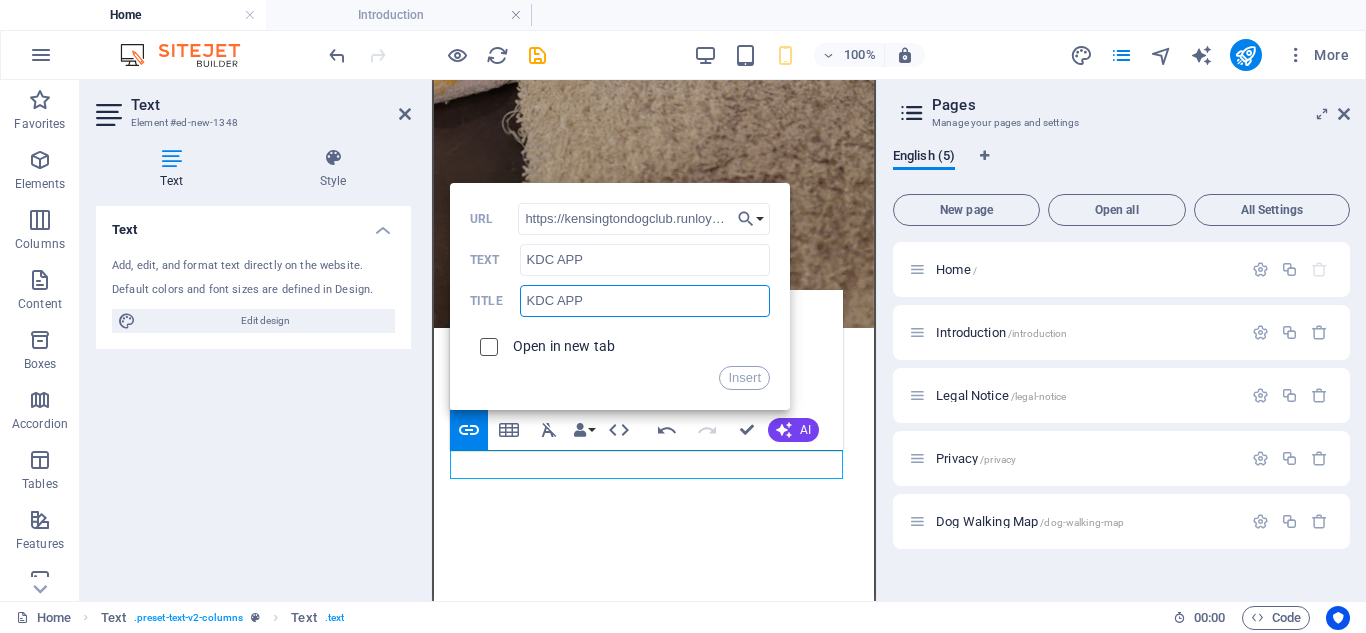 type on "KDC APP" 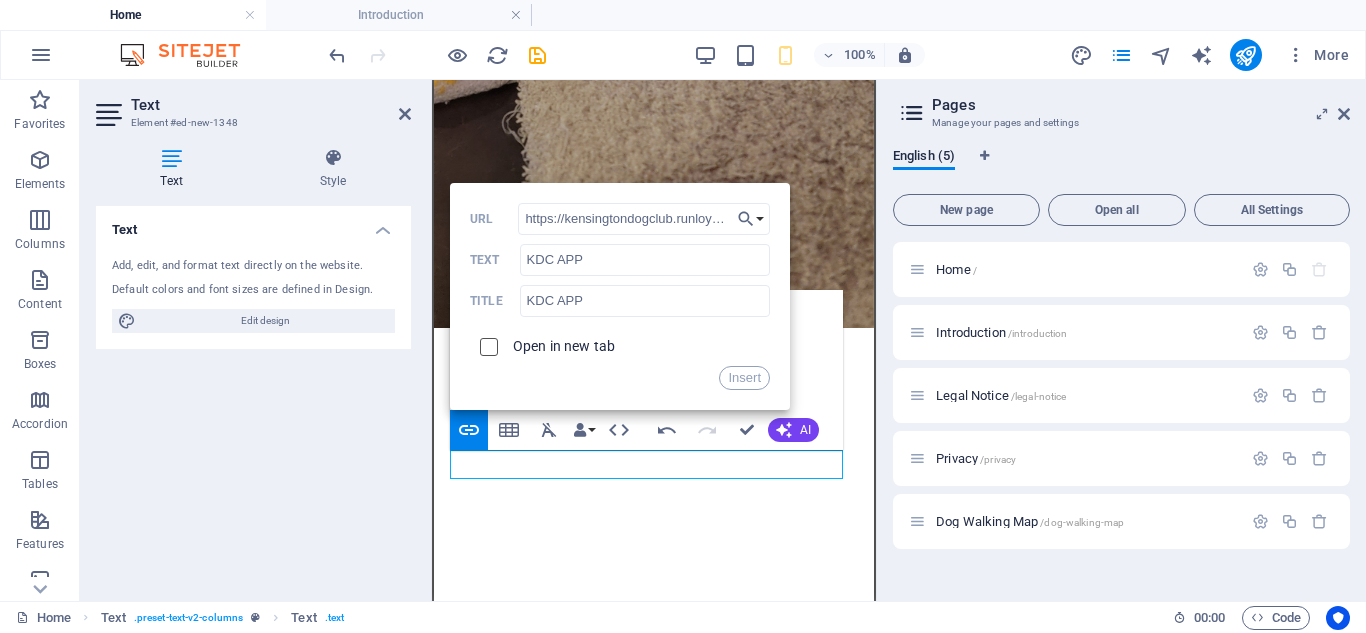 click at bounding box center [486, 344] 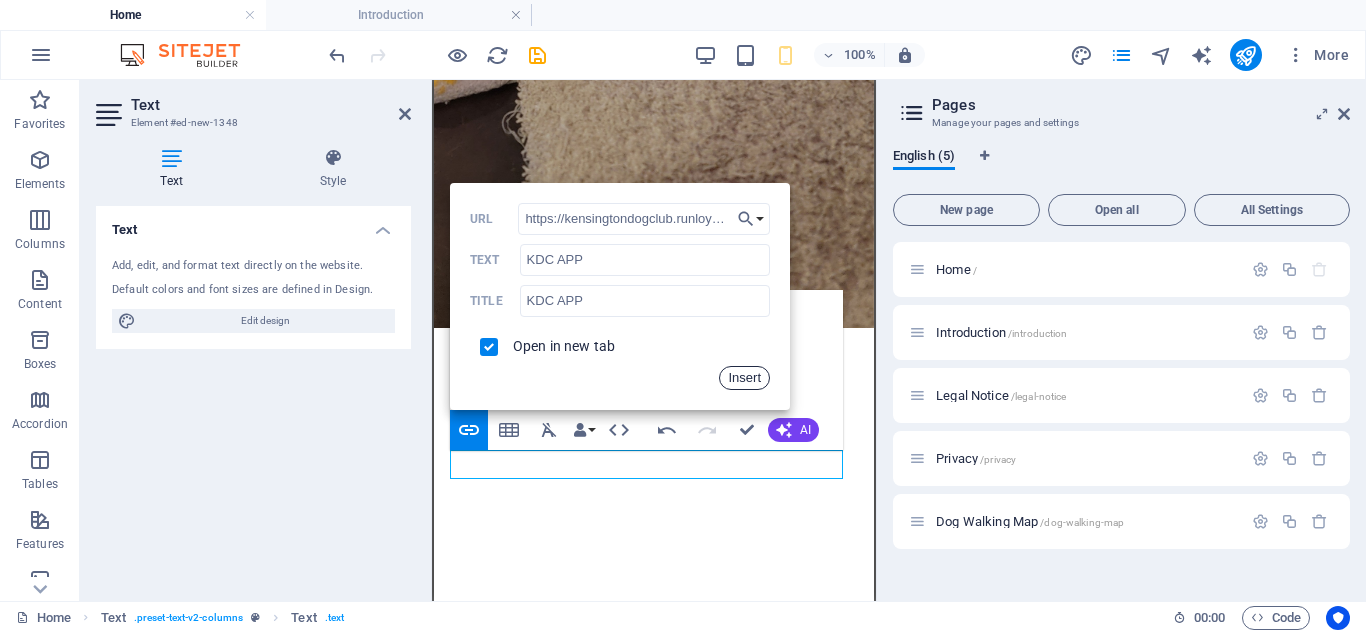 click on "Insert" at bounding box center (744, 378) 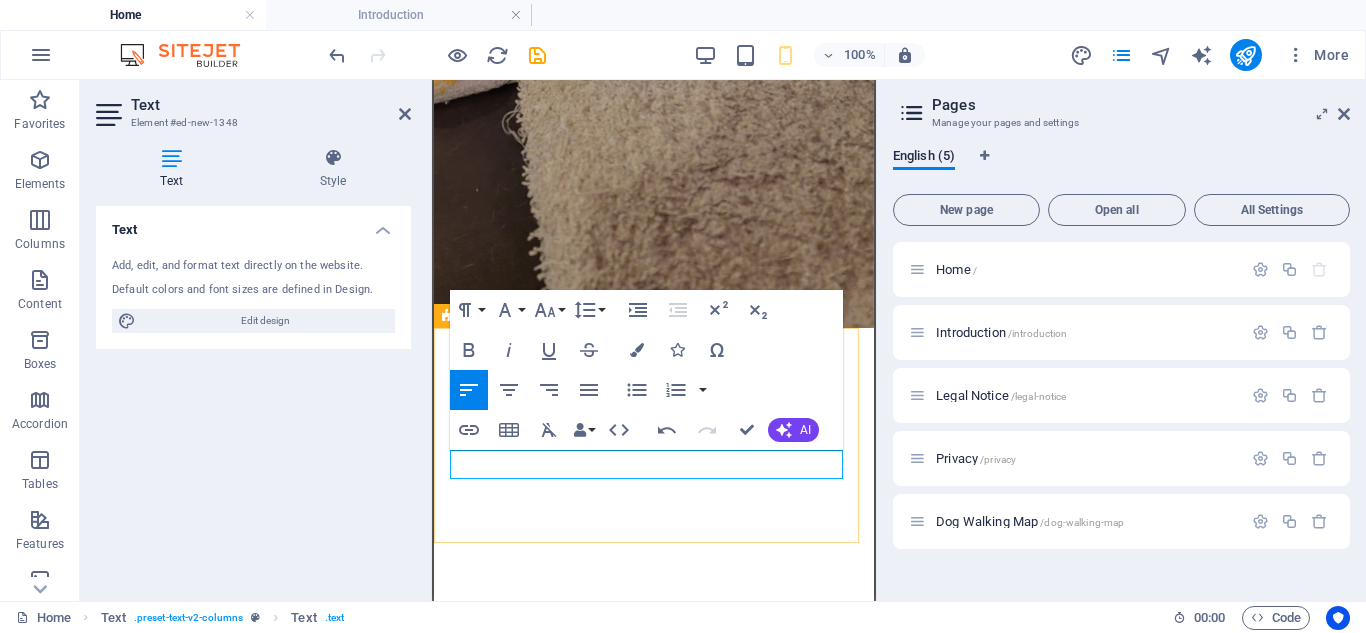 drag, startPoint x: 479, startPoint y: 463, endPoint x: 468, endPoint y: 466, distance: 11.401754 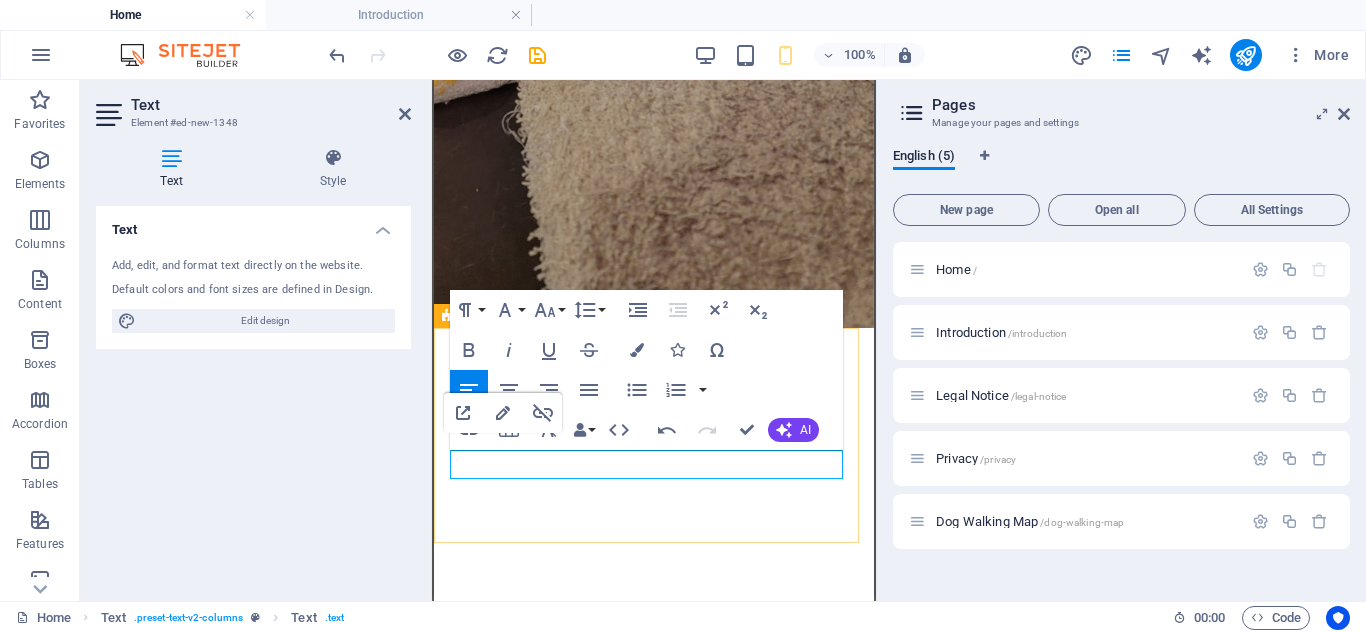click on "KDC APP" 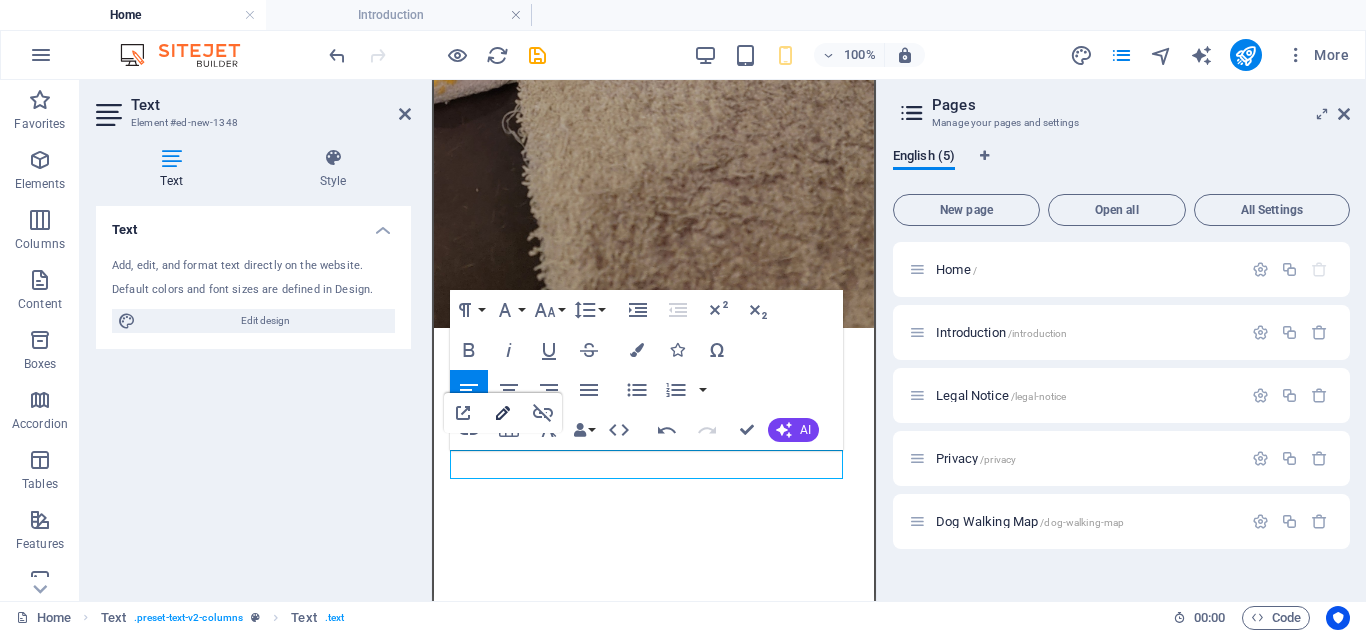 click 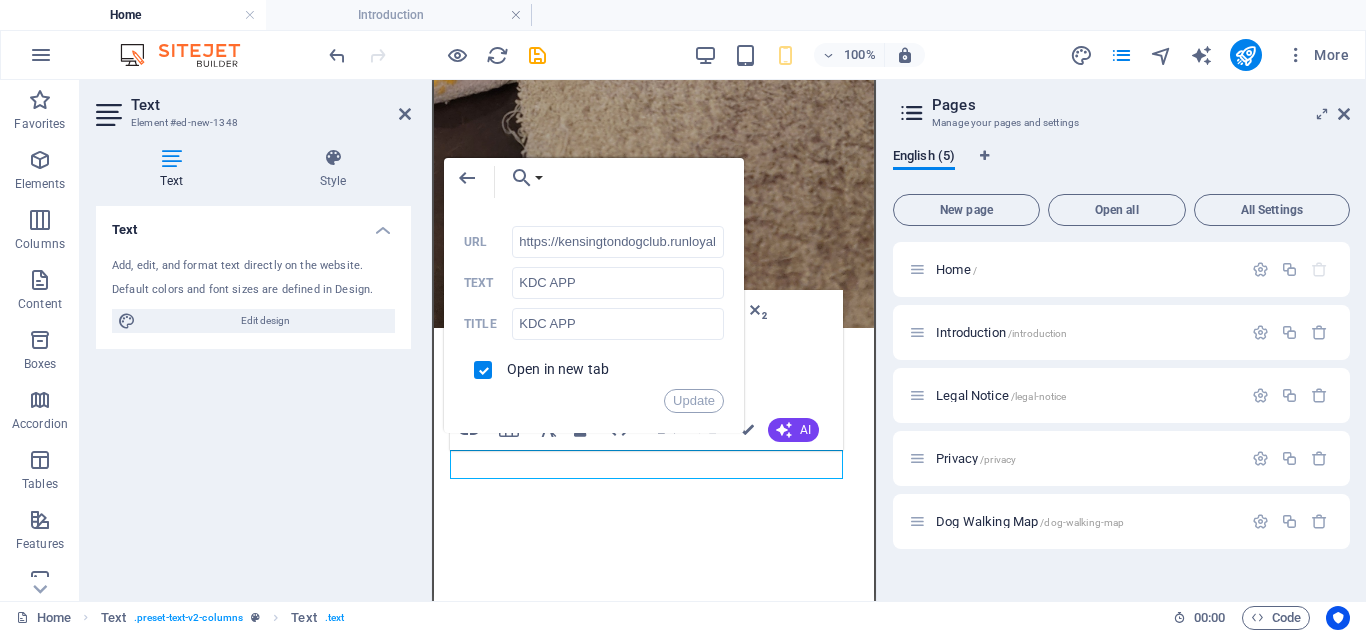 scroll, scrollTop: 0, scrollLeft: 73, axis: horizontal 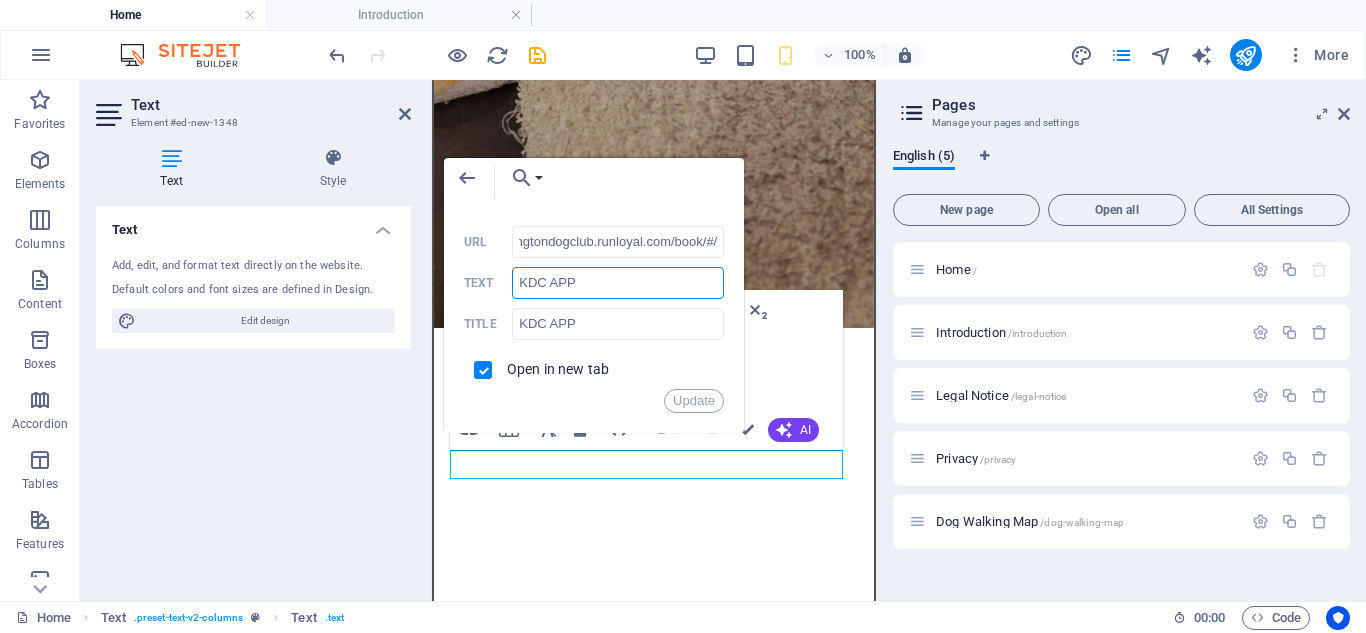 click on "KDC APP" at bounding box center (618, 283) 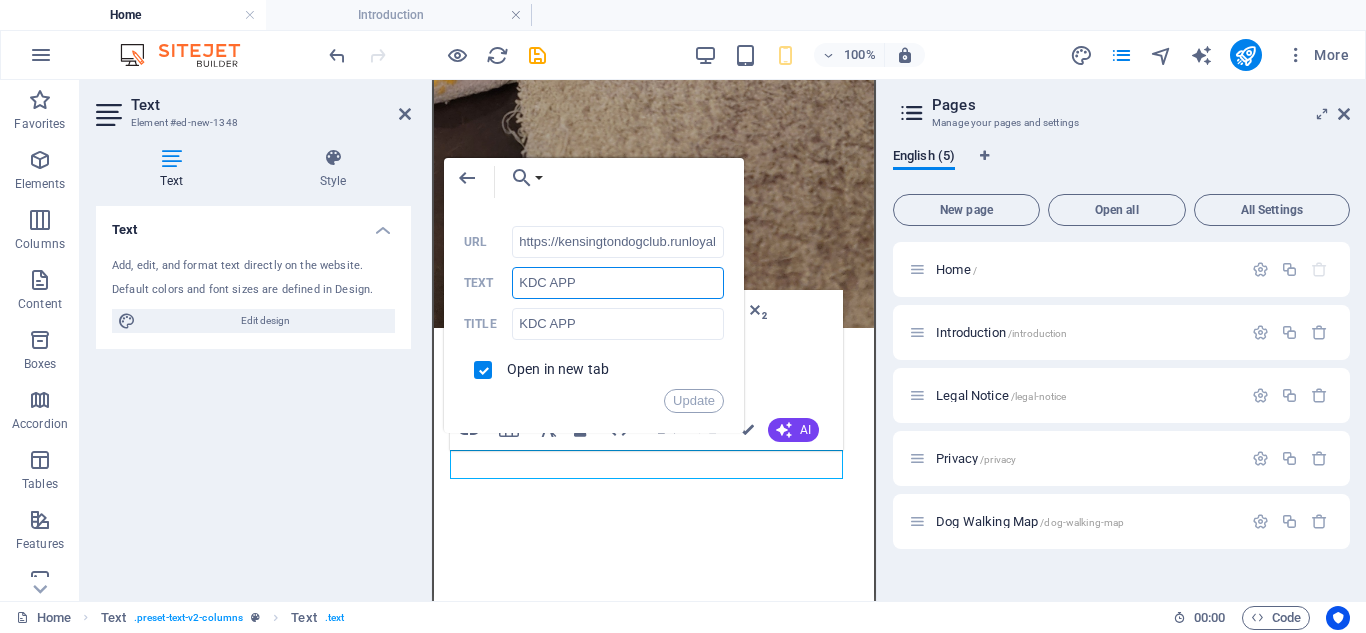 click on "KDC APP" at bounding box center [618, 283] 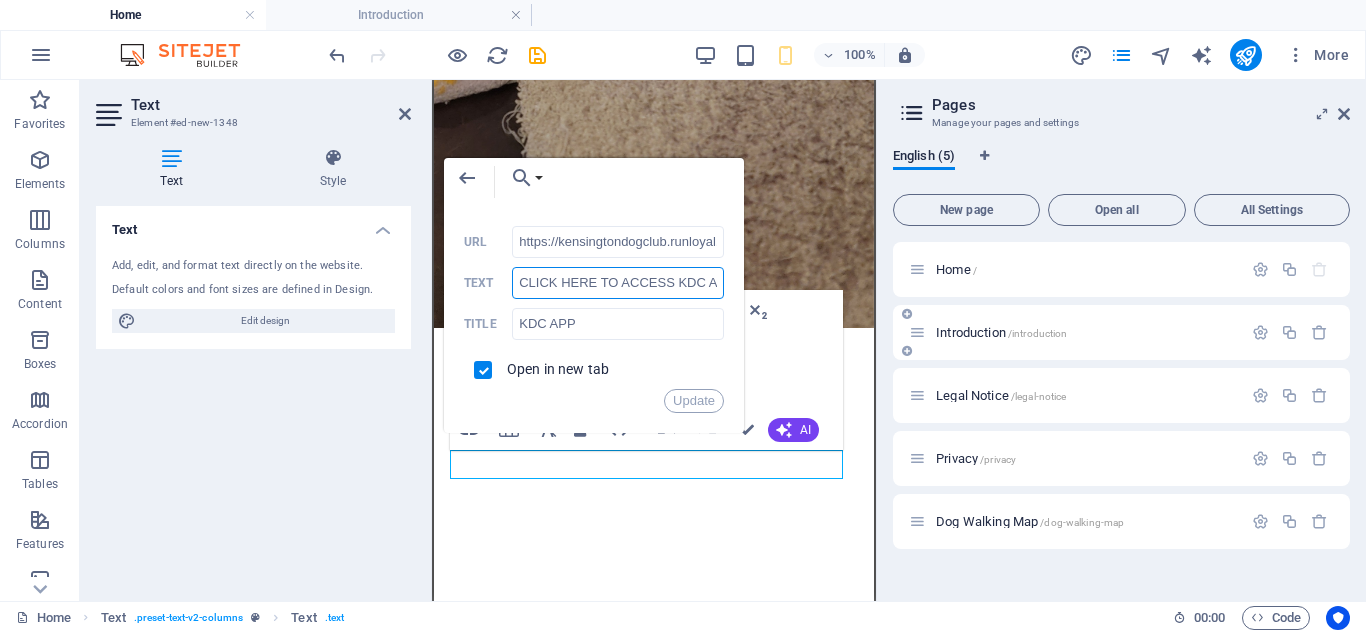 scroll, scrollTop: 0, scrollLeft: 18, axis: horizontal 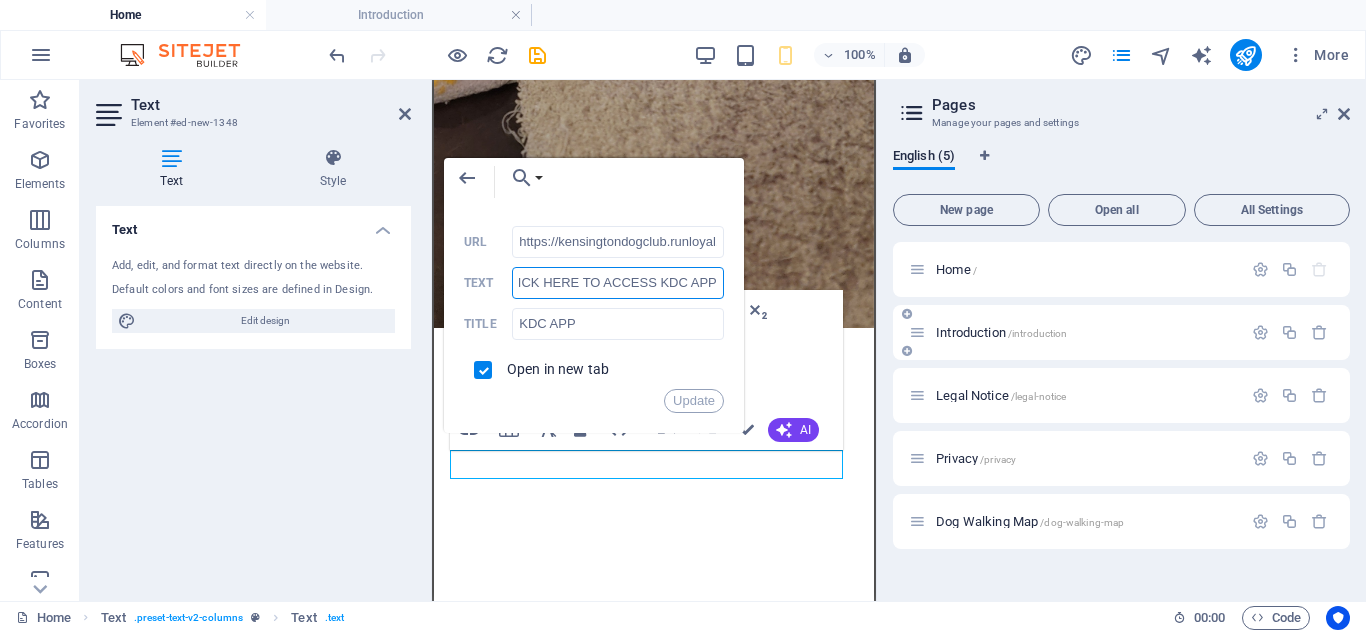 drag, startPoint x: 602, startPoint y: 288, endPoint x: 893, endPoint y: 319, distance: 292.64655 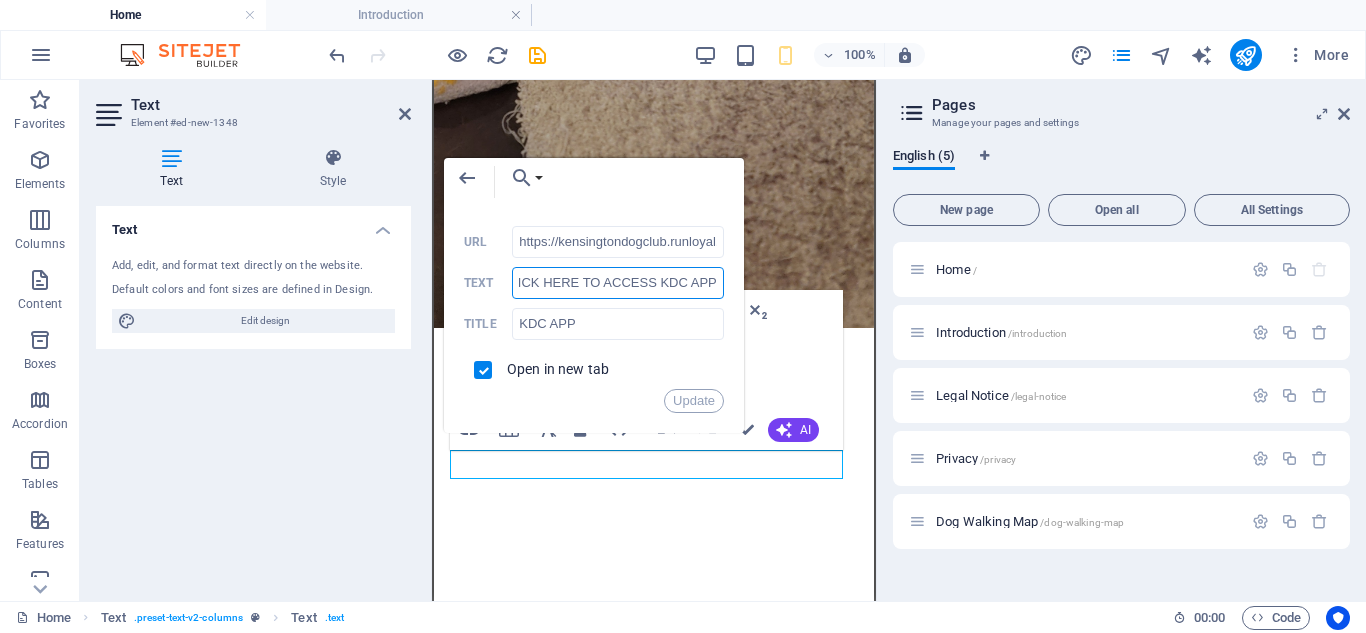 click on "CLICK HERE TO ACCESS KDC APP" at bounding box center (618, 283) 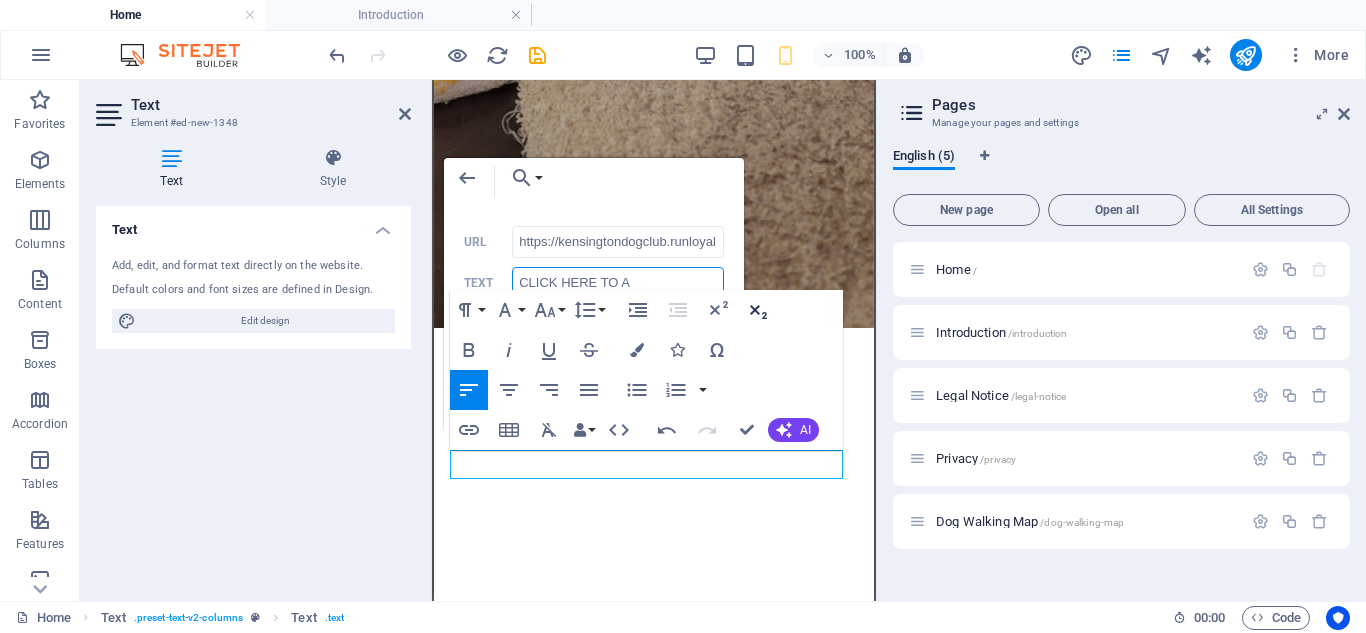 scroll, scrollTop: 0, scrollLeft: 0, axis: both 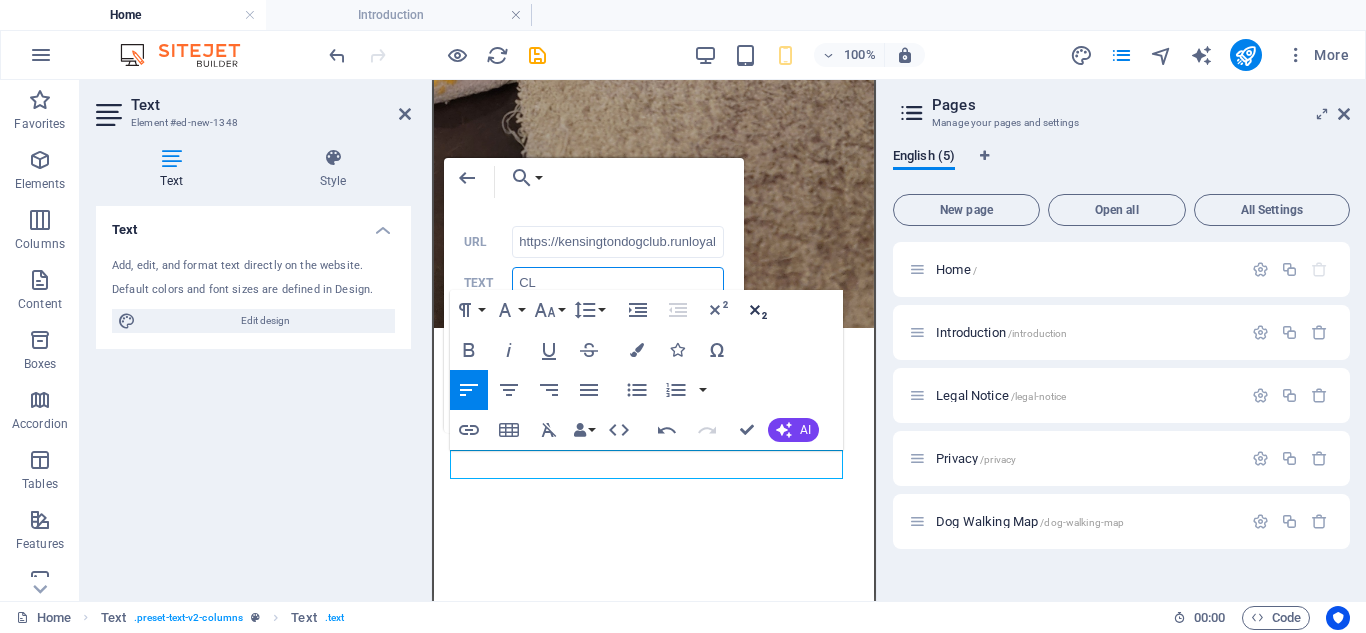 type on "C" 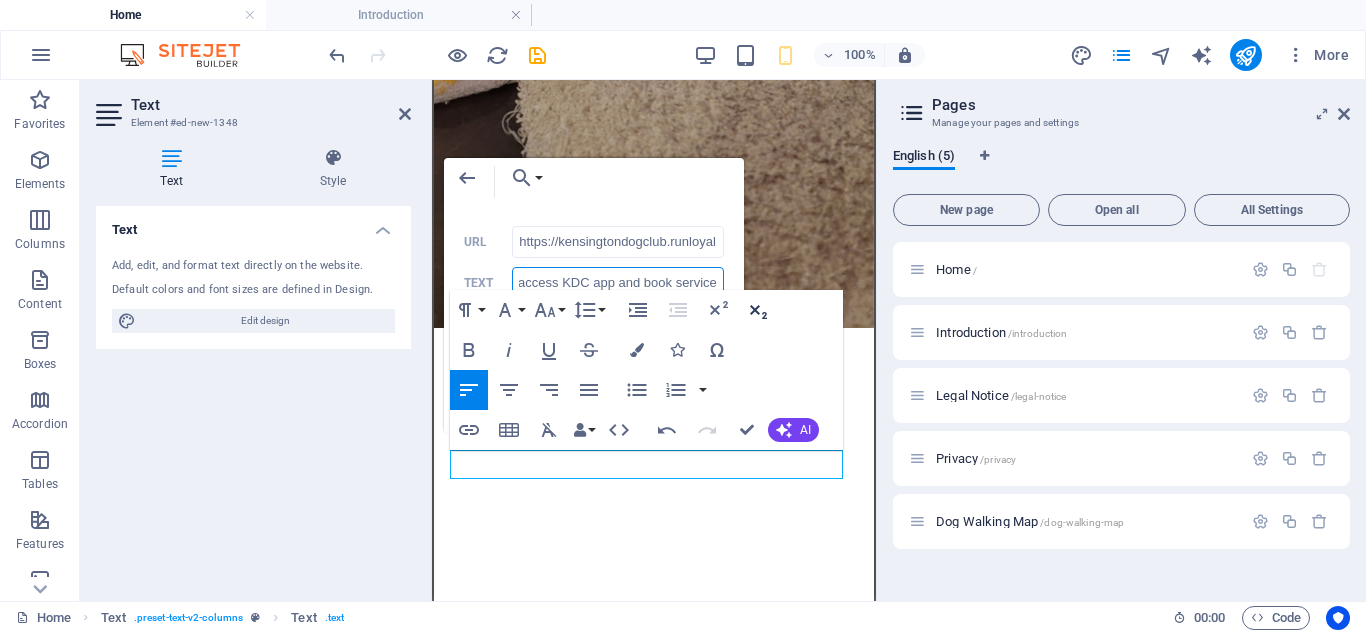 type on "Click here to access KDC app and book services" 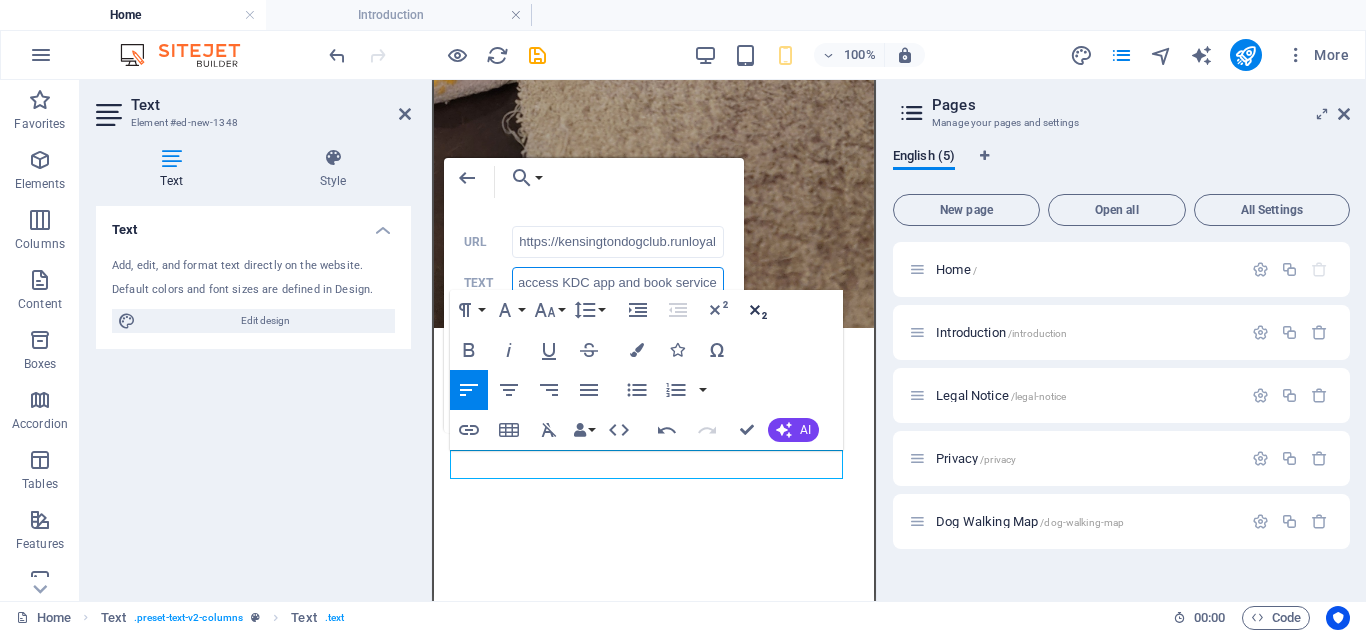 scroll, scrollTop: 0, scrollLeft: 83, axis: horizontal 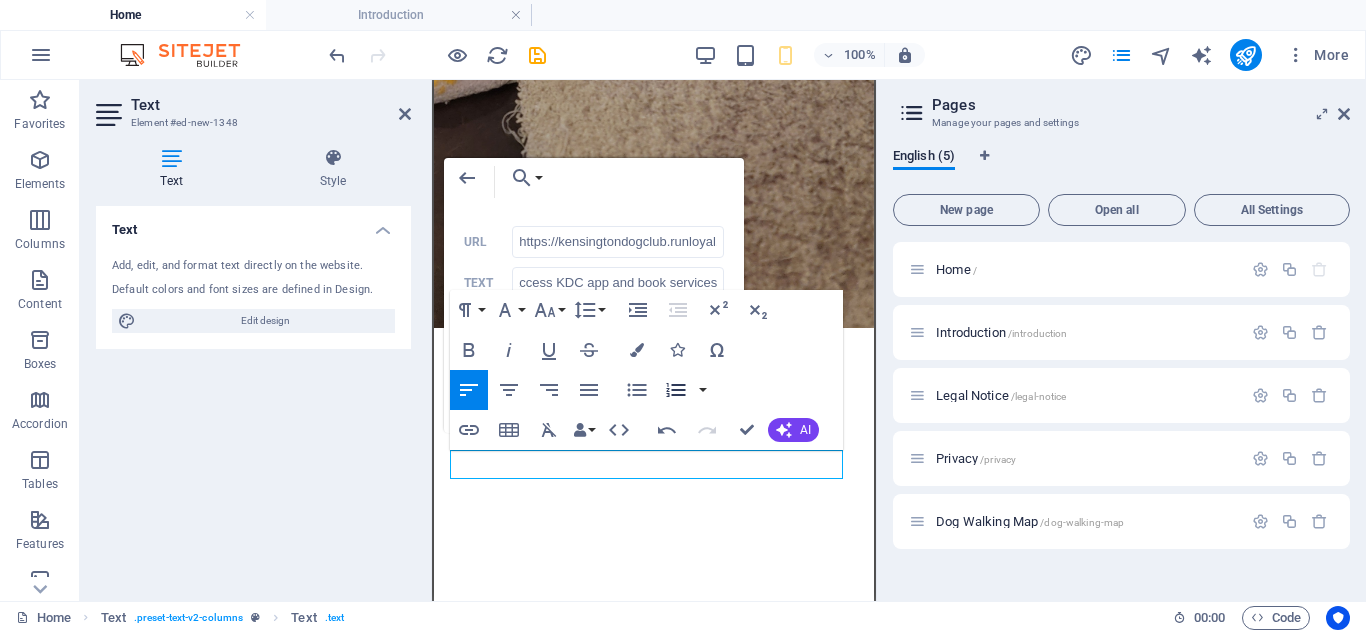 click on "Update" at bounding box center [694, 401] 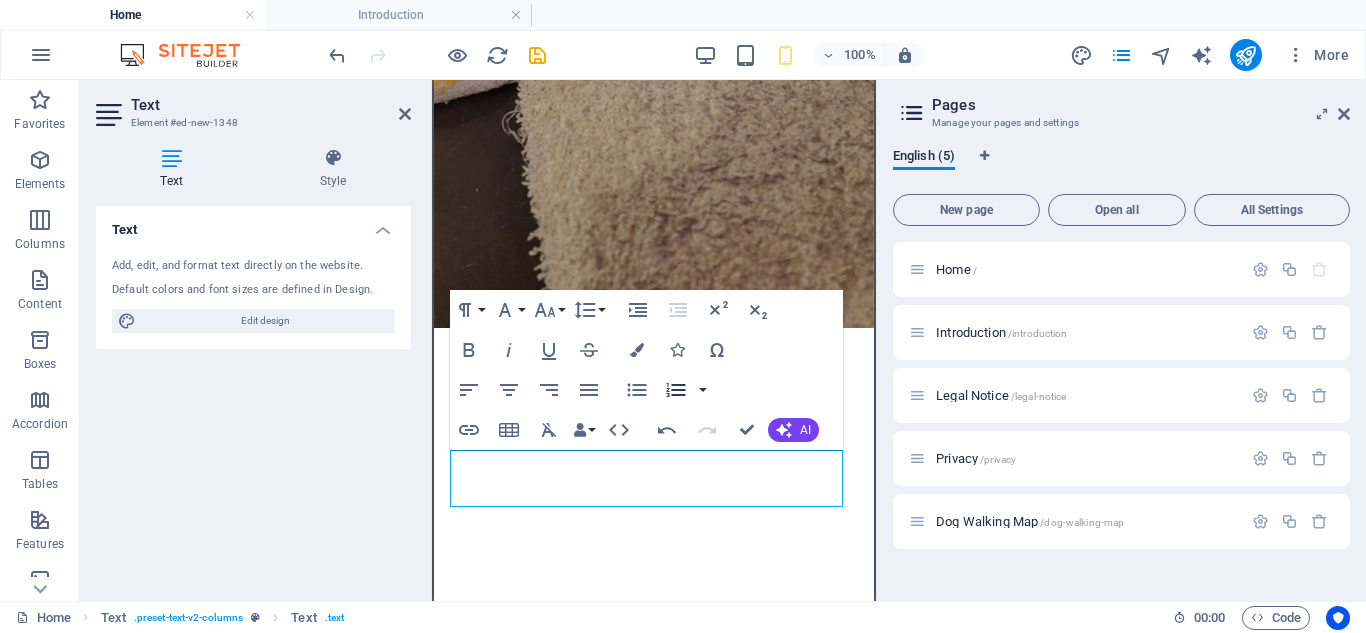 scroll, scrollTop: 0, scrollLeft: 0, axis: both 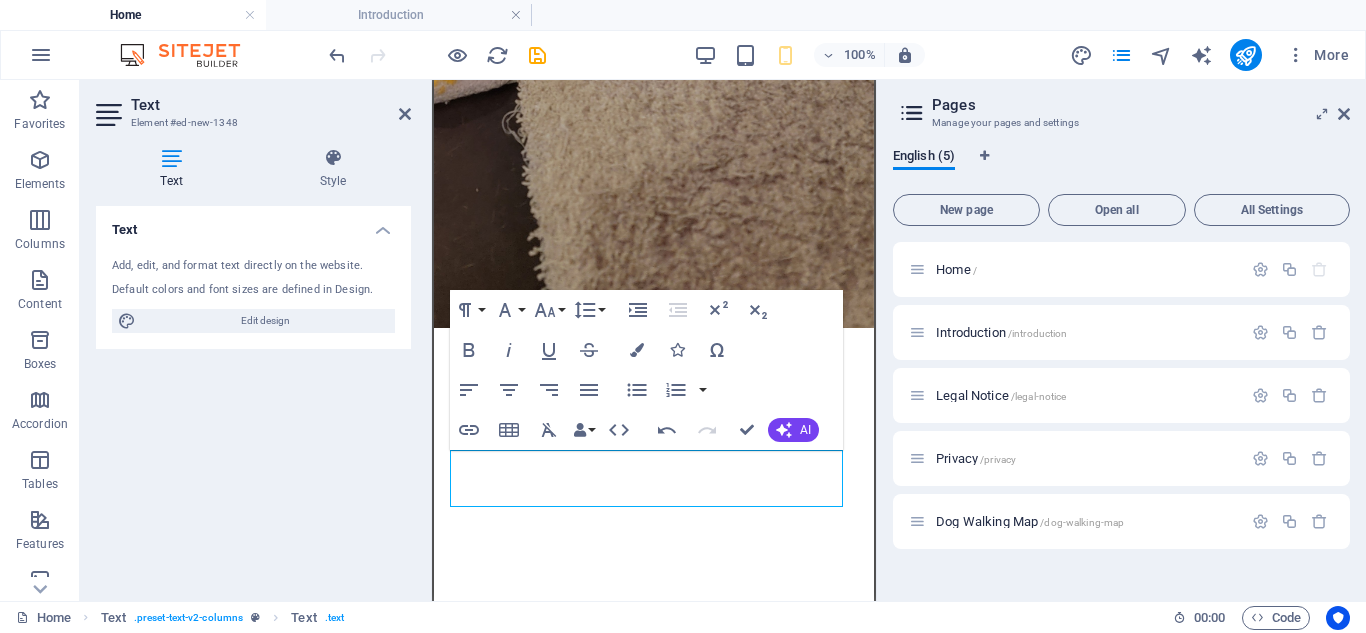 click on "Text Add, edit, and format text directly on the website. Default colors and font sizes are defined in Design. Edit design Alignment Left aligned Centered Right aligned" at bounding box center (253, 395) 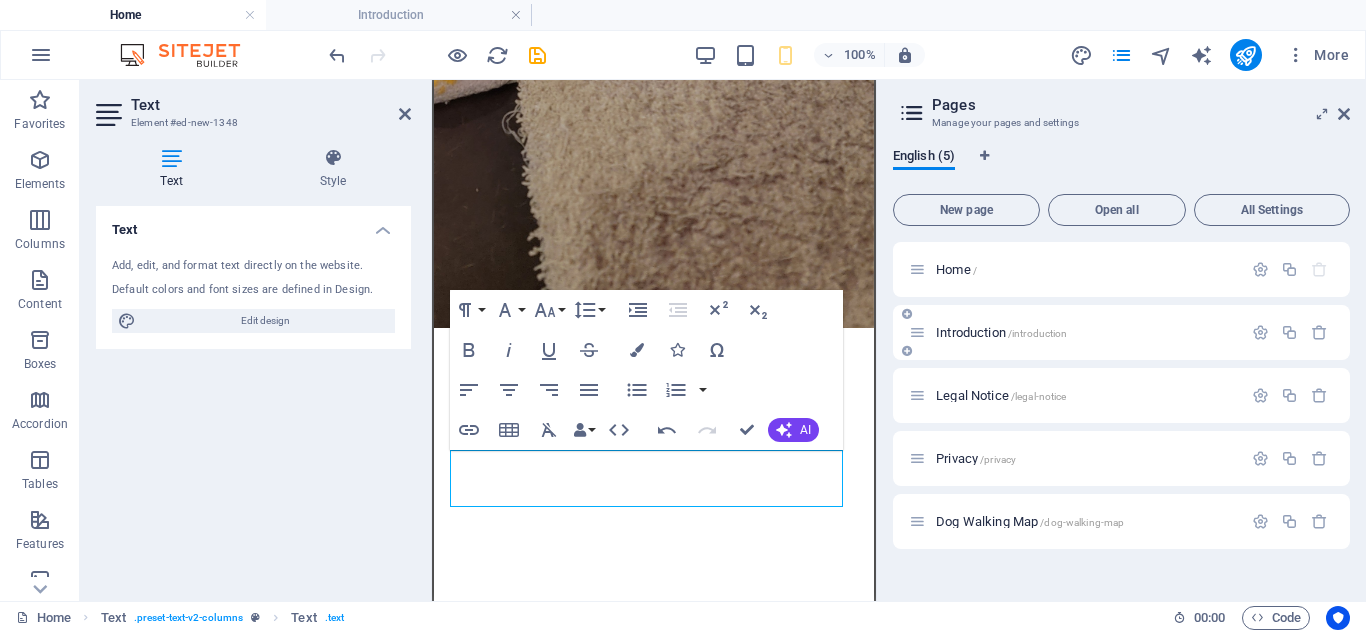 click on "Introduction /introduction" at bounding box center (1001, 332) 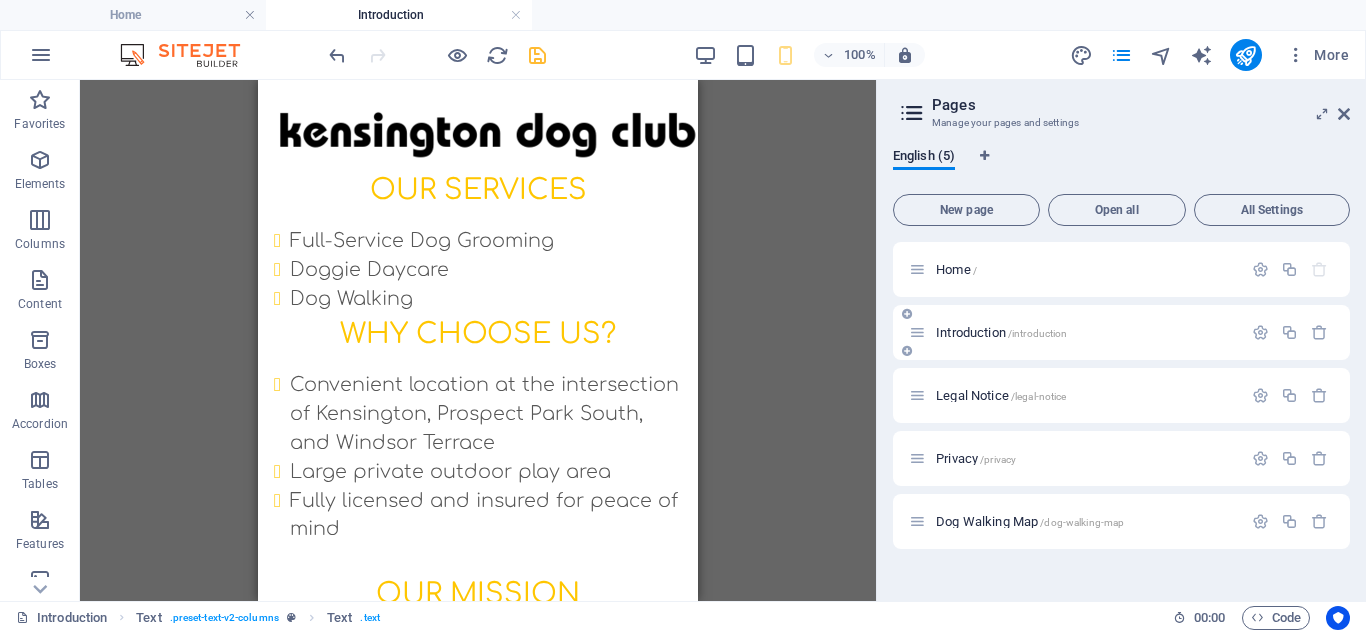 scroll, scrollTop: 1714, scrollLeft: 0, axis: vertical 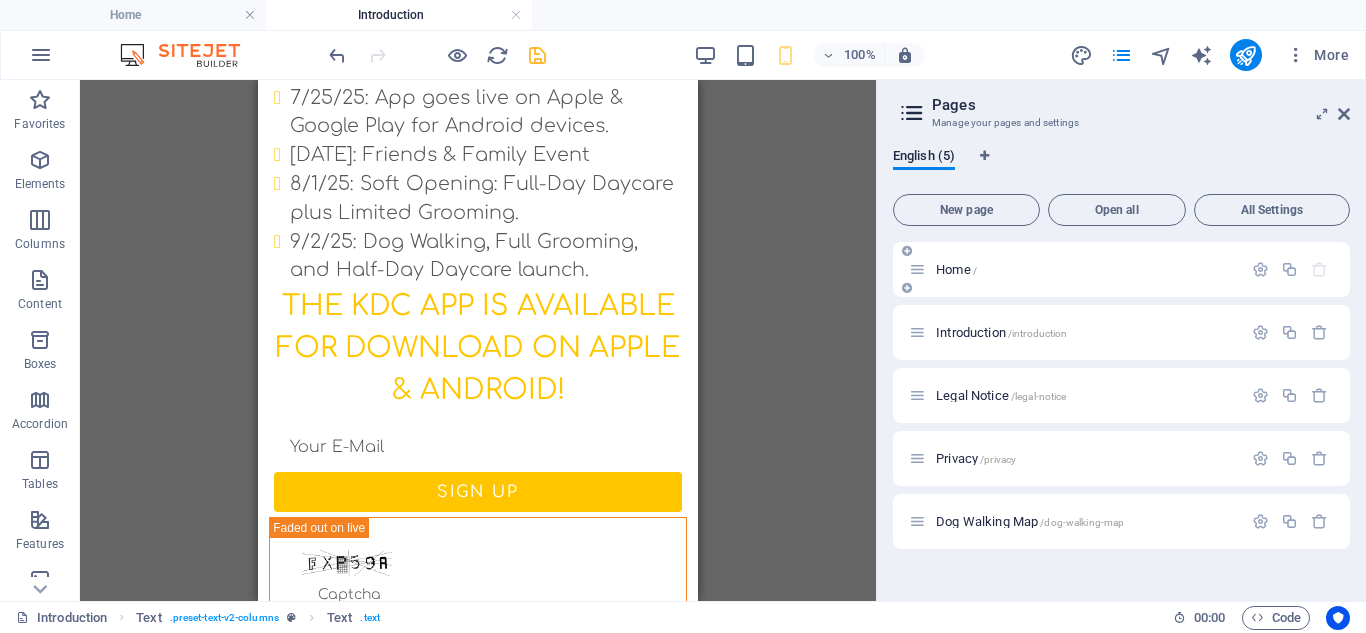 click on "Home /" at bounding box center (956, 269) 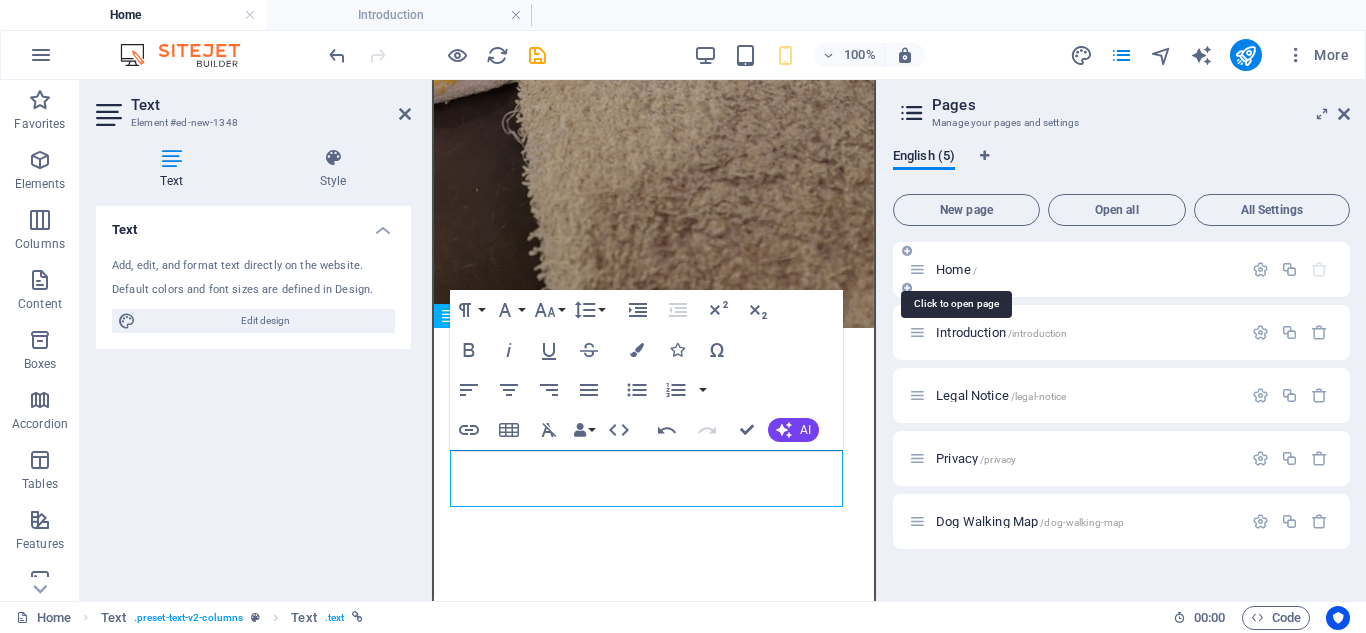 scroll, scrollTop: 0, scrollLeft: 0, axis: both 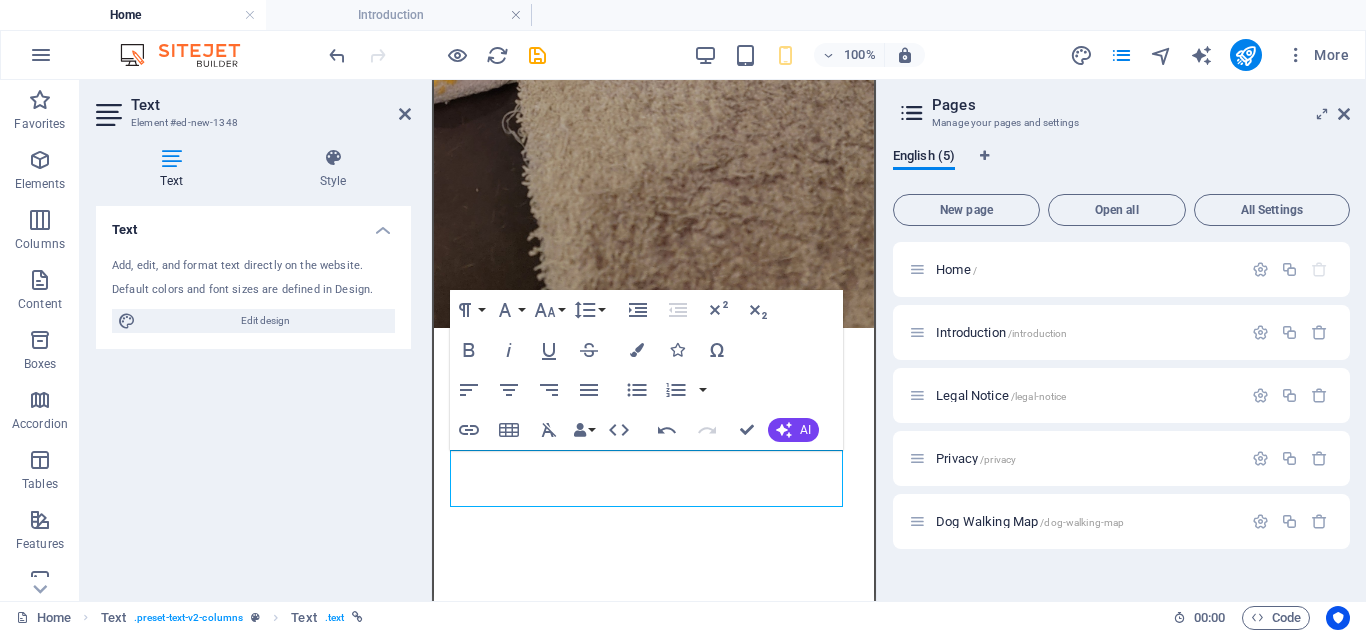 click at bounding box center (654, -173) 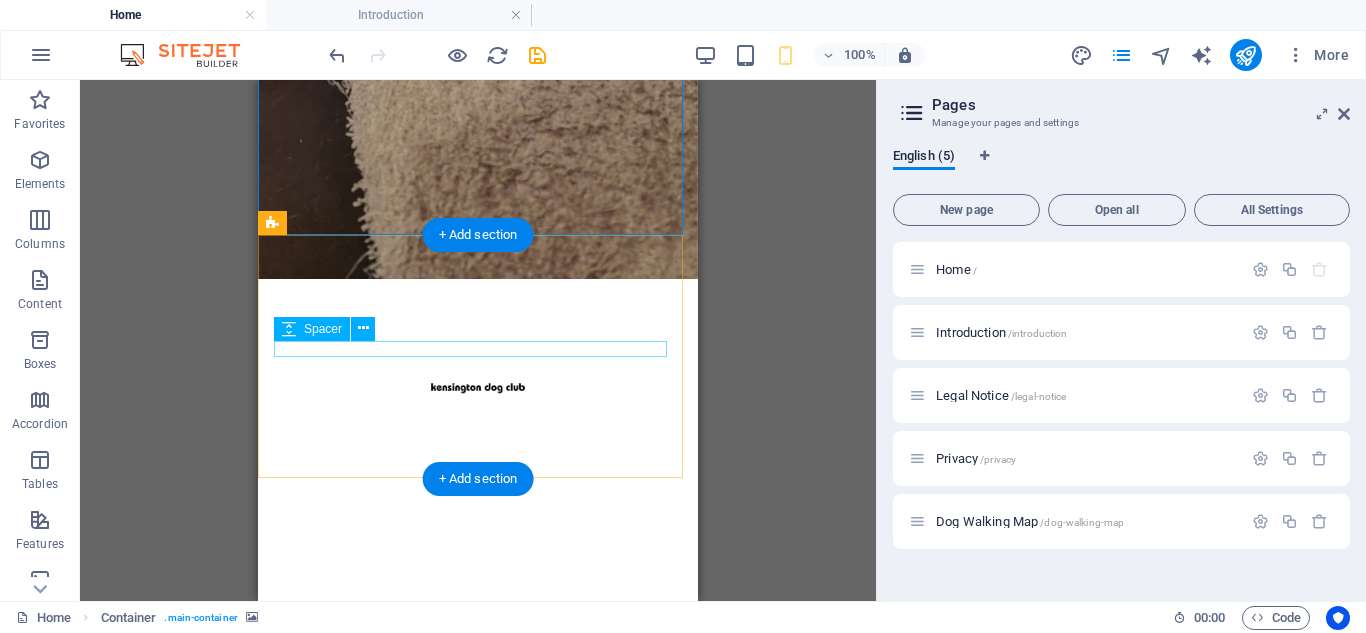 scroll, scrollTop: 883, scrollLeft: 0, axis: vertical 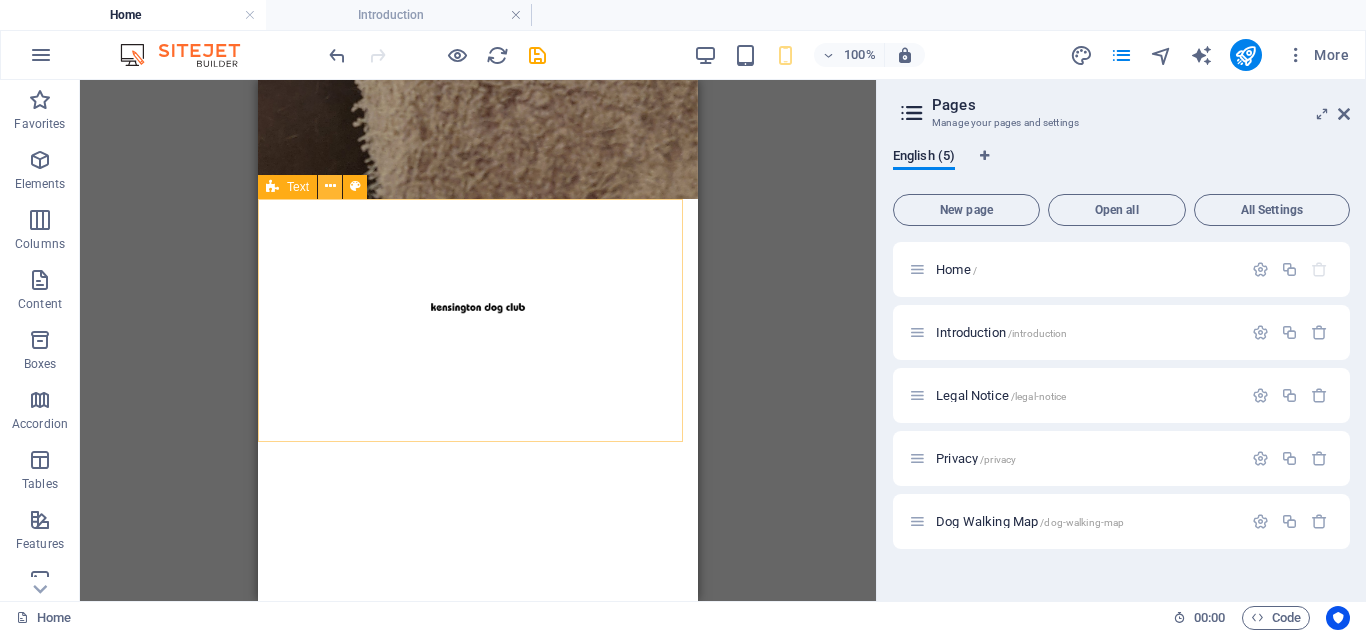 click at bounding box center (330, 186) 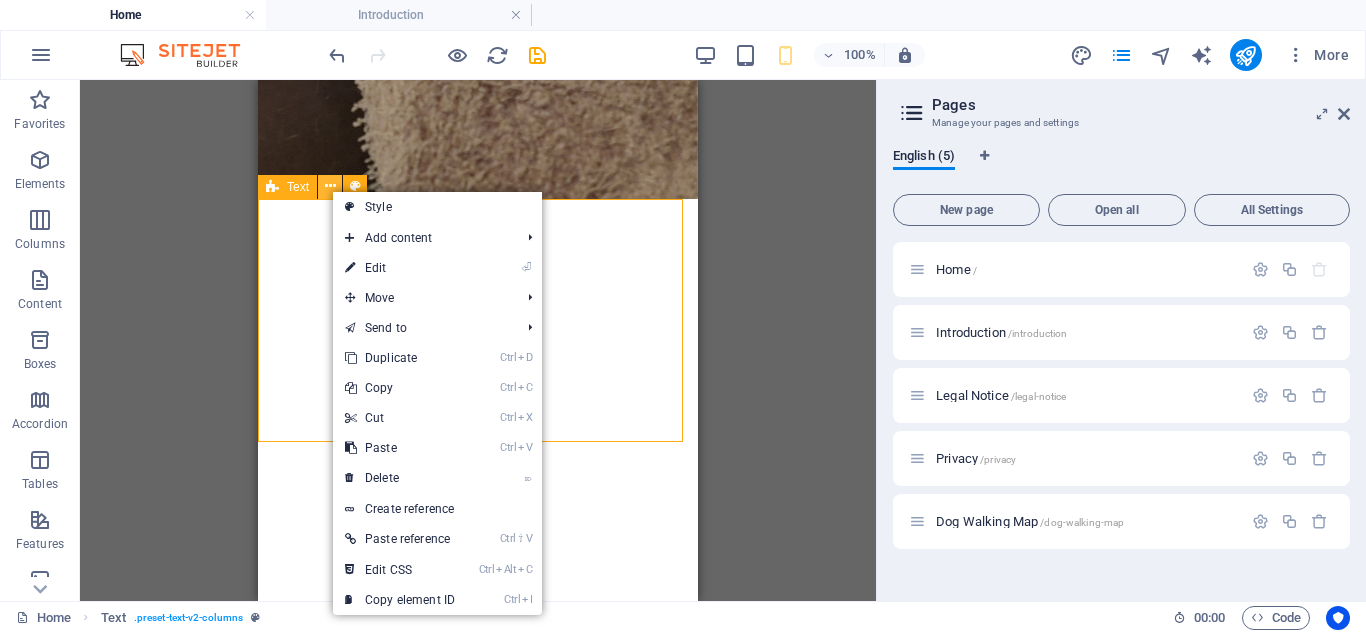 click at bounding box center [330, 186] 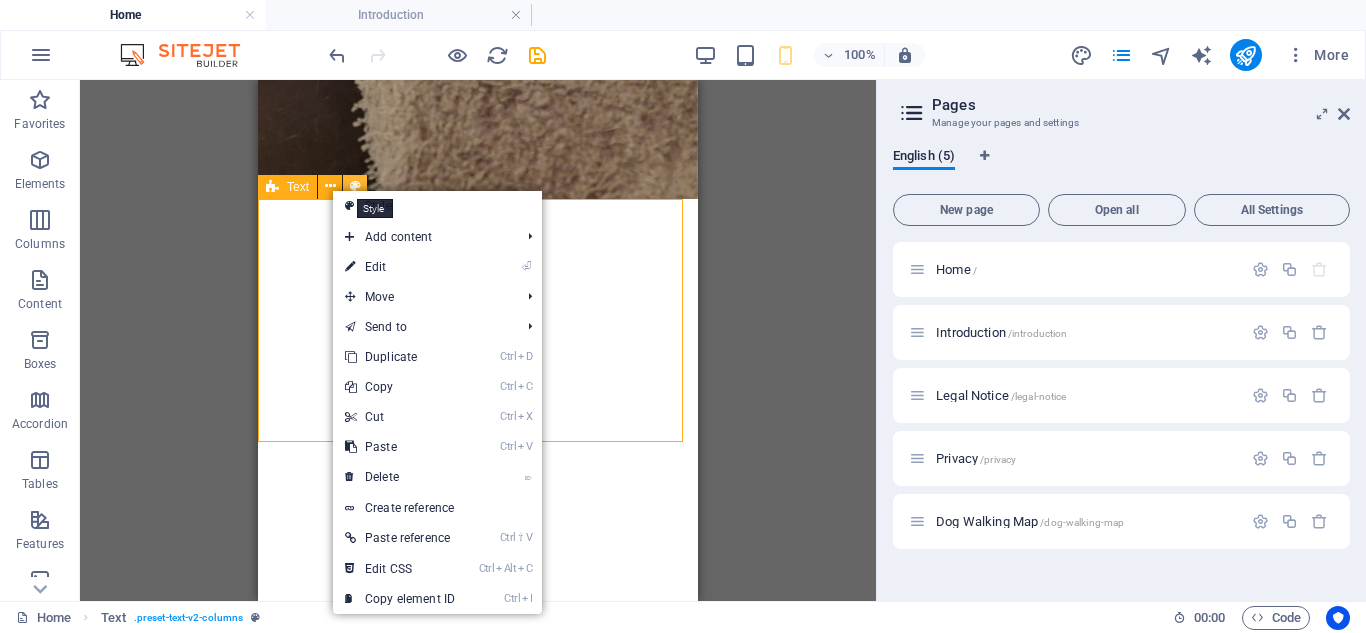 click at bounding box center (355, 186) 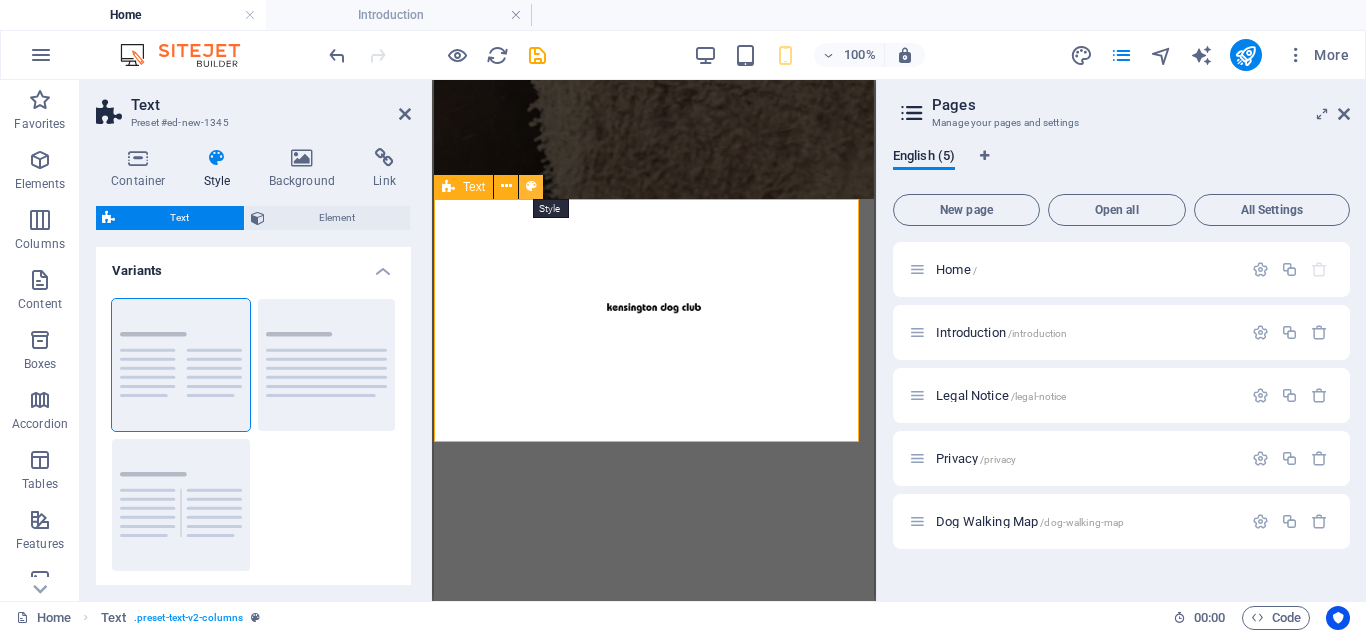 click at bounding box center [531, 186] 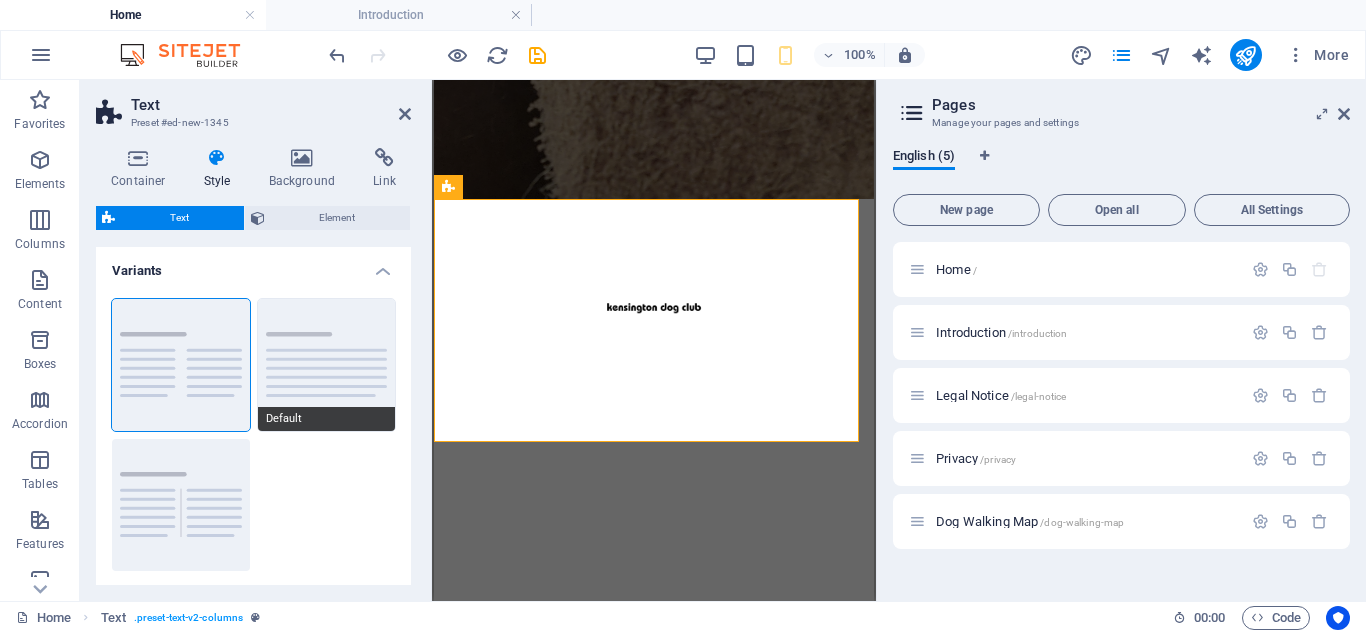 click on "Default" at bounding box center [327, 365] 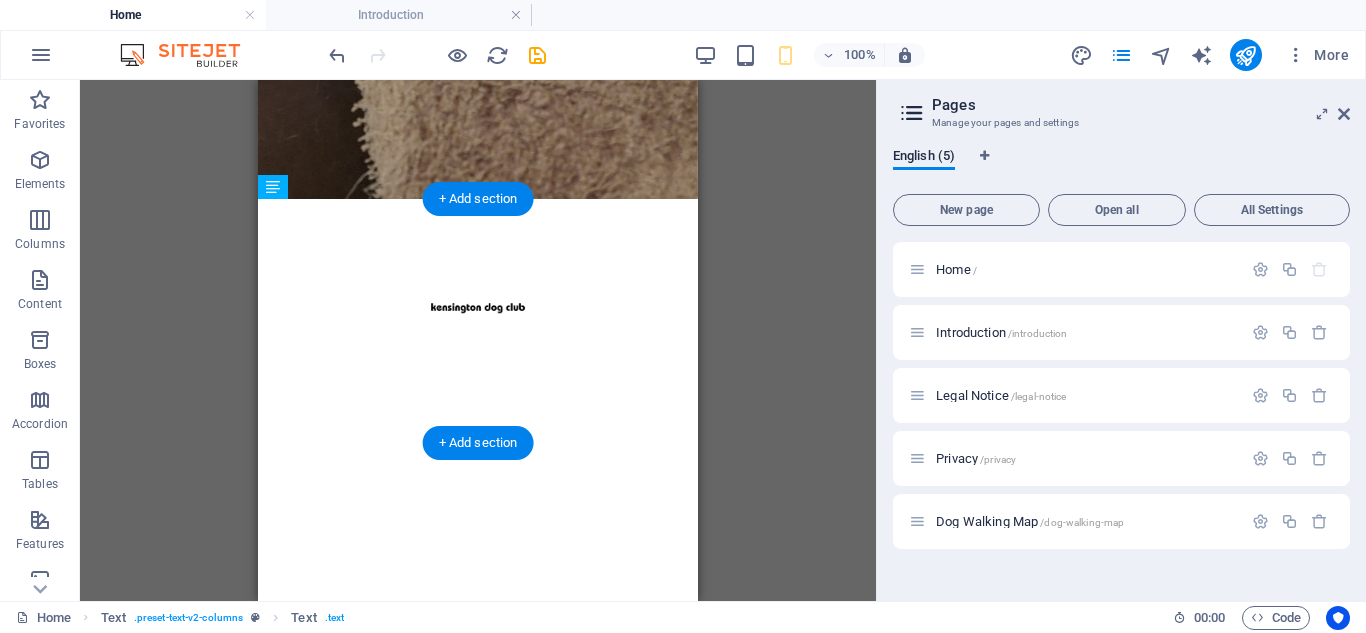 drag, startPoint x: 749, startPoint y: 386, endPoint x: 497, endPoint y: 343, distance: 255.64233 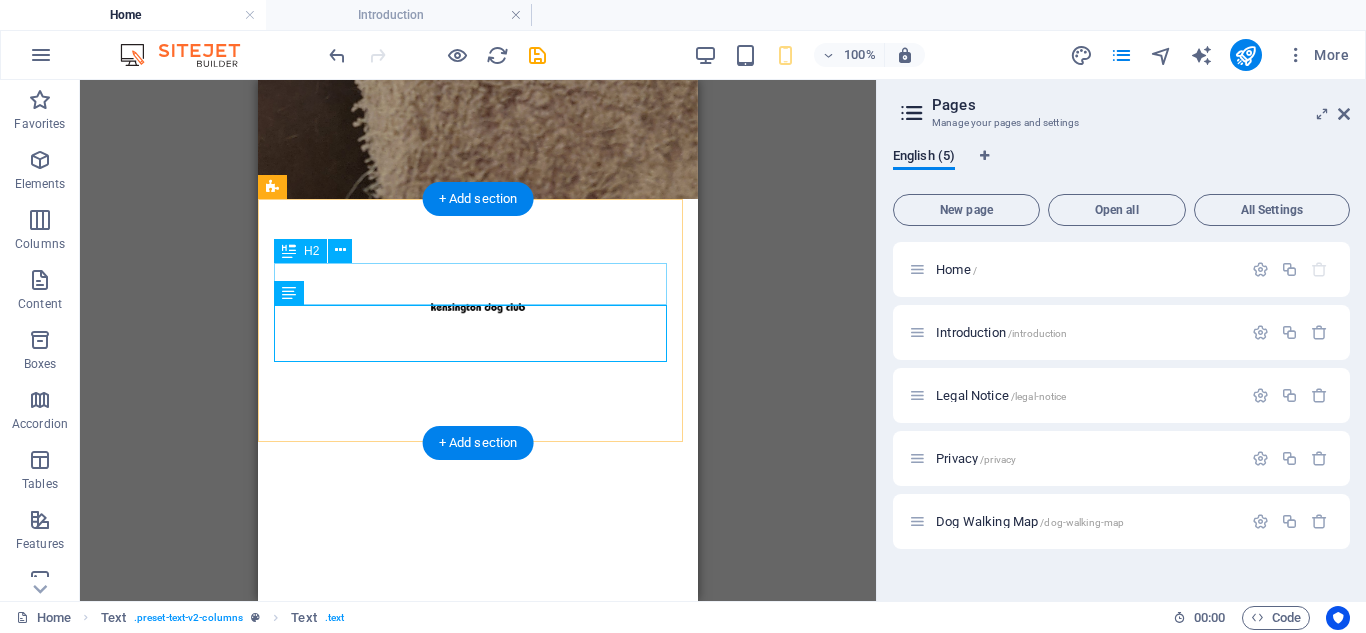 click on "KDC App is live:" at bounding box center [478, 1341] 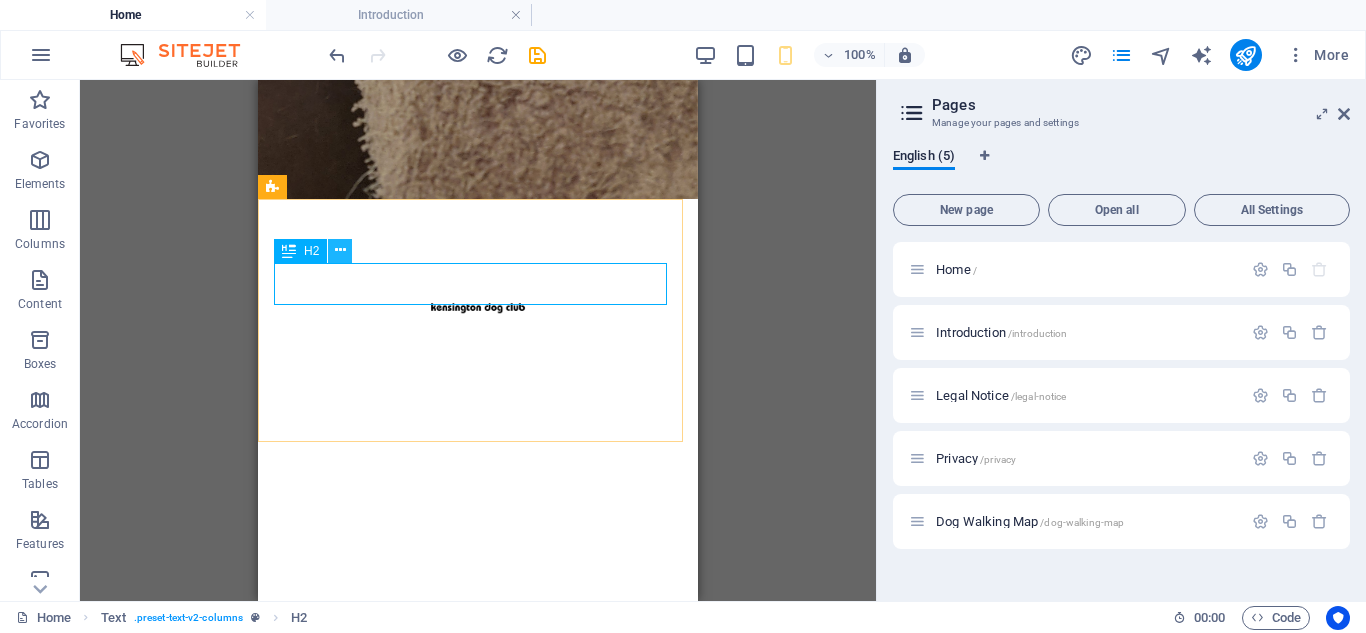 click at bounding box center [340, 250] 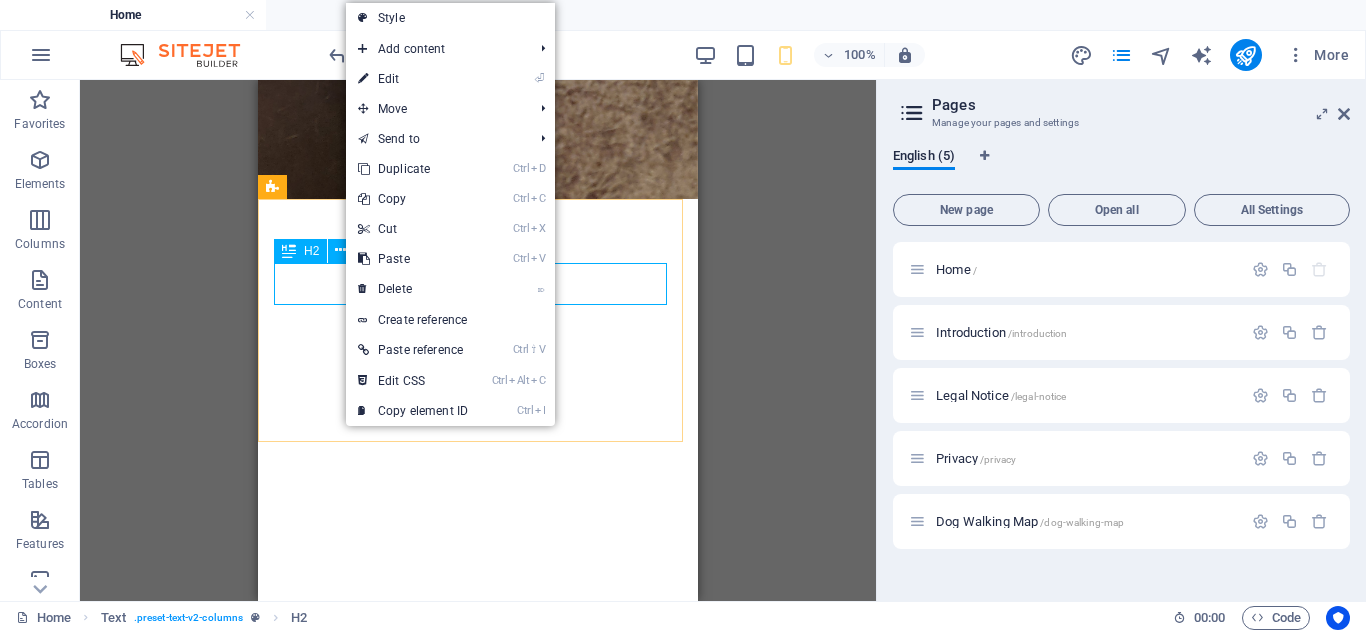 drag, startPoint x: 295, startPoint y: 258, endPoint x: 315, endPoint y: 256, distance: 20.09975 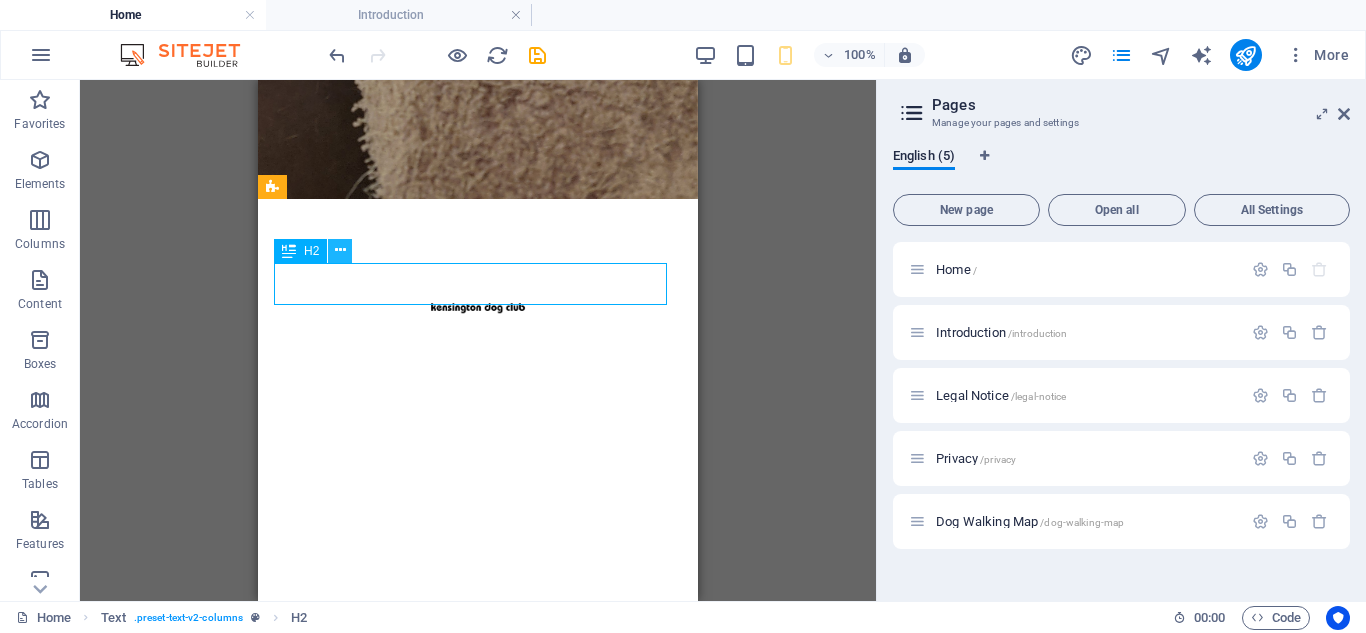 click at bounding box center (340, 250) 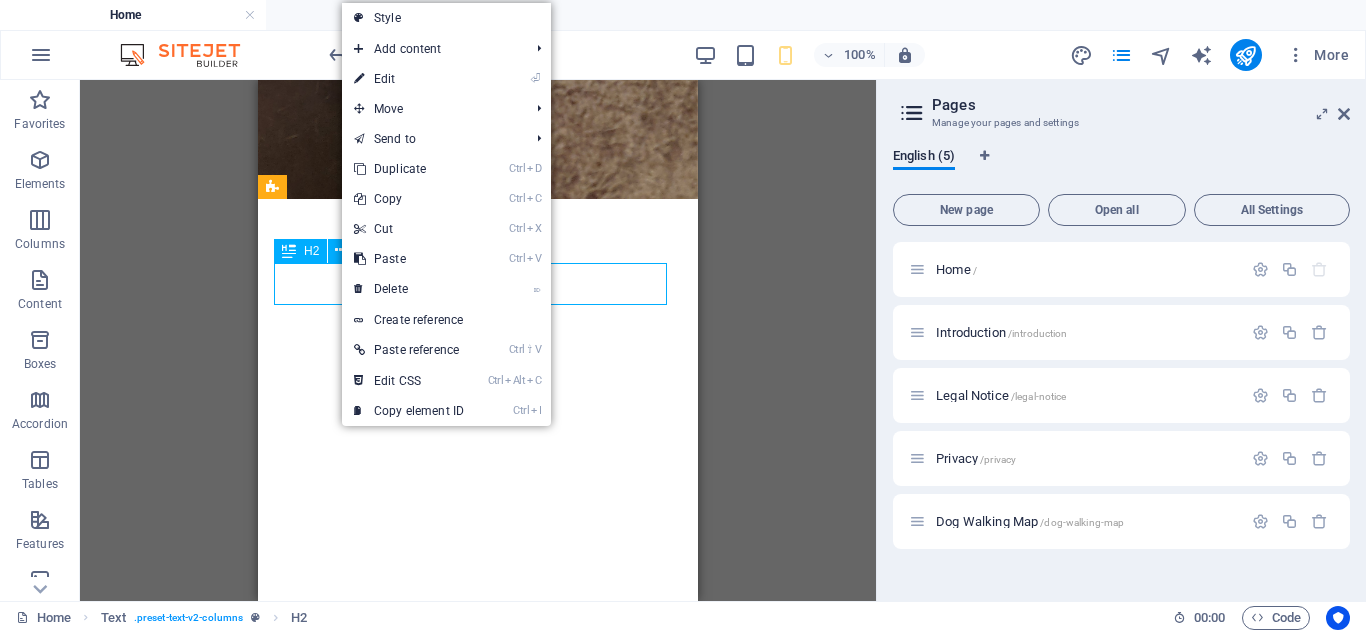 click on "H2" at bounding box center [300, 251] 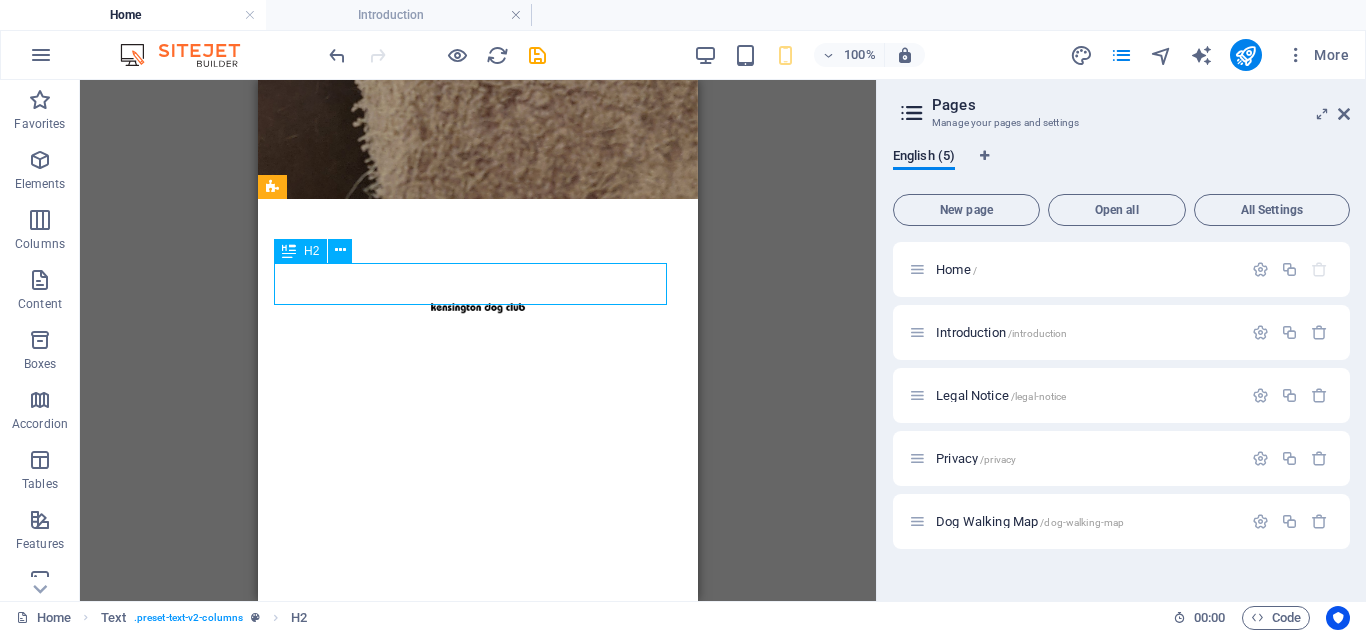 click at bounding box center (289, 251) 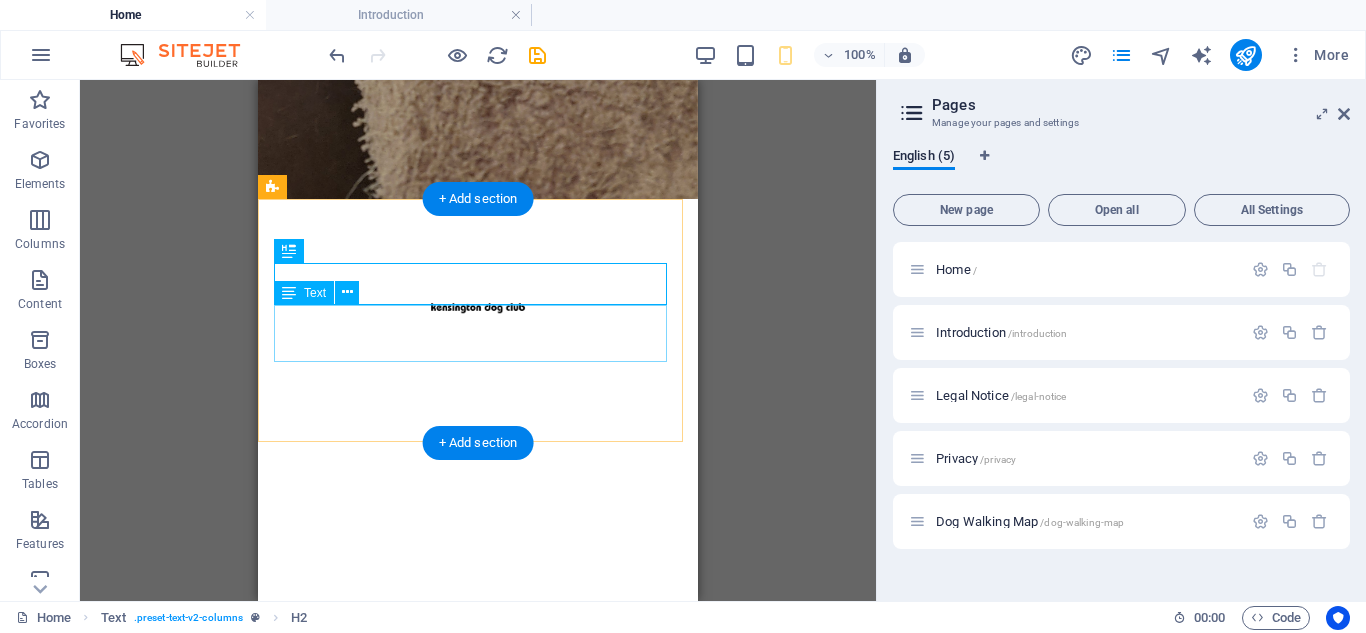 click on "Click here to access KDC app and book services" at bounding box center [478, 1391] 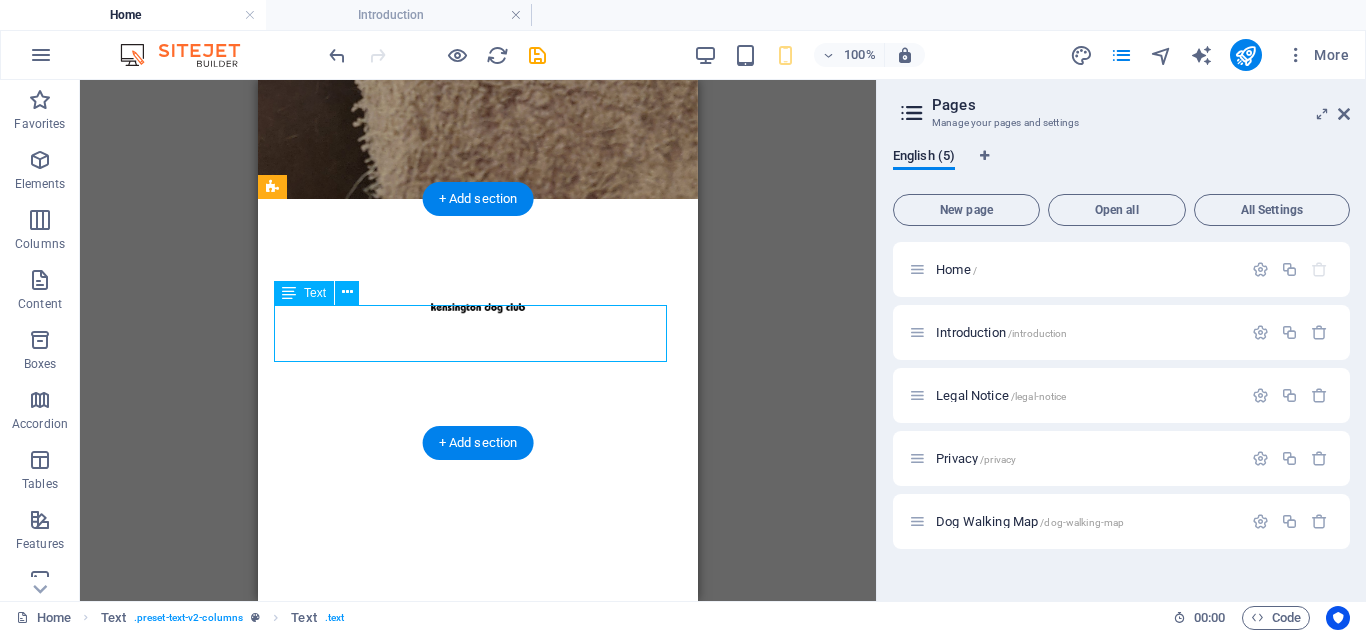 click on "Click here to access KDC app and book services" at bounding box center (478, 1391) 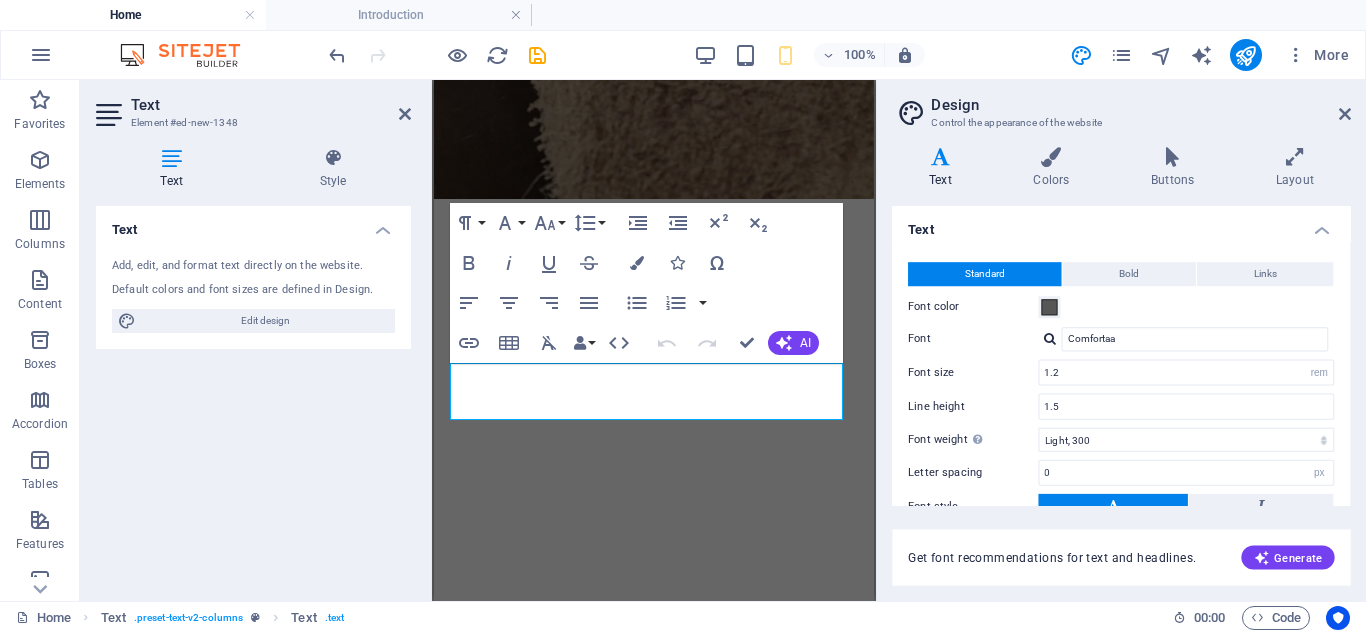 scroll, scrollTop: 825, scrollLeft: 0, axis: vertical 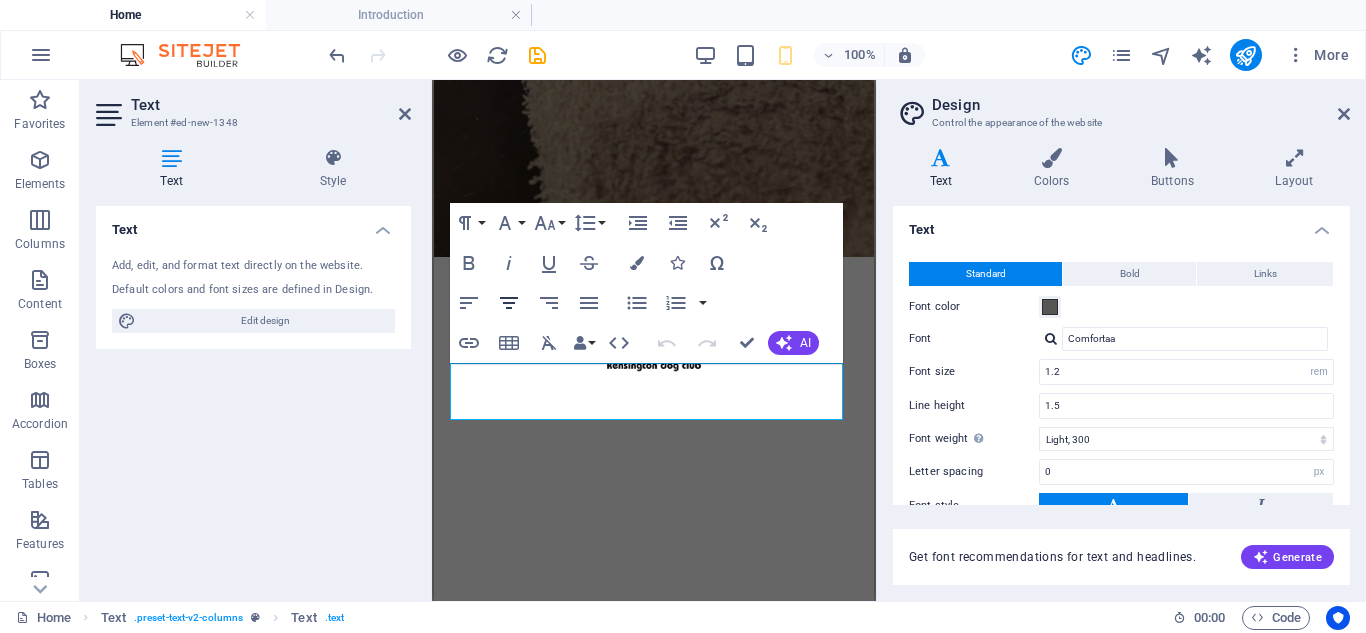 click 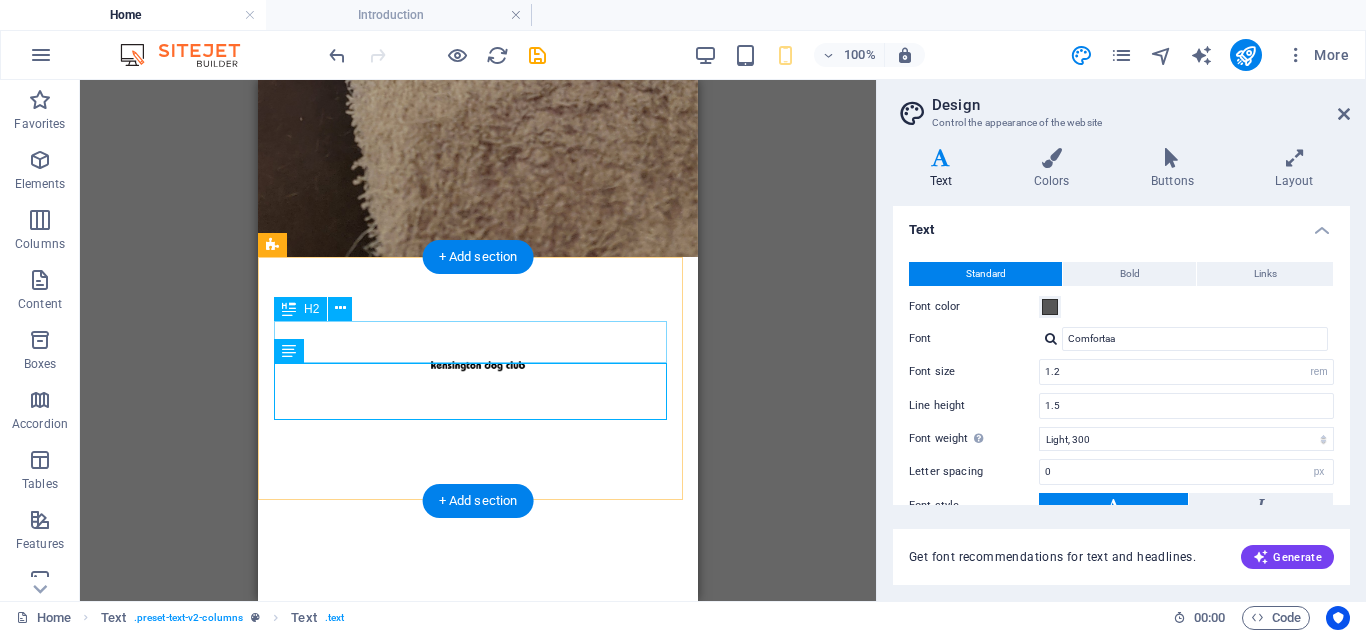 click on "KDC App is live:" at bounding box center (478, 1399) 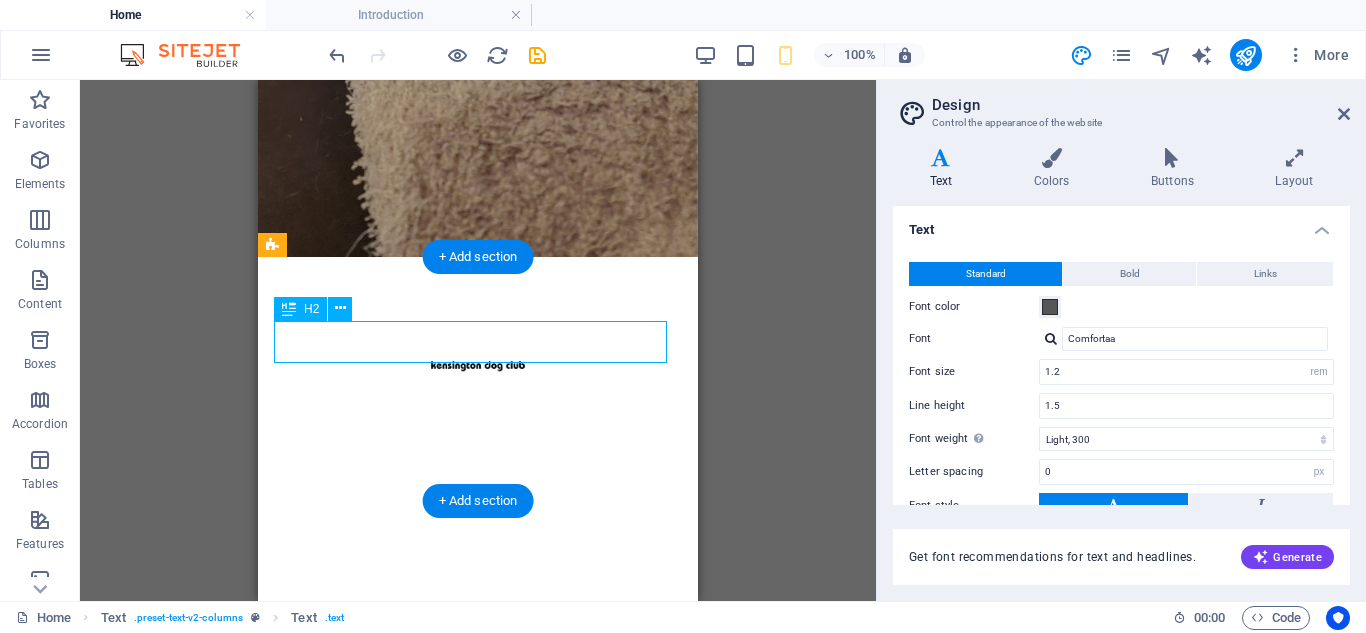 click on "KDC App is live:" at bounding box center (478, 1399) 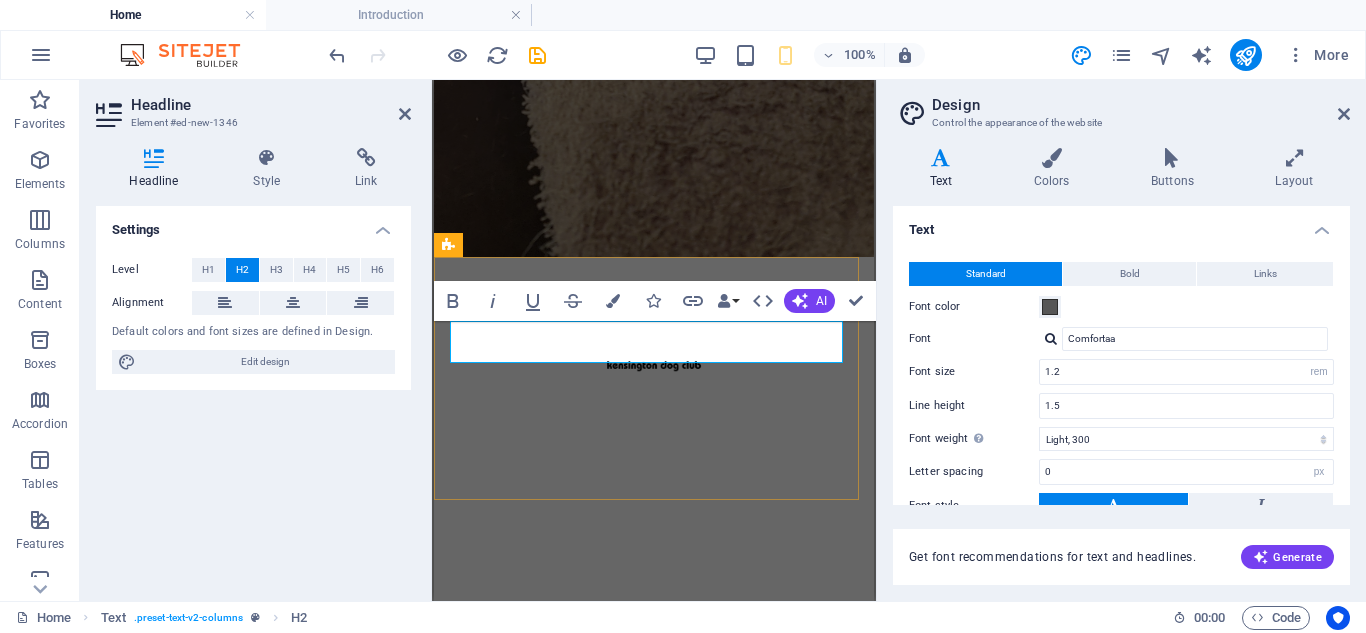 click on "KDC App is live:" at bounding box center (654, 1399) 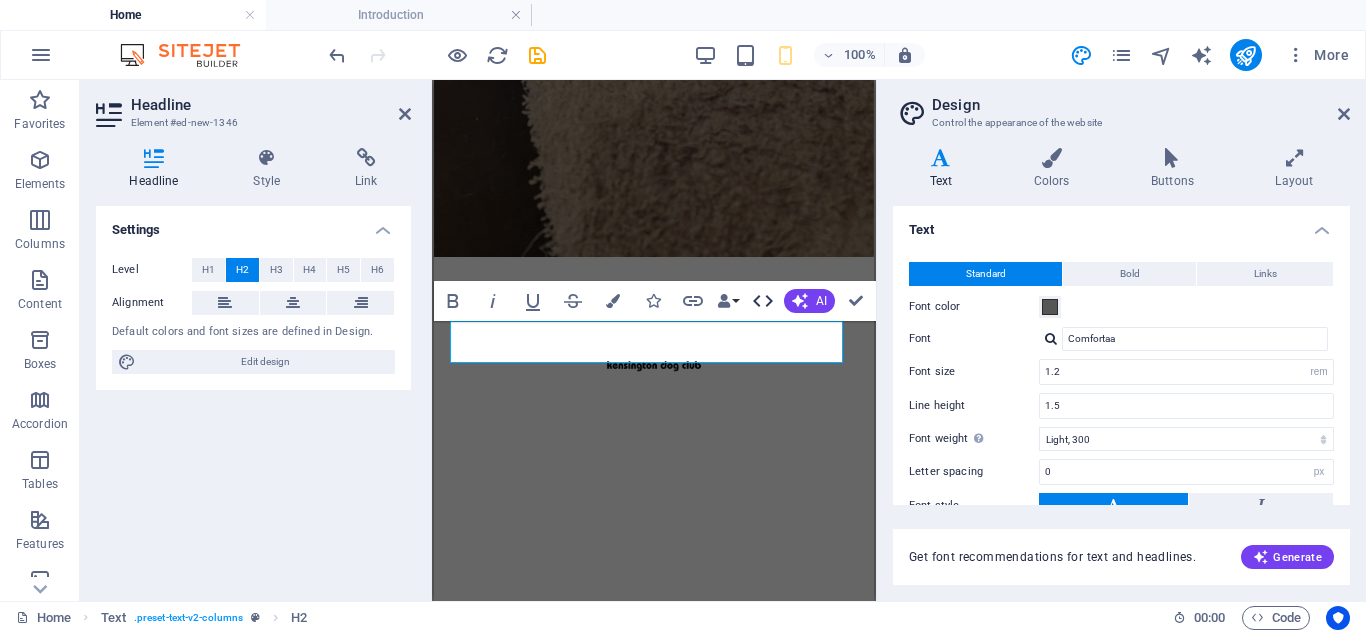 click 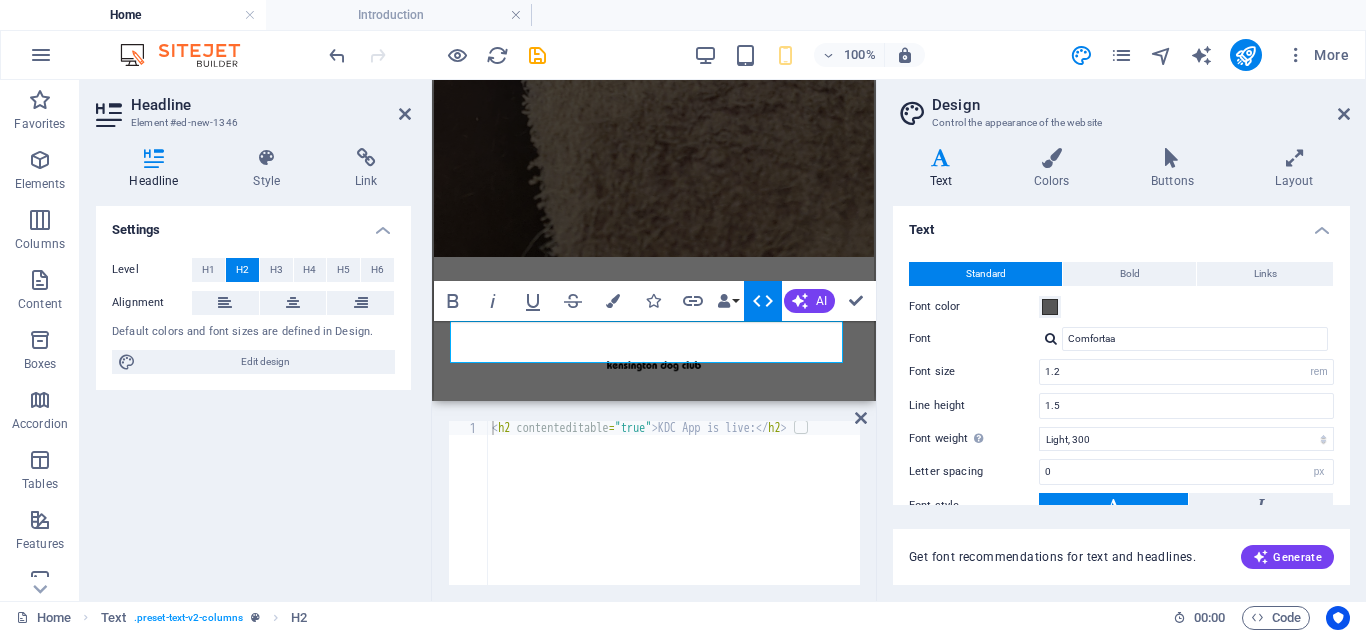click 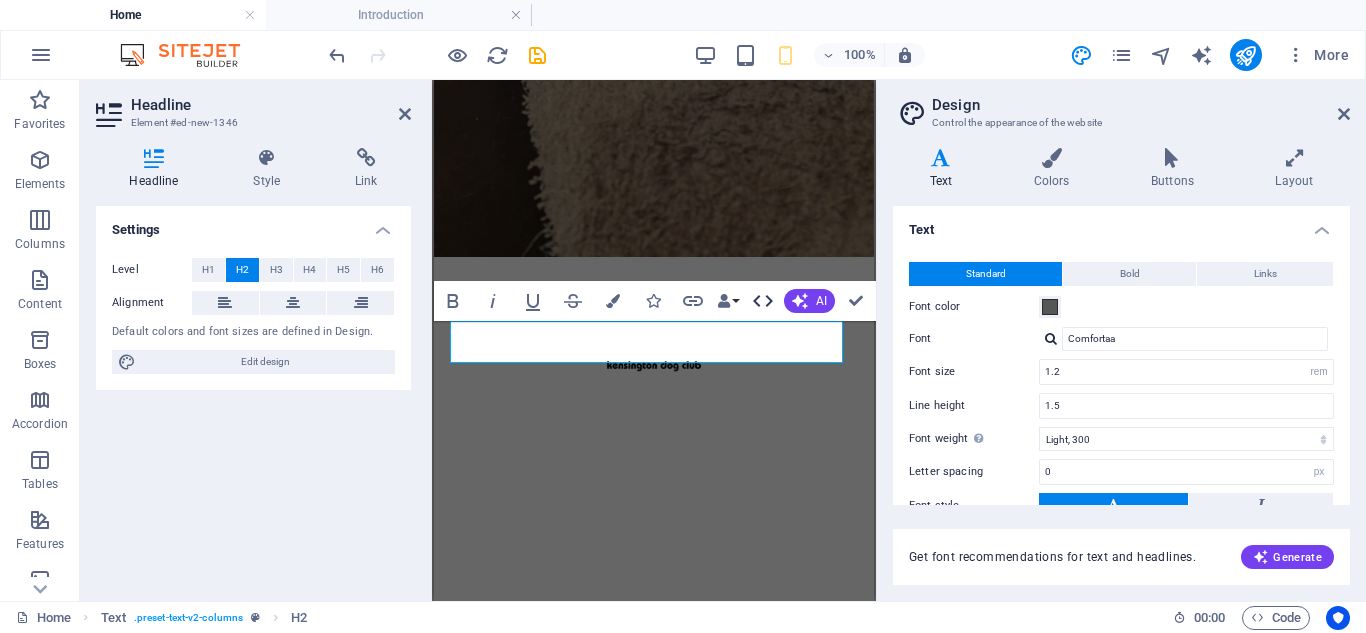 click 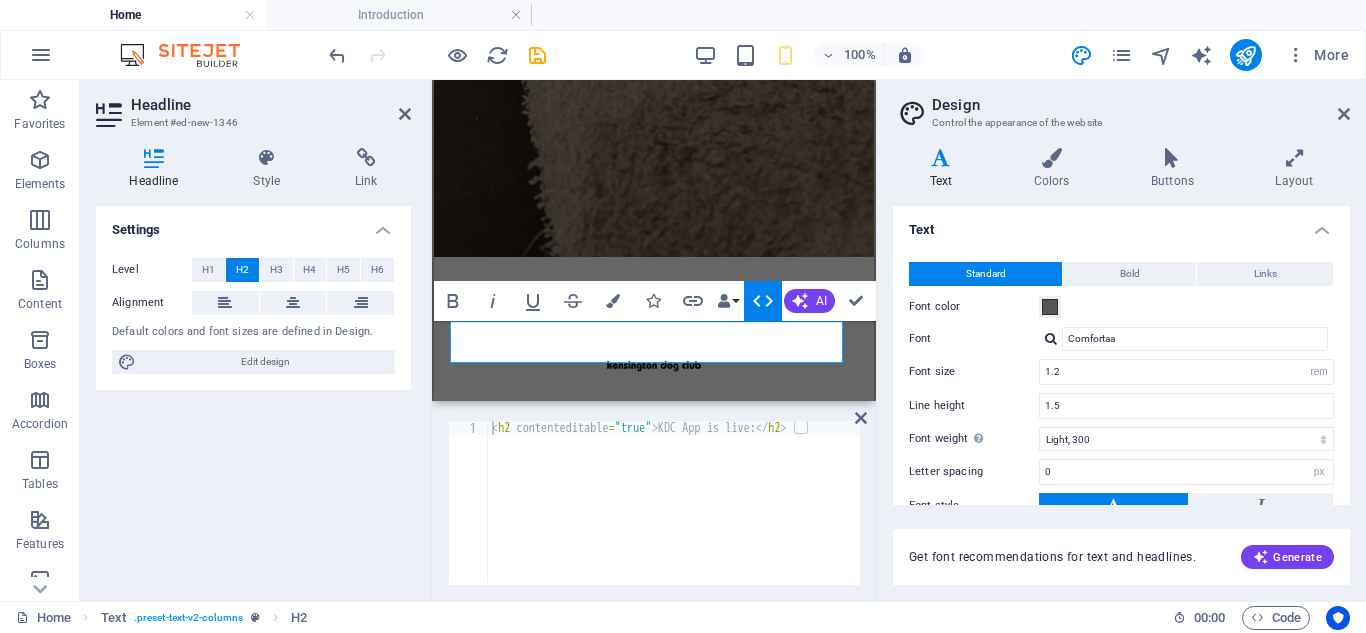 click 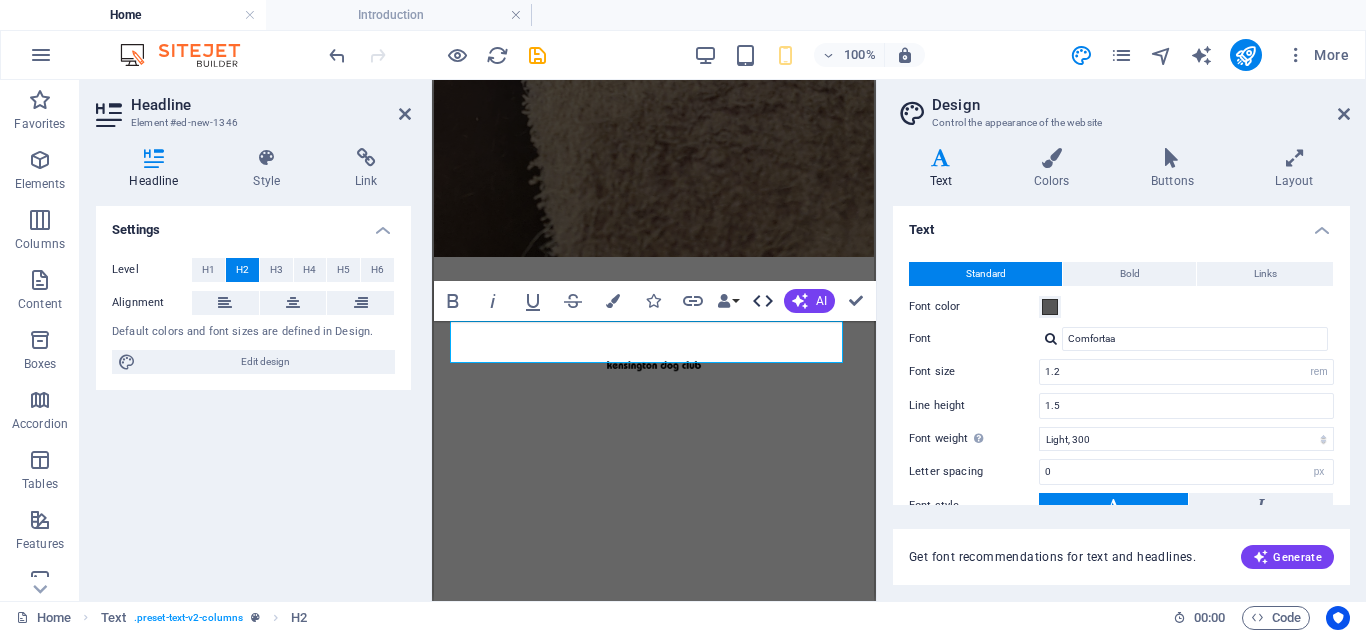 click 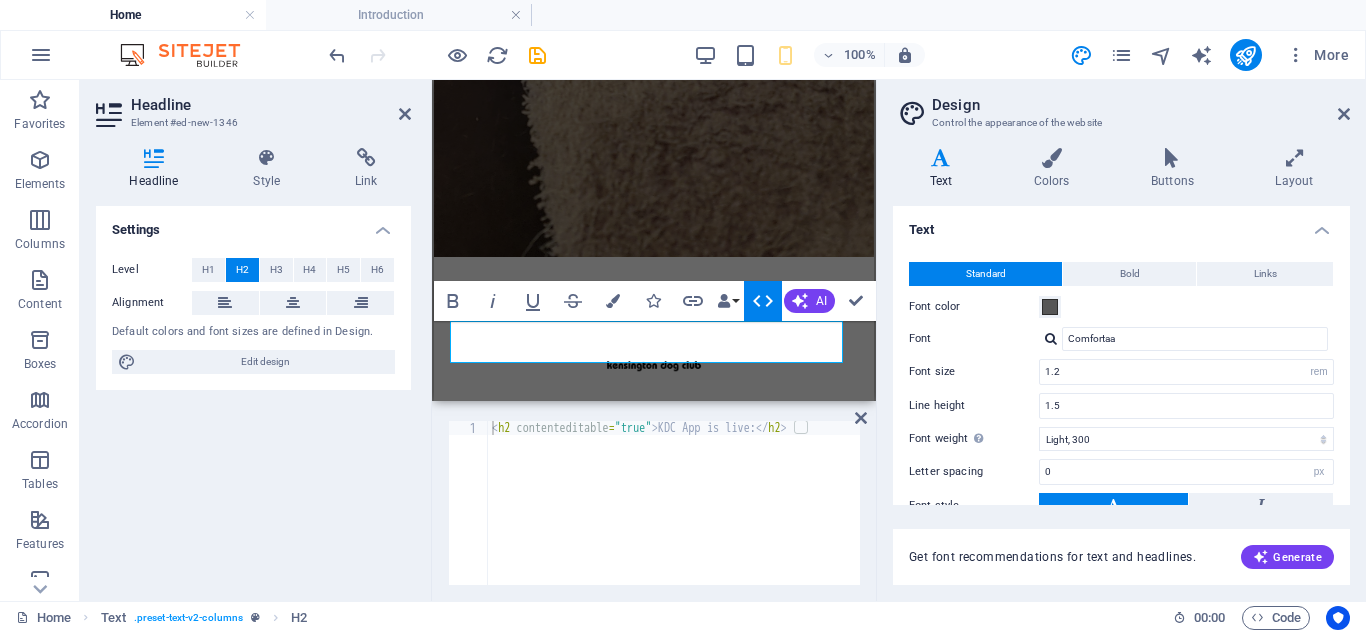 click 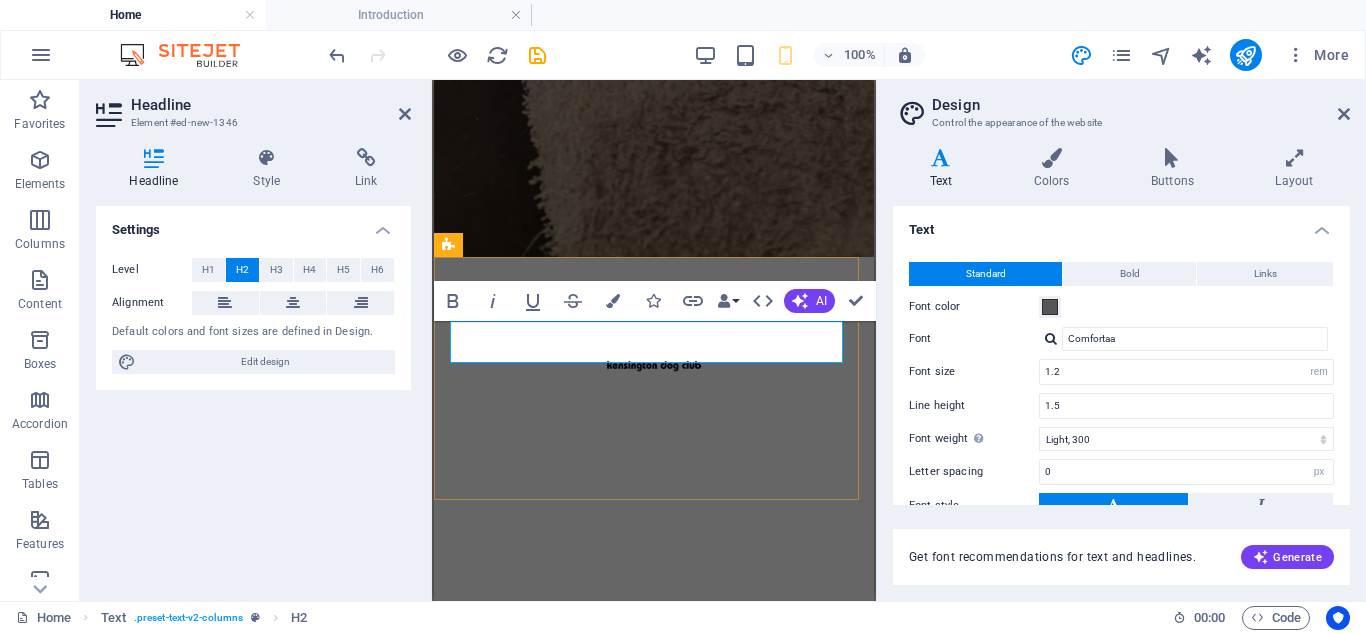 click on "KDC App is live:" at bounding box center [654, 1399] 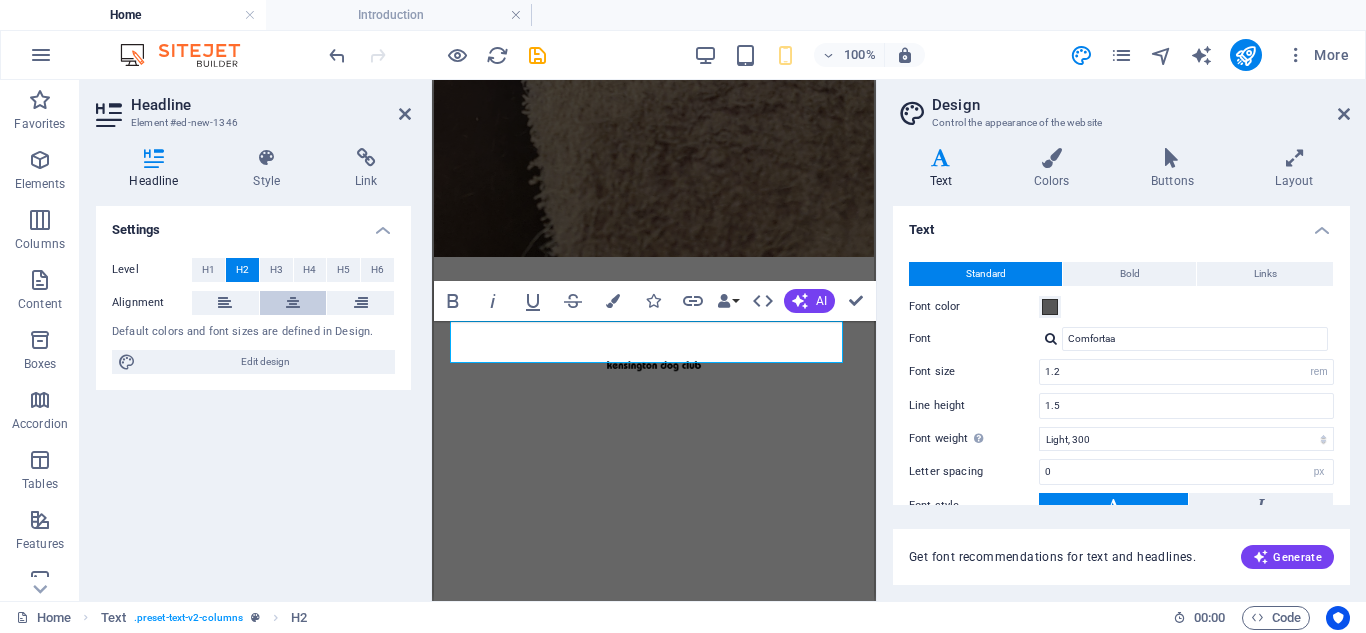 click at bounding box center [293, 303] 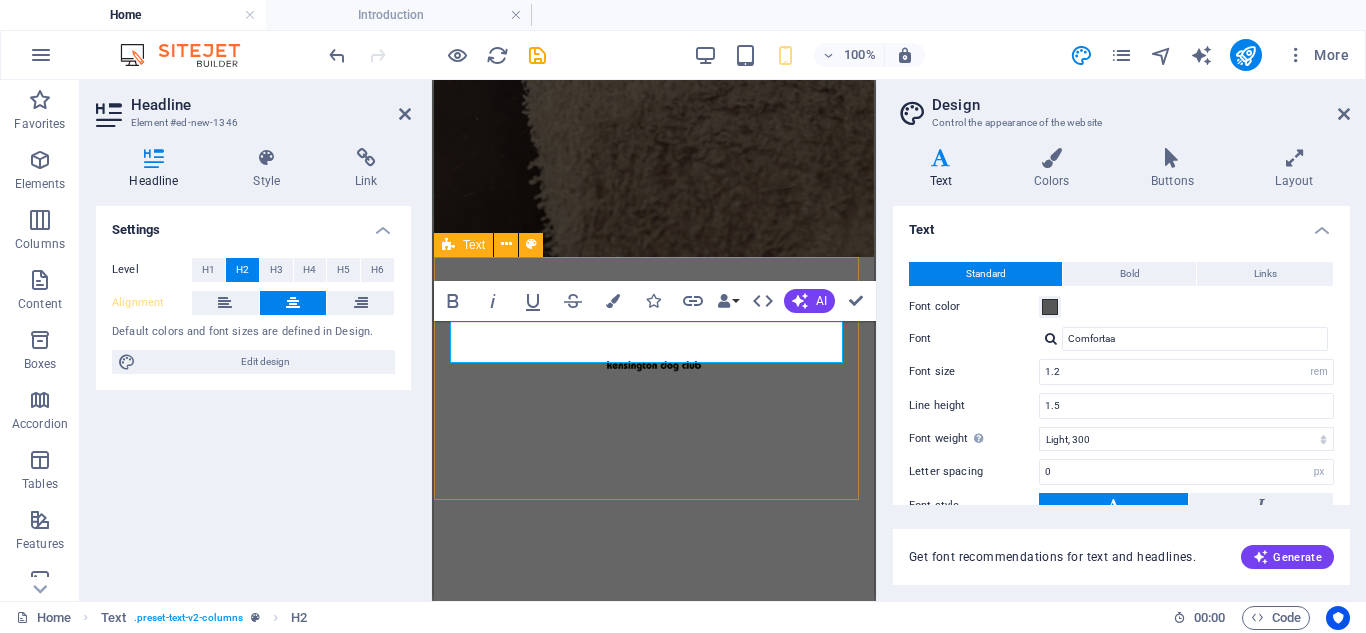 click on "KDC App is live: Click here to access KDC app and book services" at bounding box center (654, 1436) 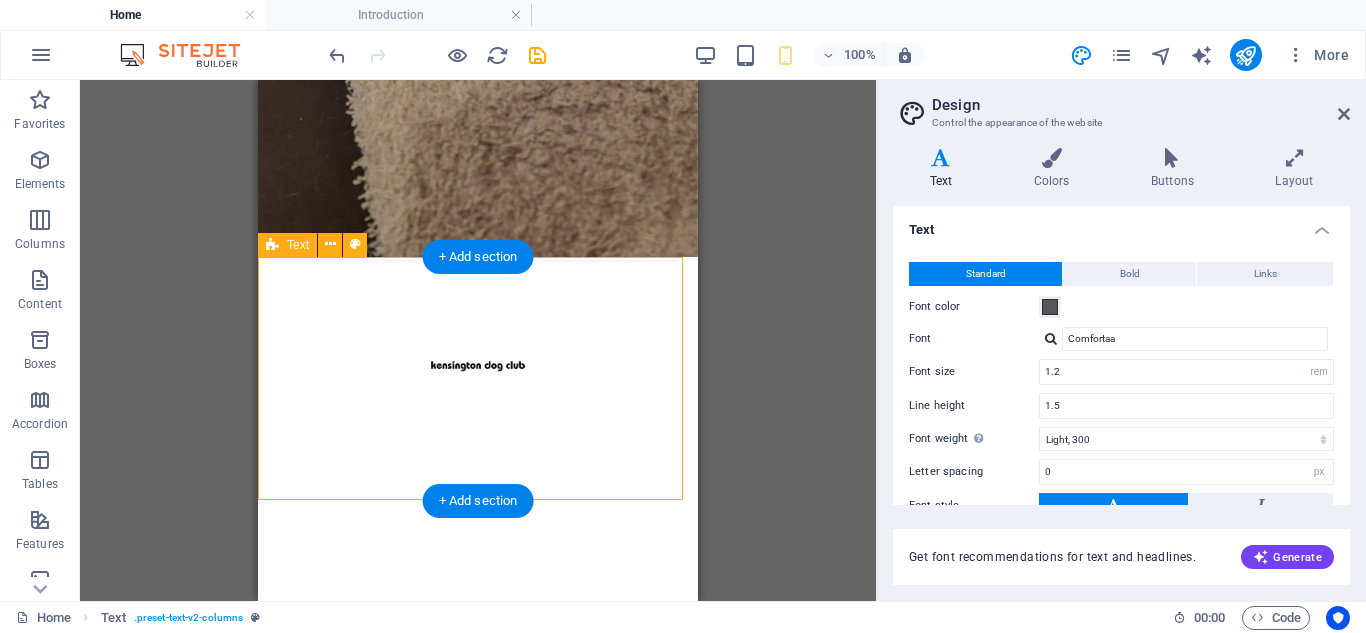 click on "KDC App is live: Click here to access KDC app and book services" at bounding box center (478, 1436) 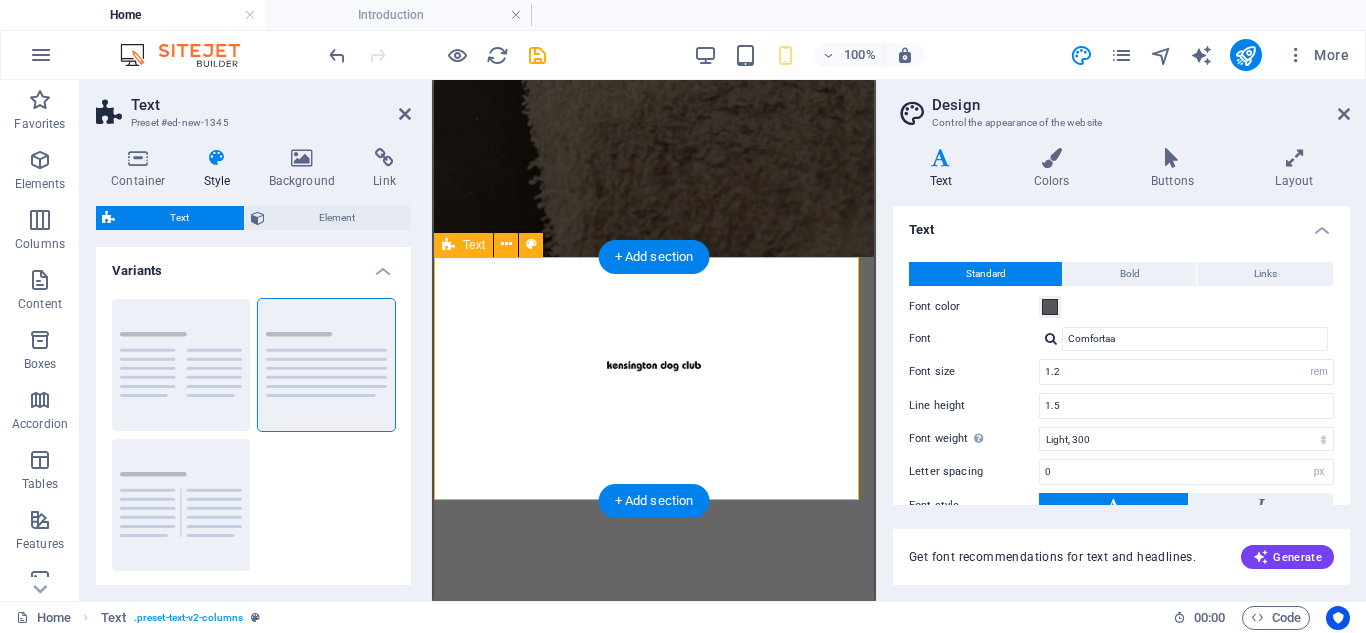 click on "KDC App is live: Click here to access KDC app and book services" at bounding box center [654, 1436] 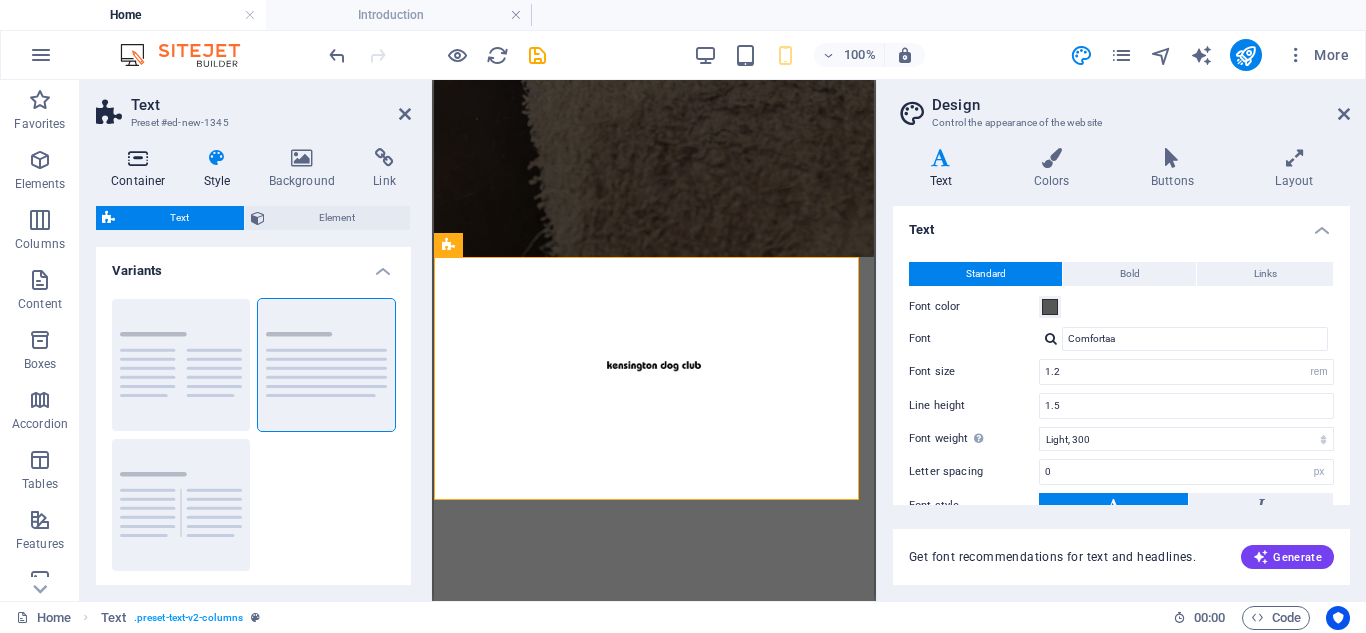 click on "Container" at bounding box center (142, 169) 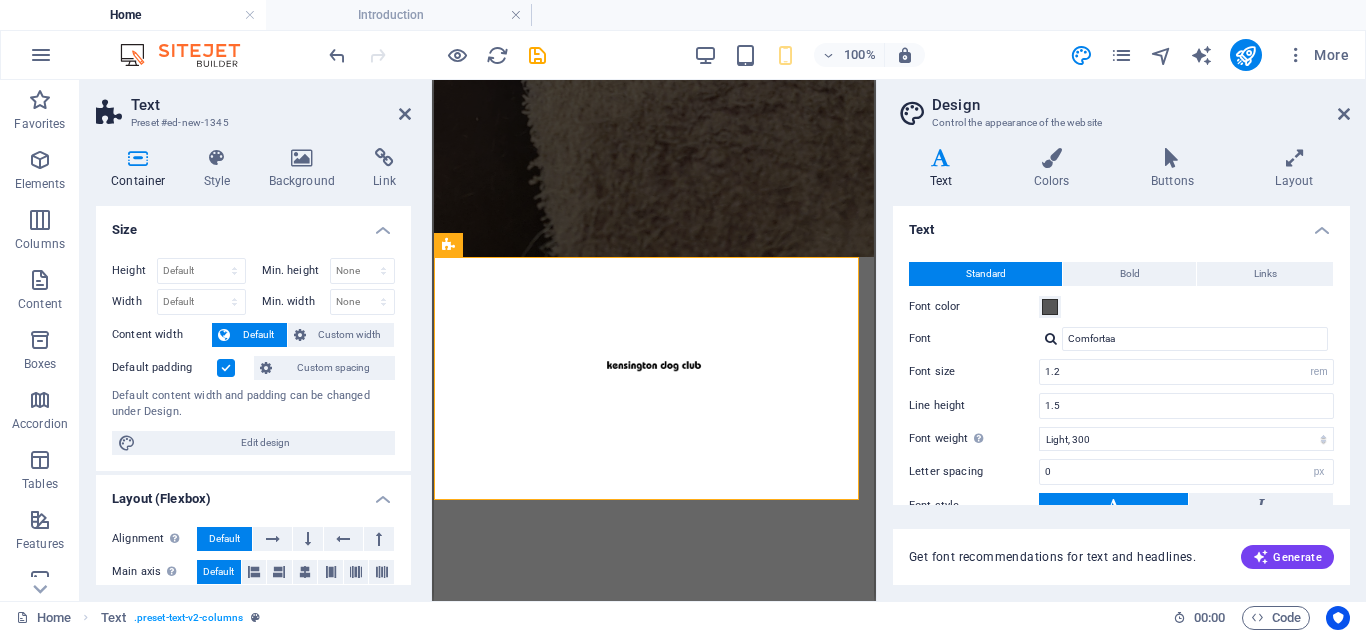 click at bounding box center (226, 368) 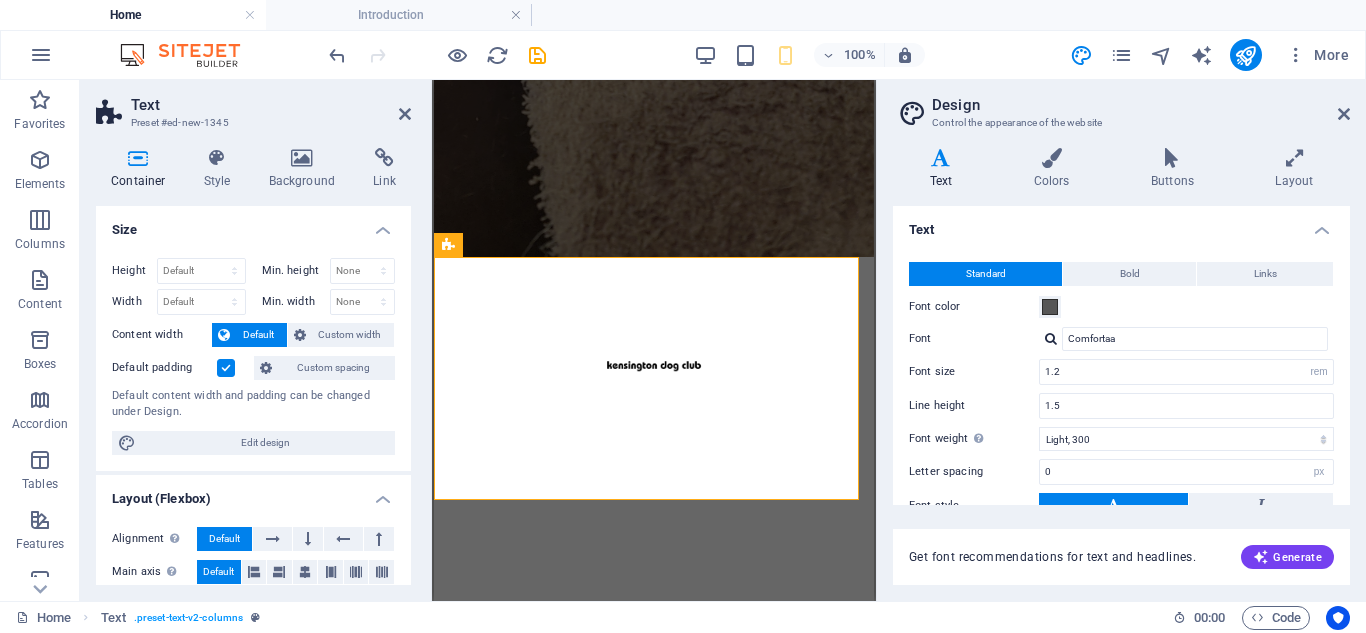 click on "Default padding" at bounding box center (0, 0) 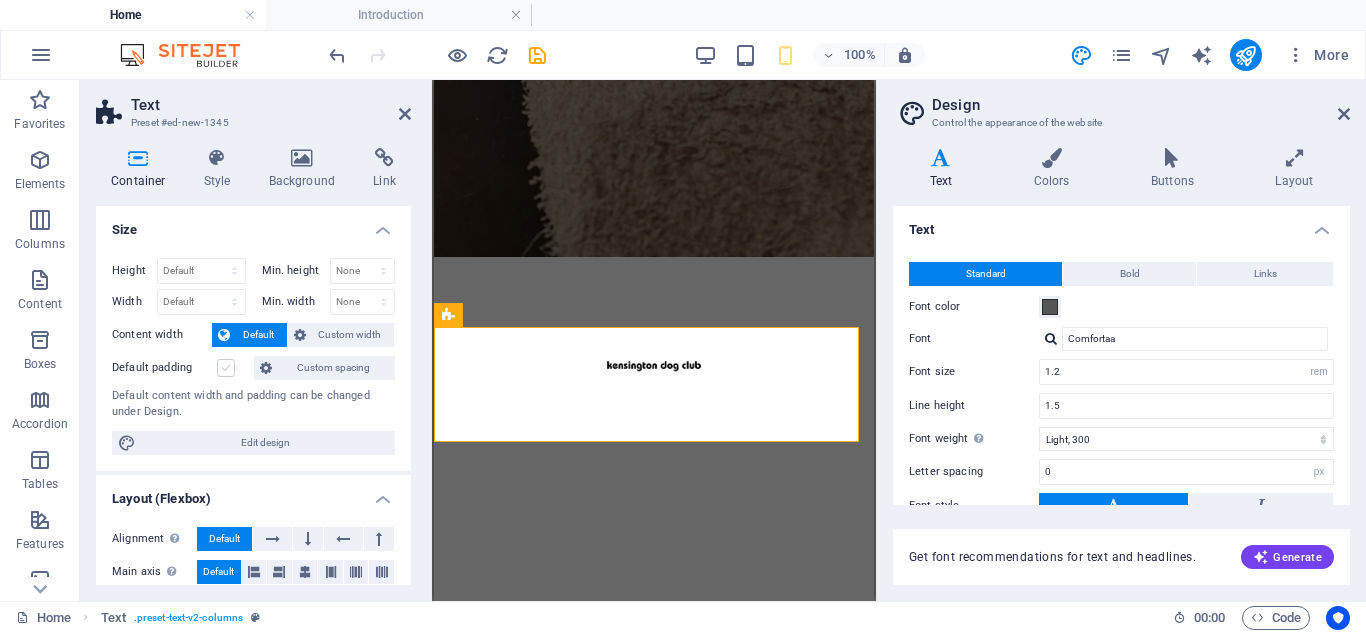 scroll, scrollTop: 755, scrollLeft: 0, axis: vertical 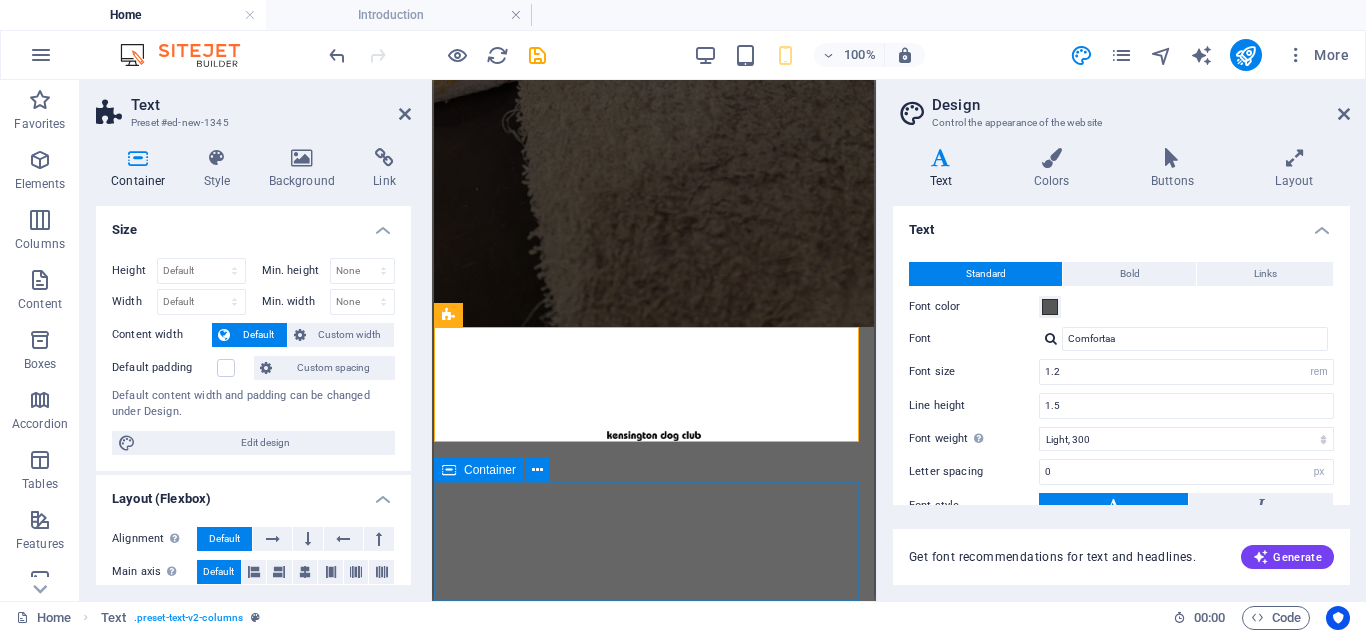 drag, startPoint x: 809, startPoint y: 491, endPoint x: 791, endPoint y: 501, distance: 20.59126 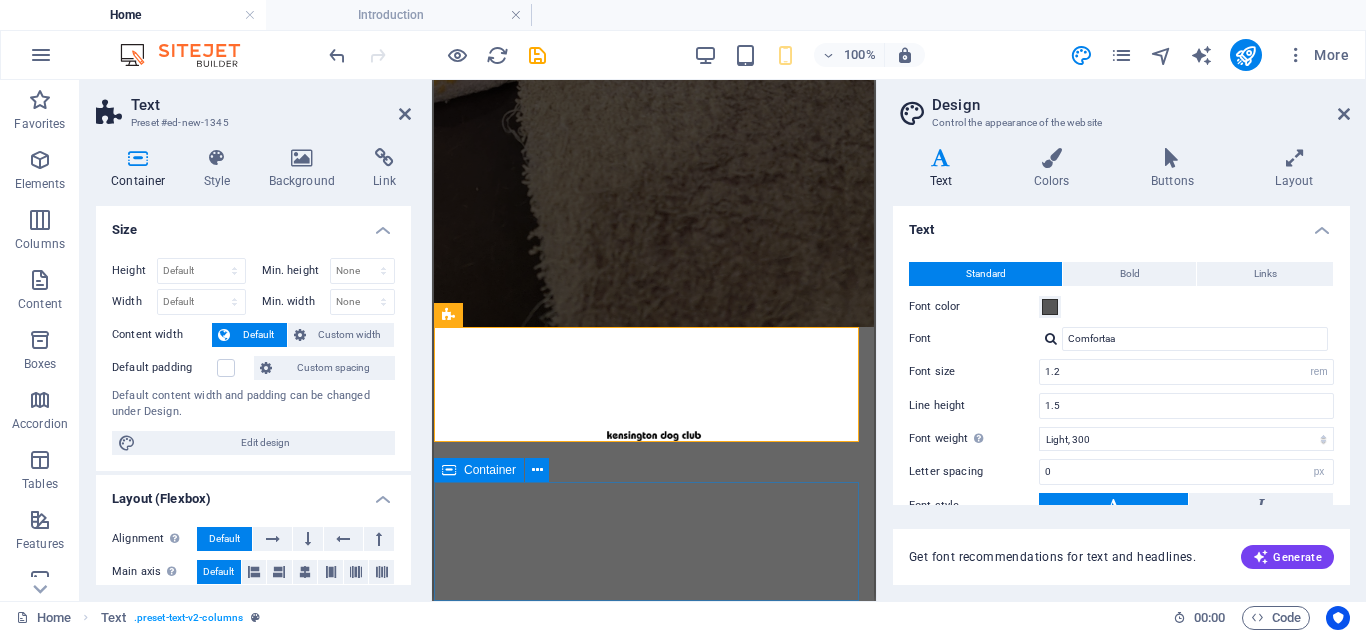 click on "Introduction   Dog Walking Map   Legal Notice   |   Privacy" at bounding box center (654, 1599) 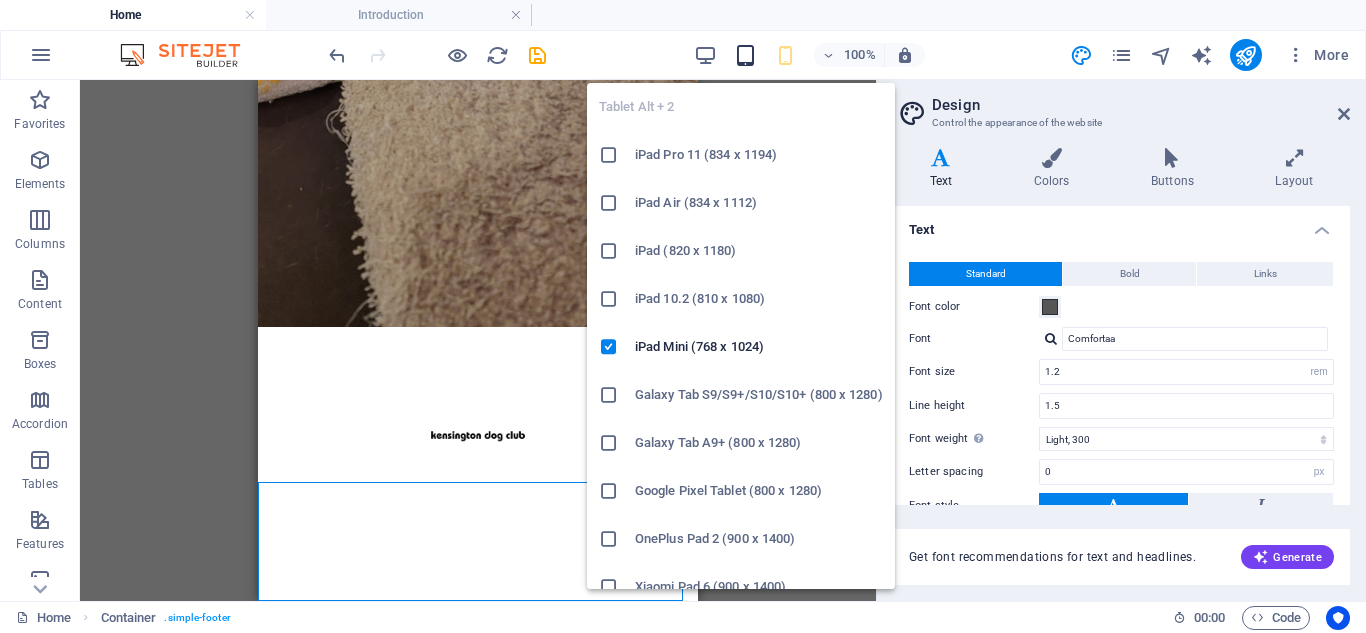 click at bounding box center [745, 55] 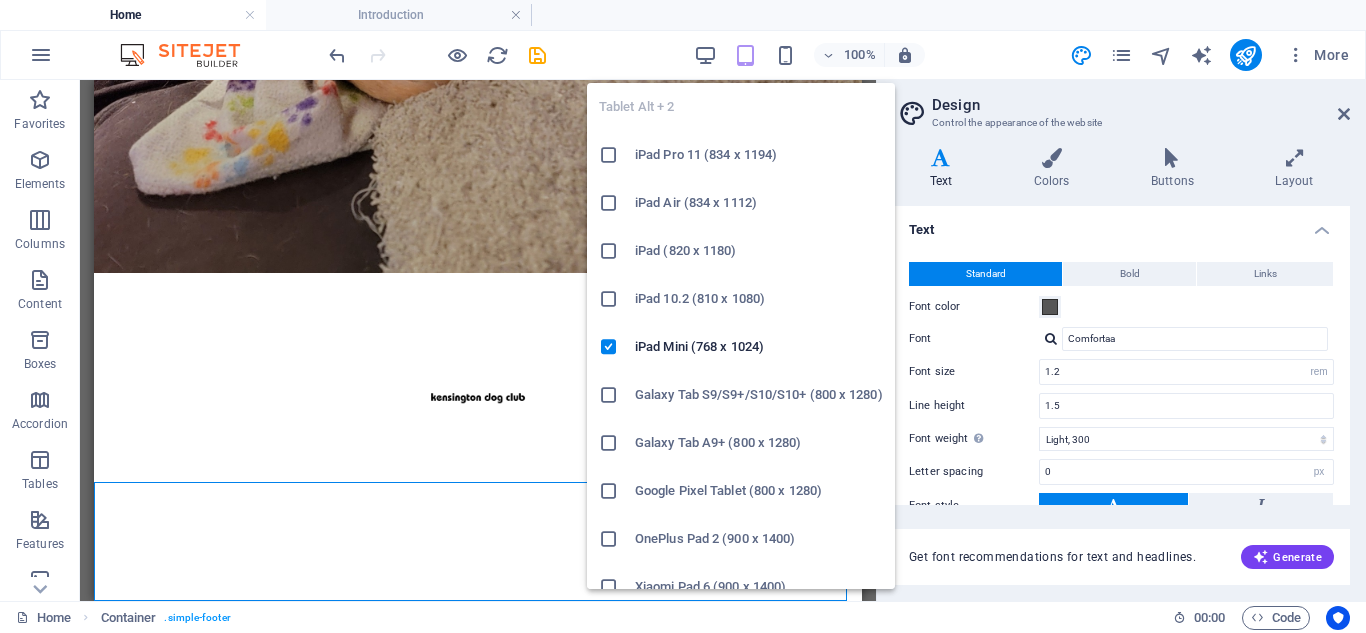 scroll, scrollTop: 681, scrollLeft: 0, axis: vertical 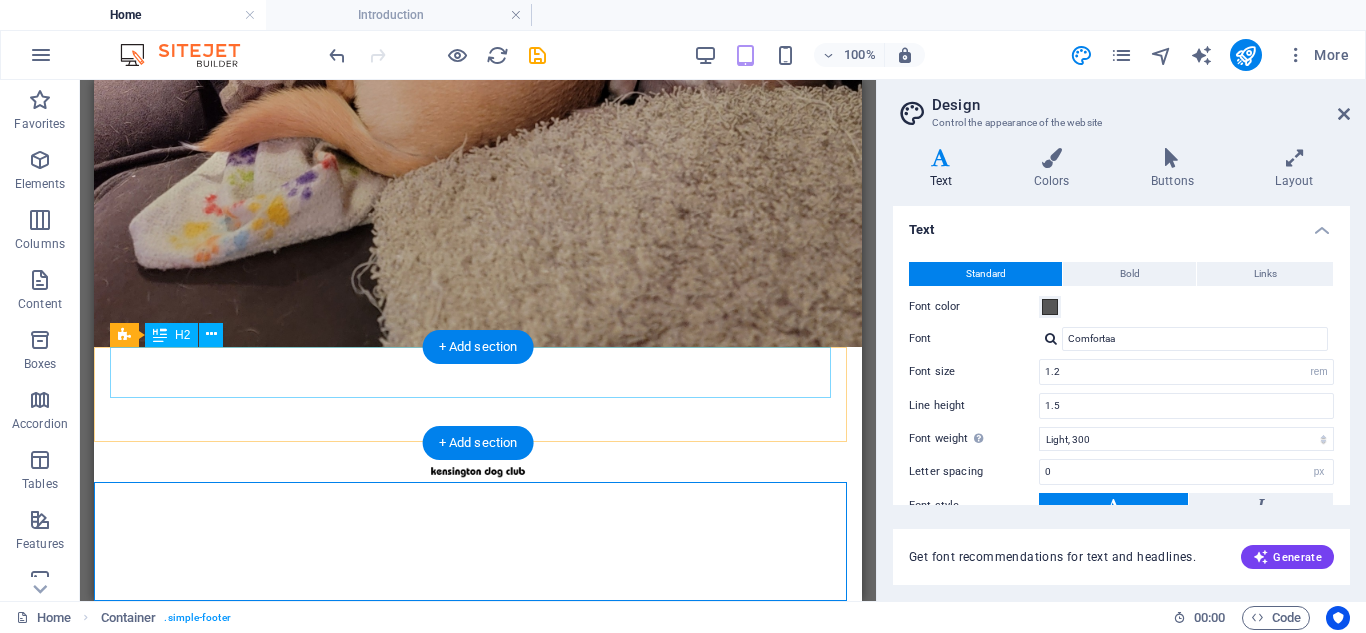 click on "KDC App is live:" at bounding box center [478, 1346] 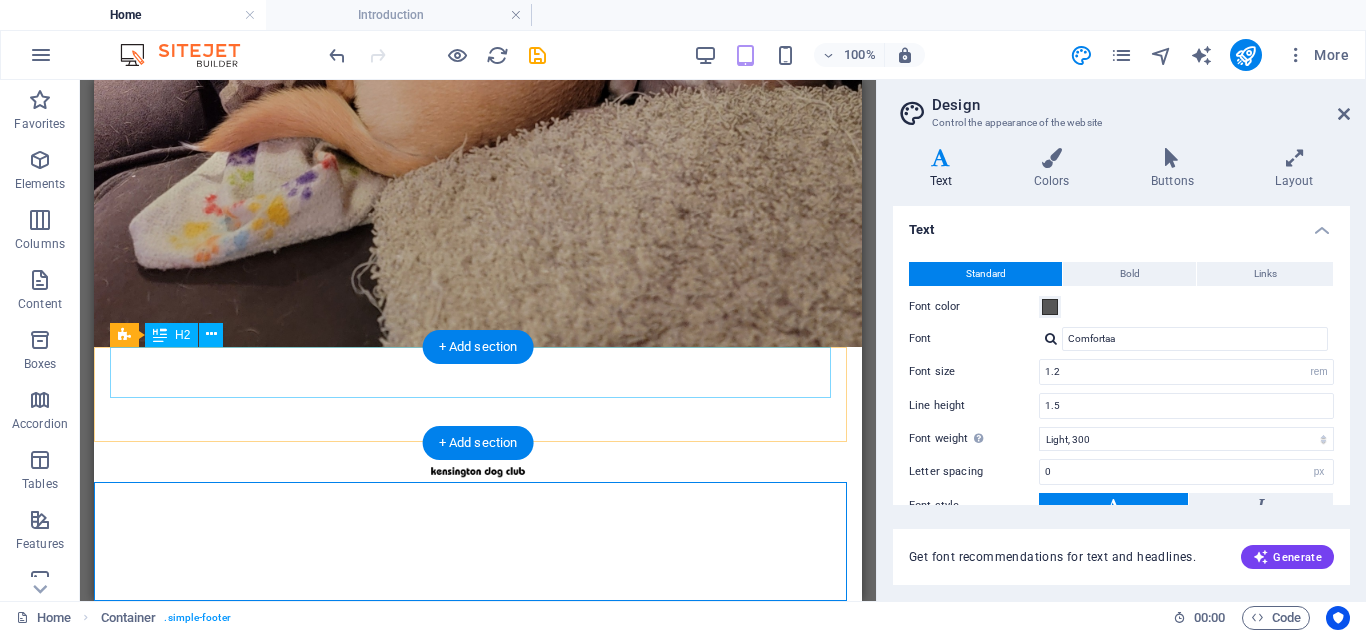 click on "KDC App is live:" at bounding box center [478, 1346] 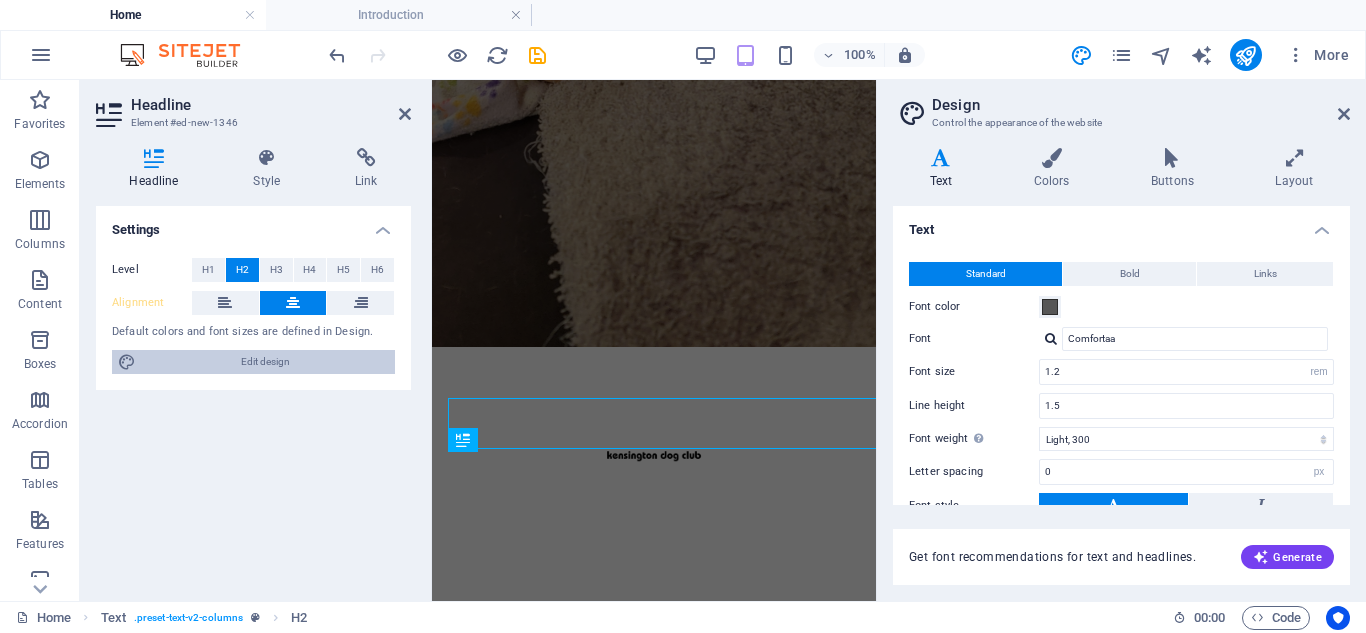 drag, startPoint x: 189, startPoint y: 288, endPoint x: 290, endPoint y: 360, distance: 124.036285 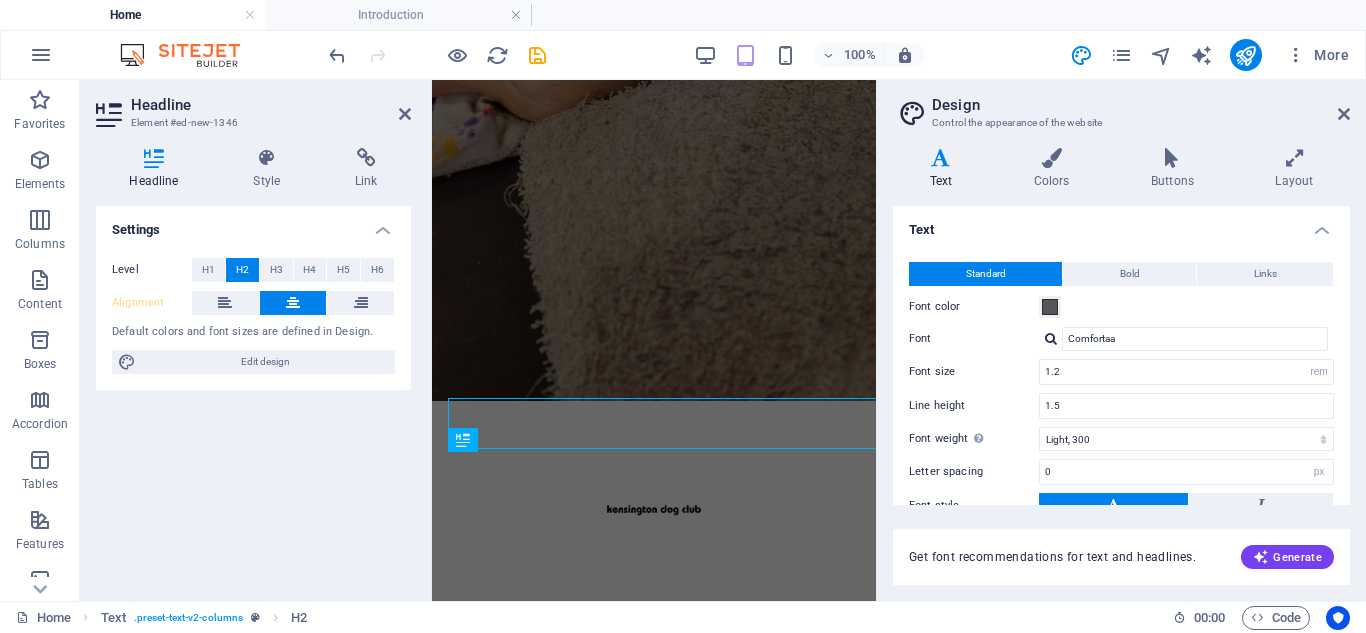 scroll, scrollTop: 630, scrollLeft: 0, axis: vertical 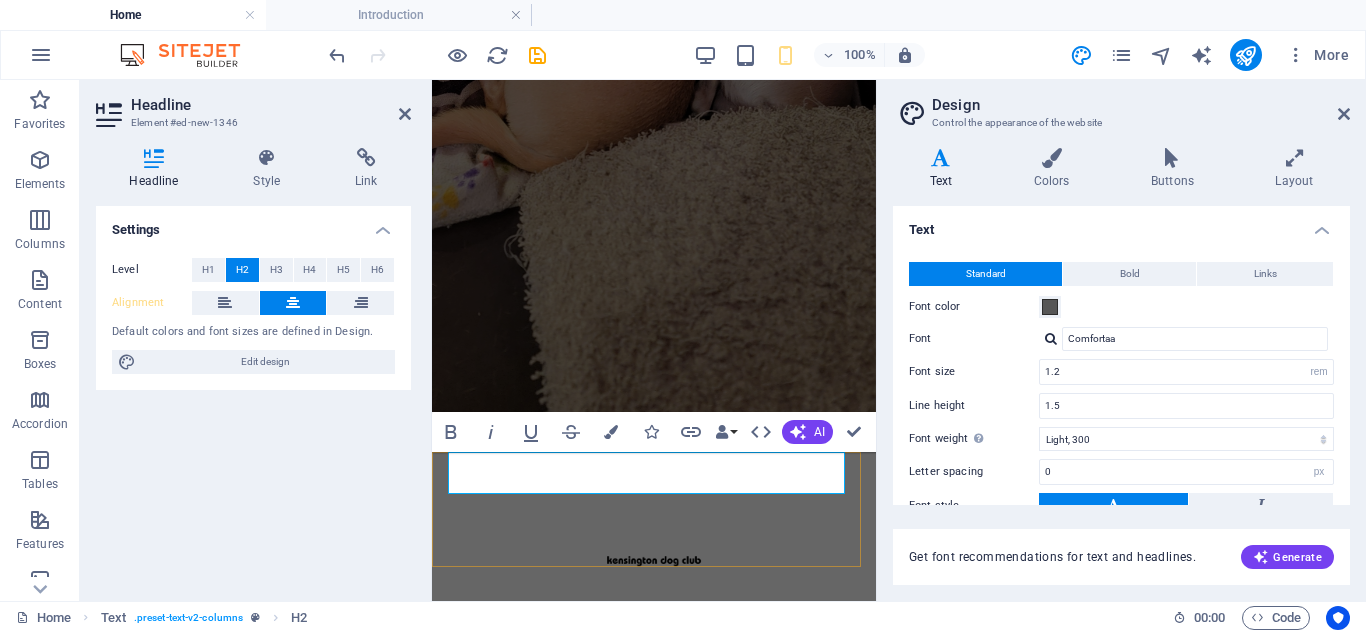 click on "KDC App is live:" at bounding box center (654, 1530) 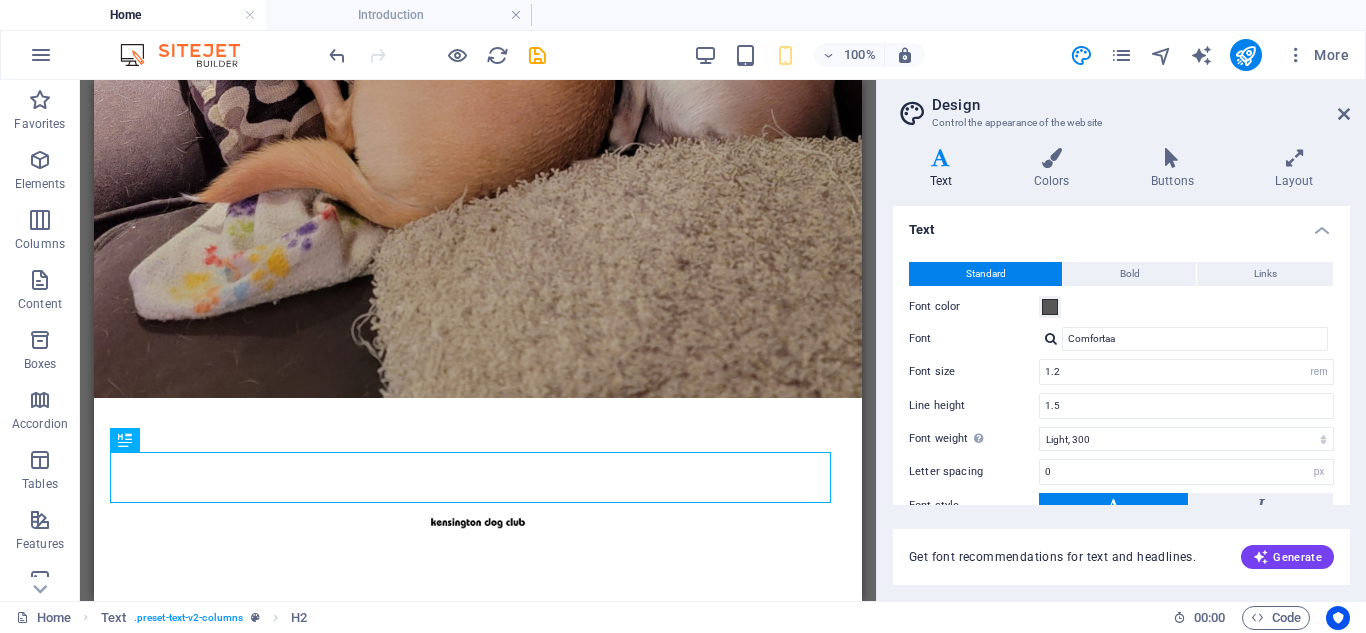 scroll, scrollTop: 576, scrollLeft: 0, axis: vertical 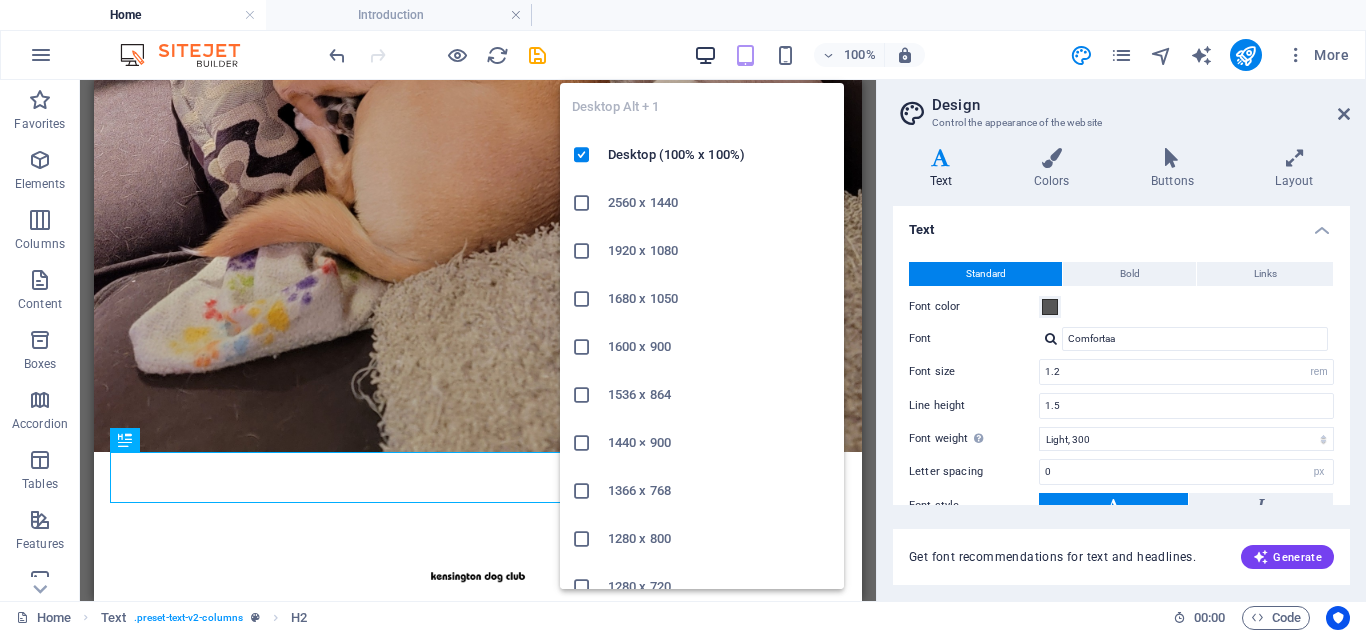 click at bounding box center [705, 55] 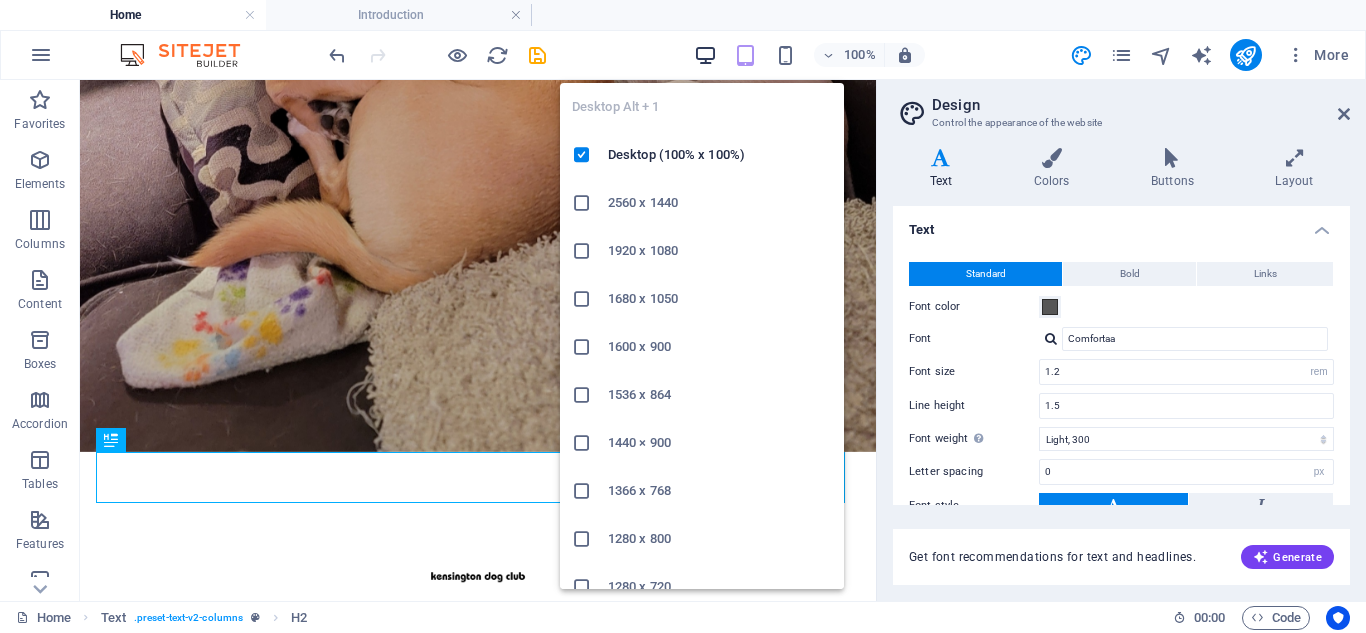 click at bounding box center [705, 55] 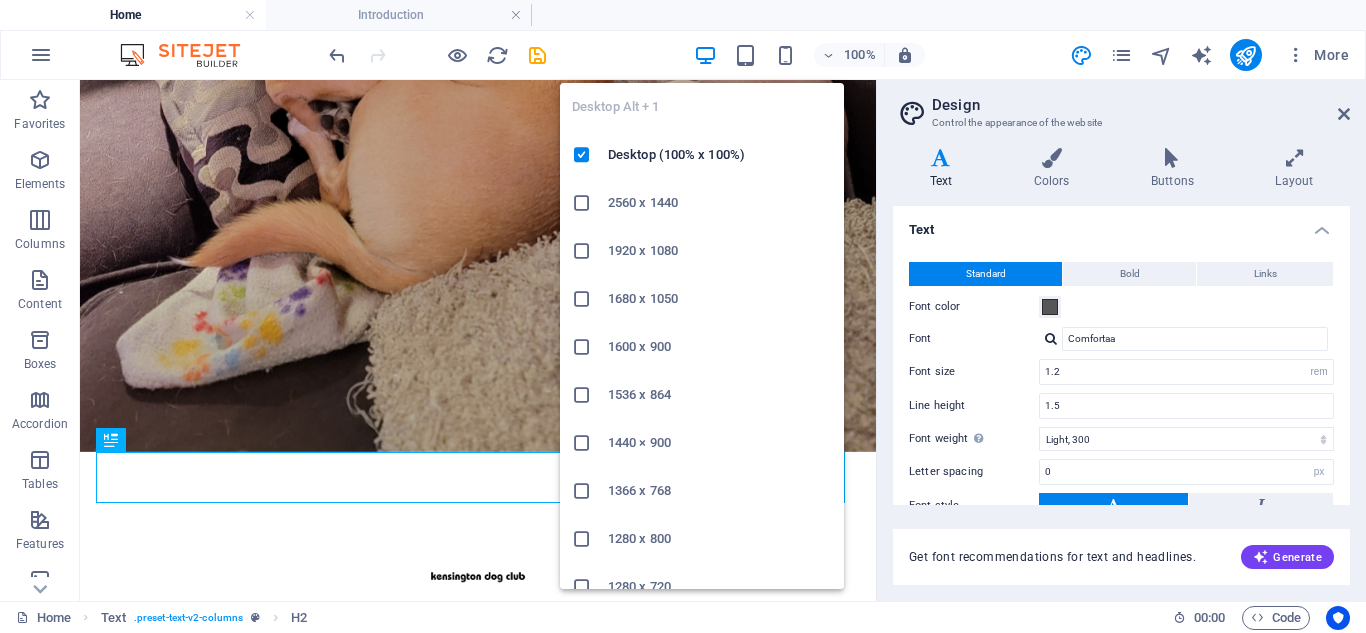 click at bounding box center [705, 55] 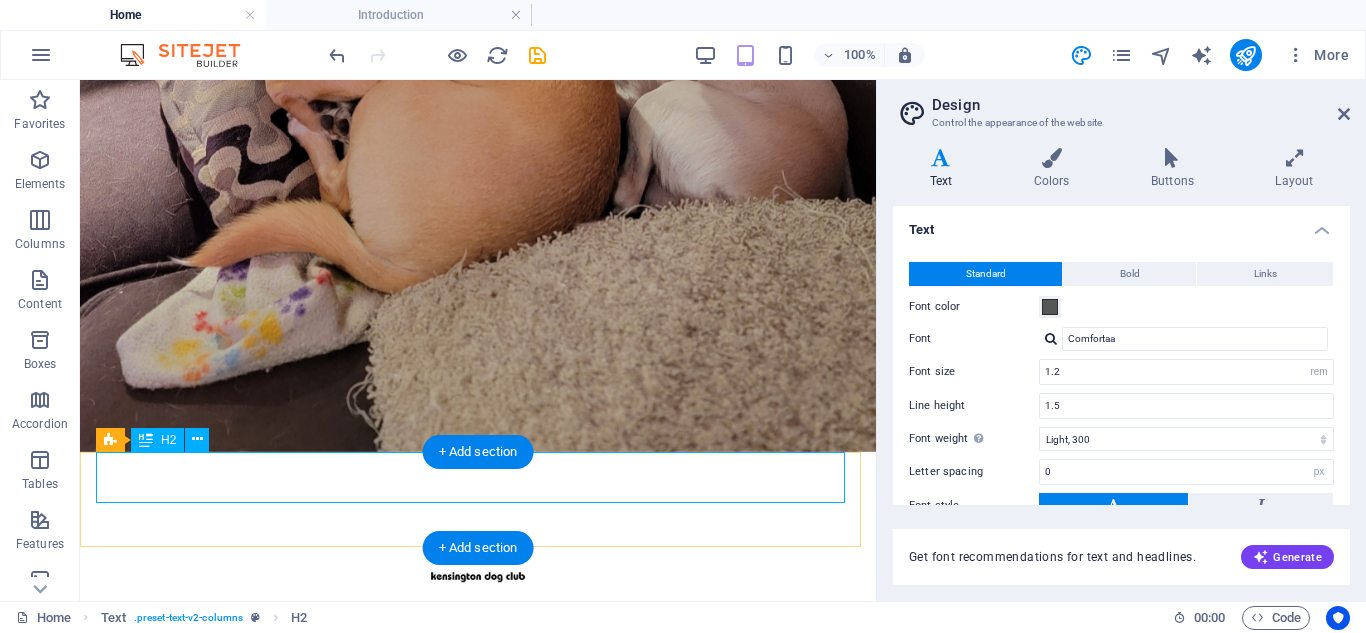 click on "KDC App is live:" at bounding box center (478, 1451) 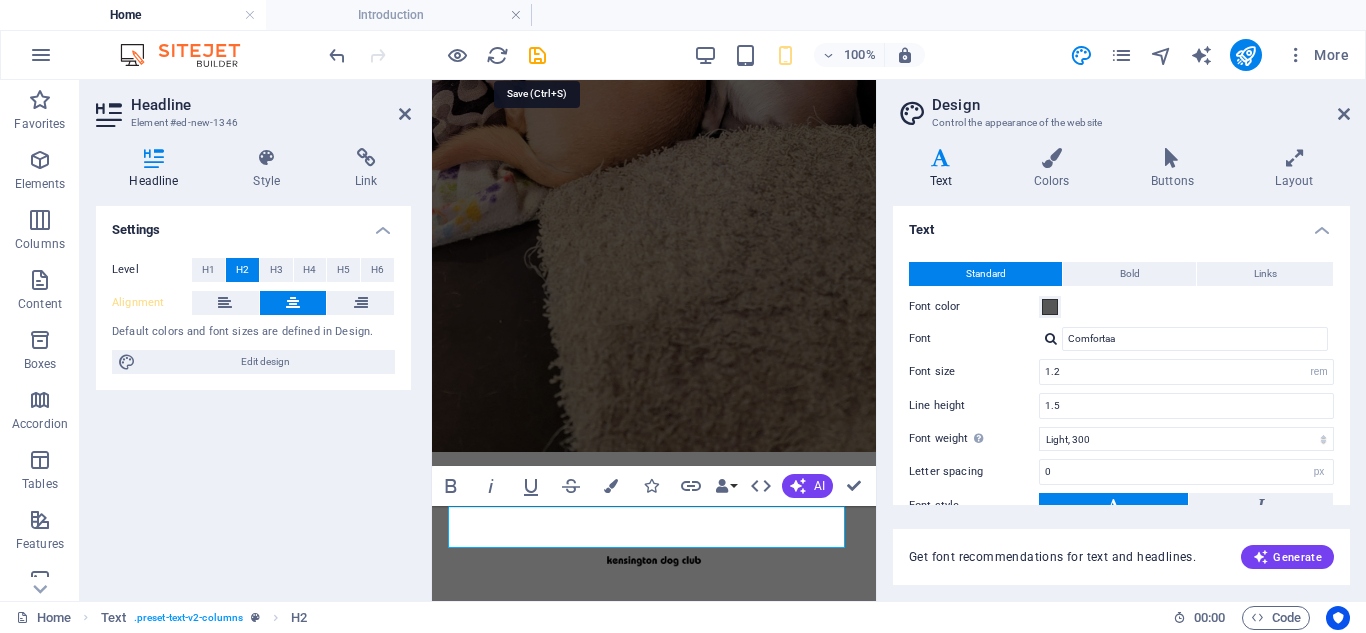 click at bounding box center [537, 55] 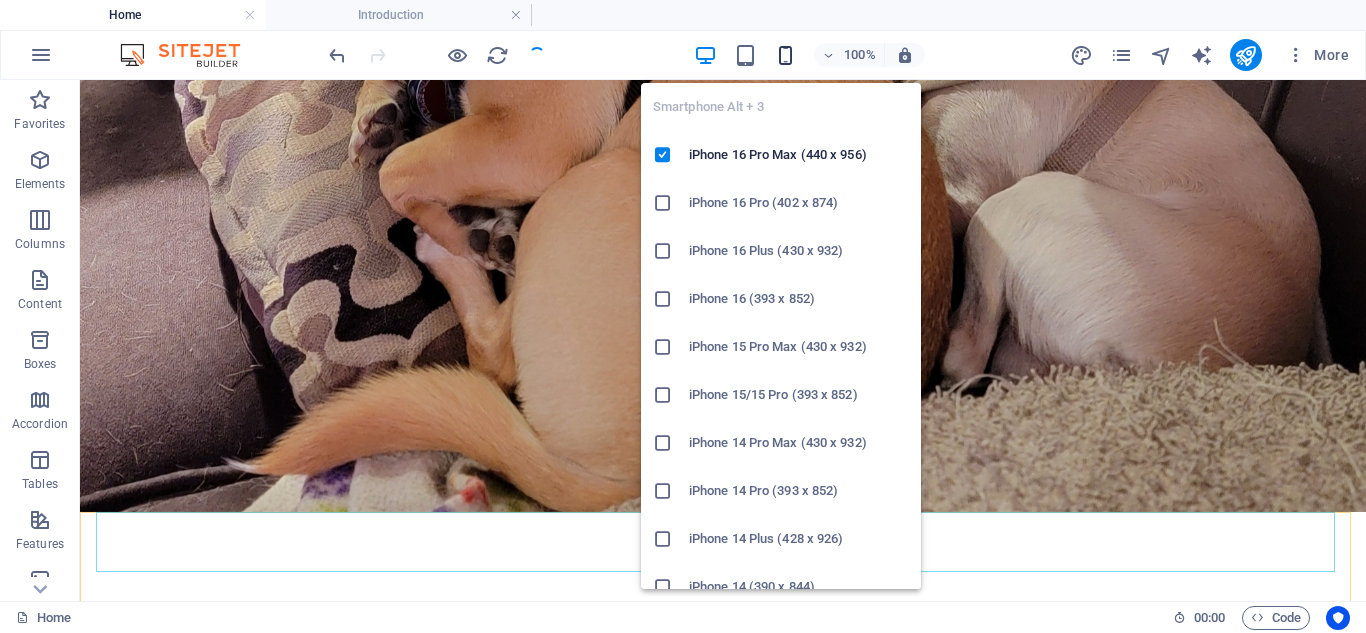click at bounding box center [785, 55] 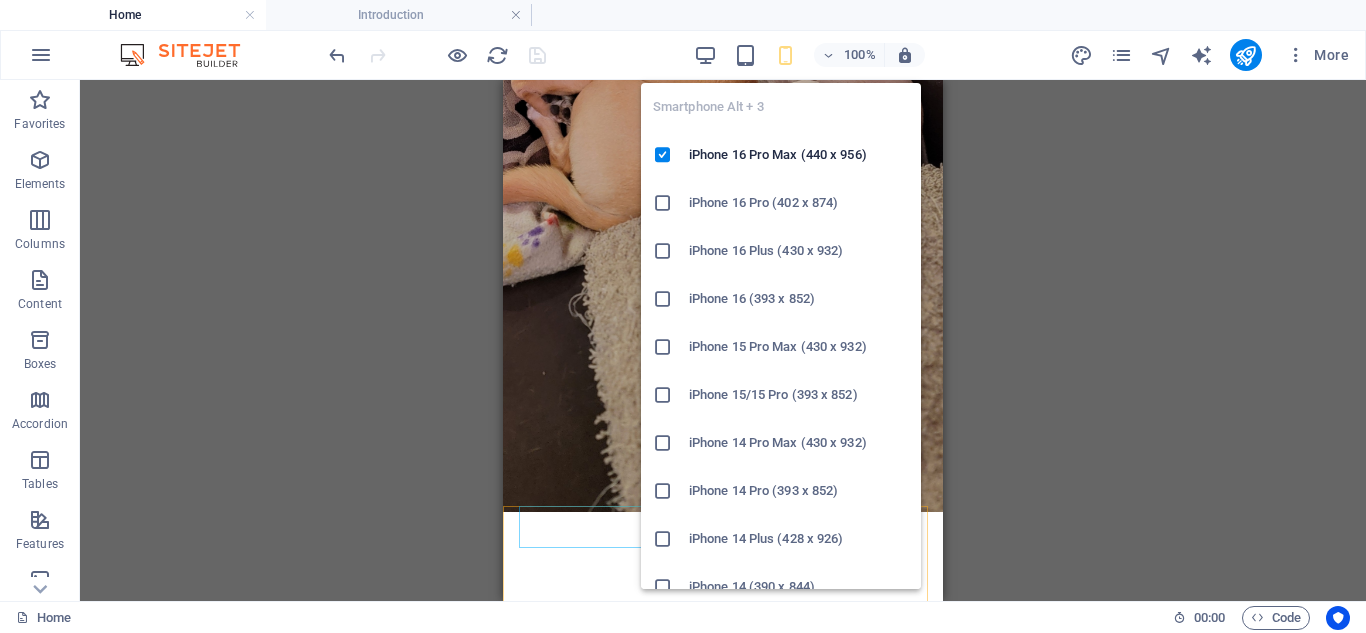 click at bounding box center (785, 55) 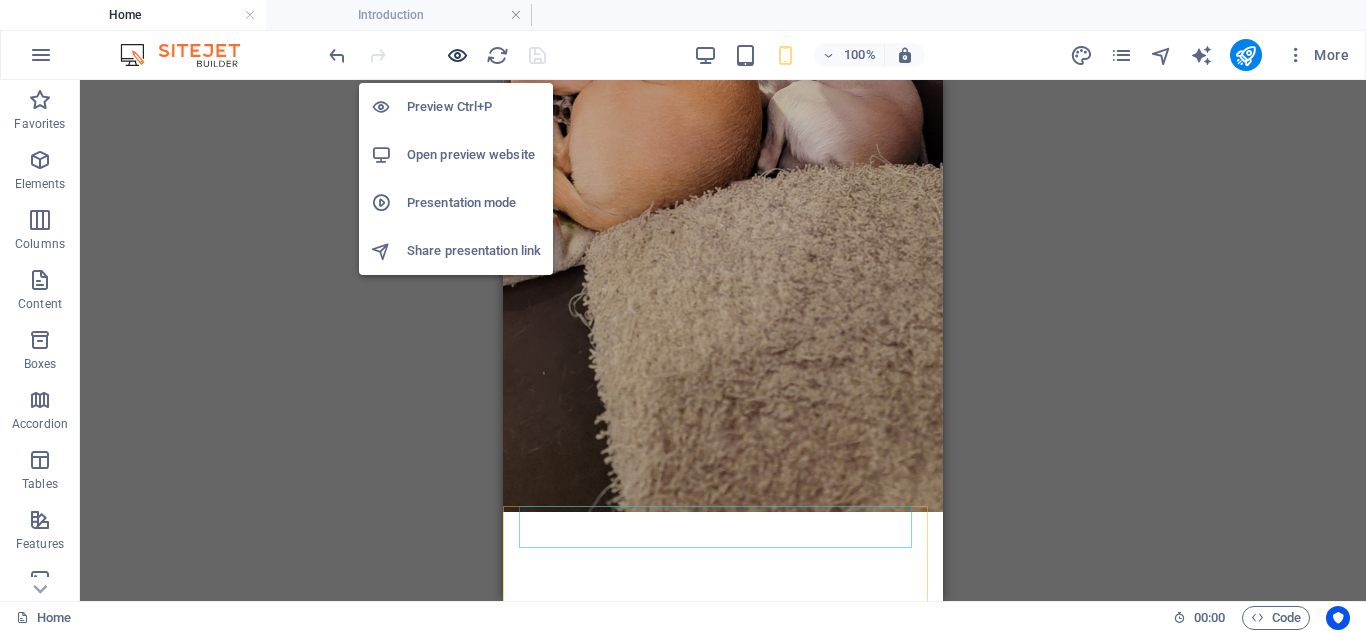 click at bounding box center [457, 55] 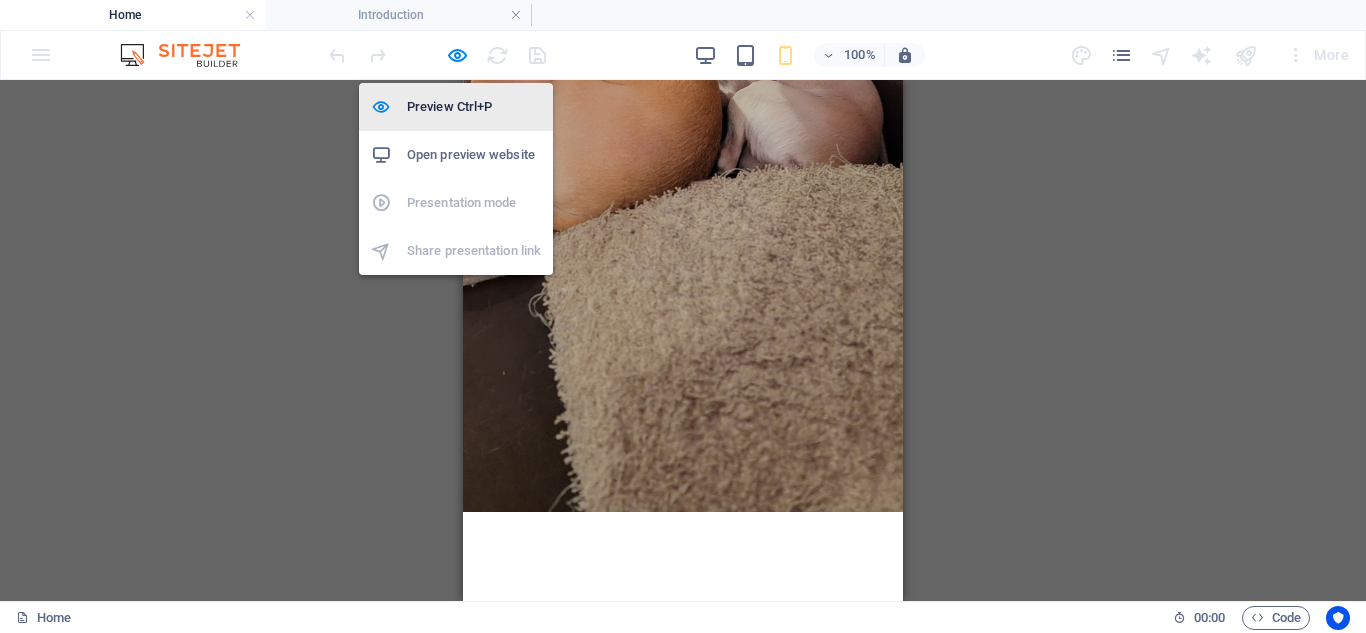 click on "Preview Ctrl+P" at bounding box center (474, 107) 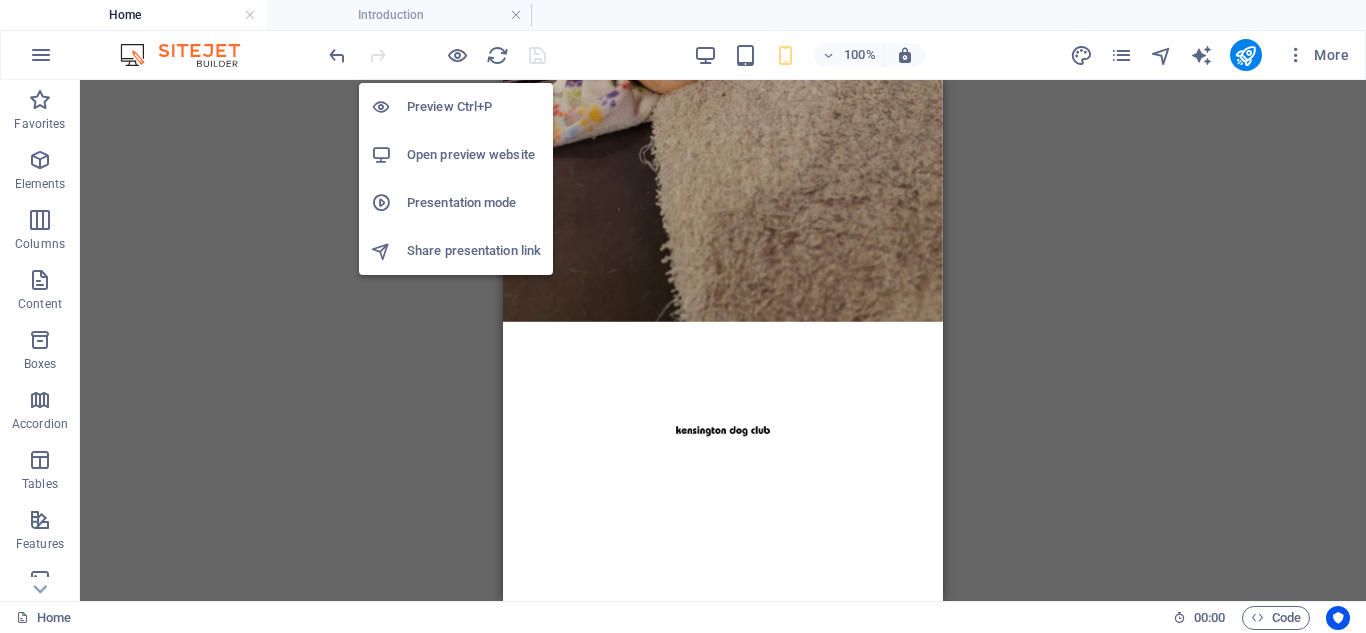scroll, scrollTop: 457, scrollLeft: 0, axis: vertical 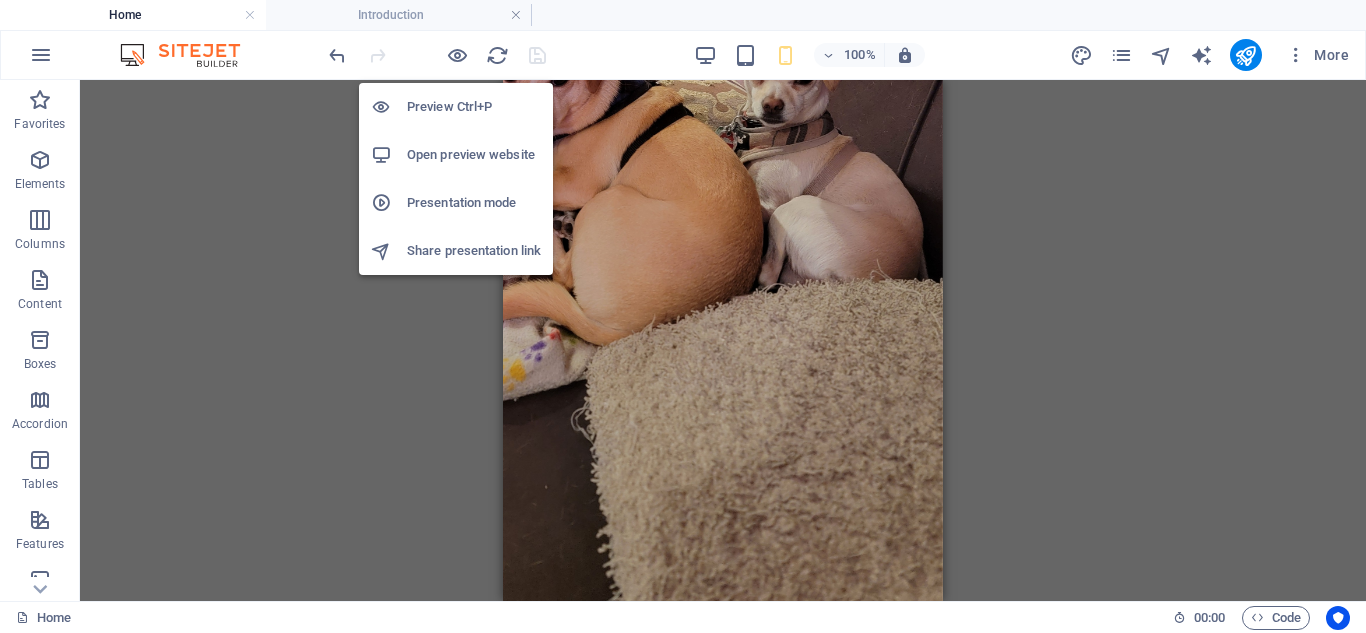 click on "Open preview website" at bounding box center [456, 155] 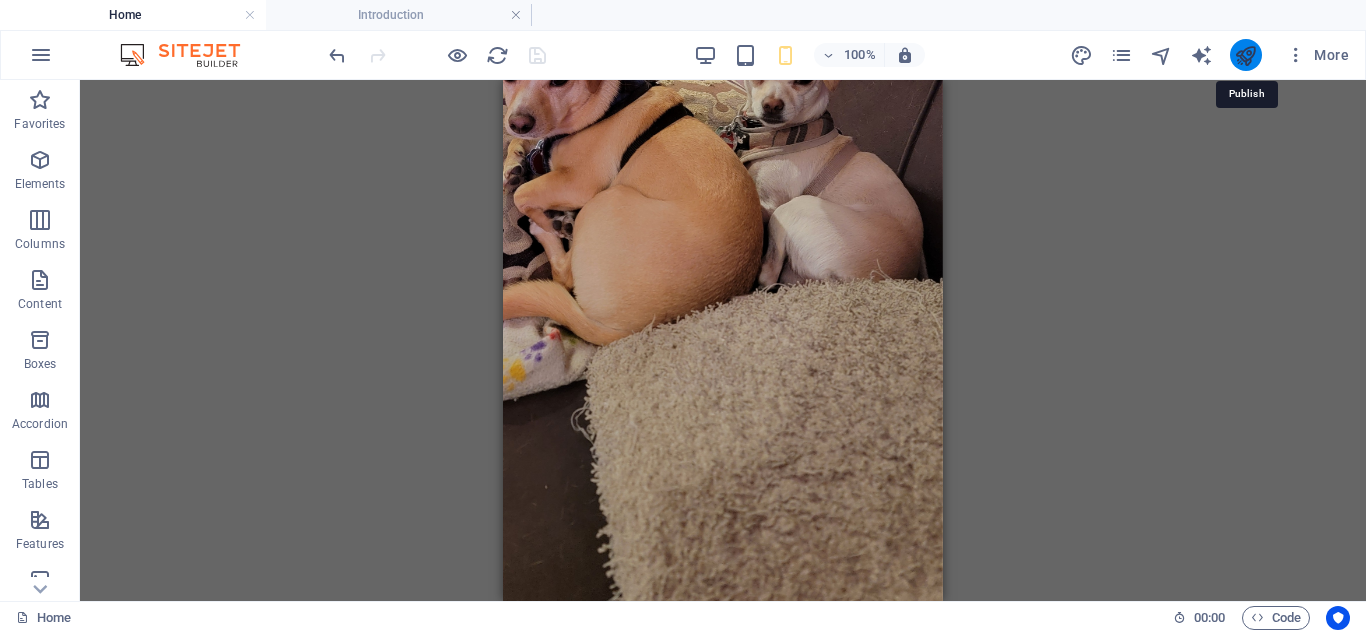 click at bounding box center (1245, 55) 